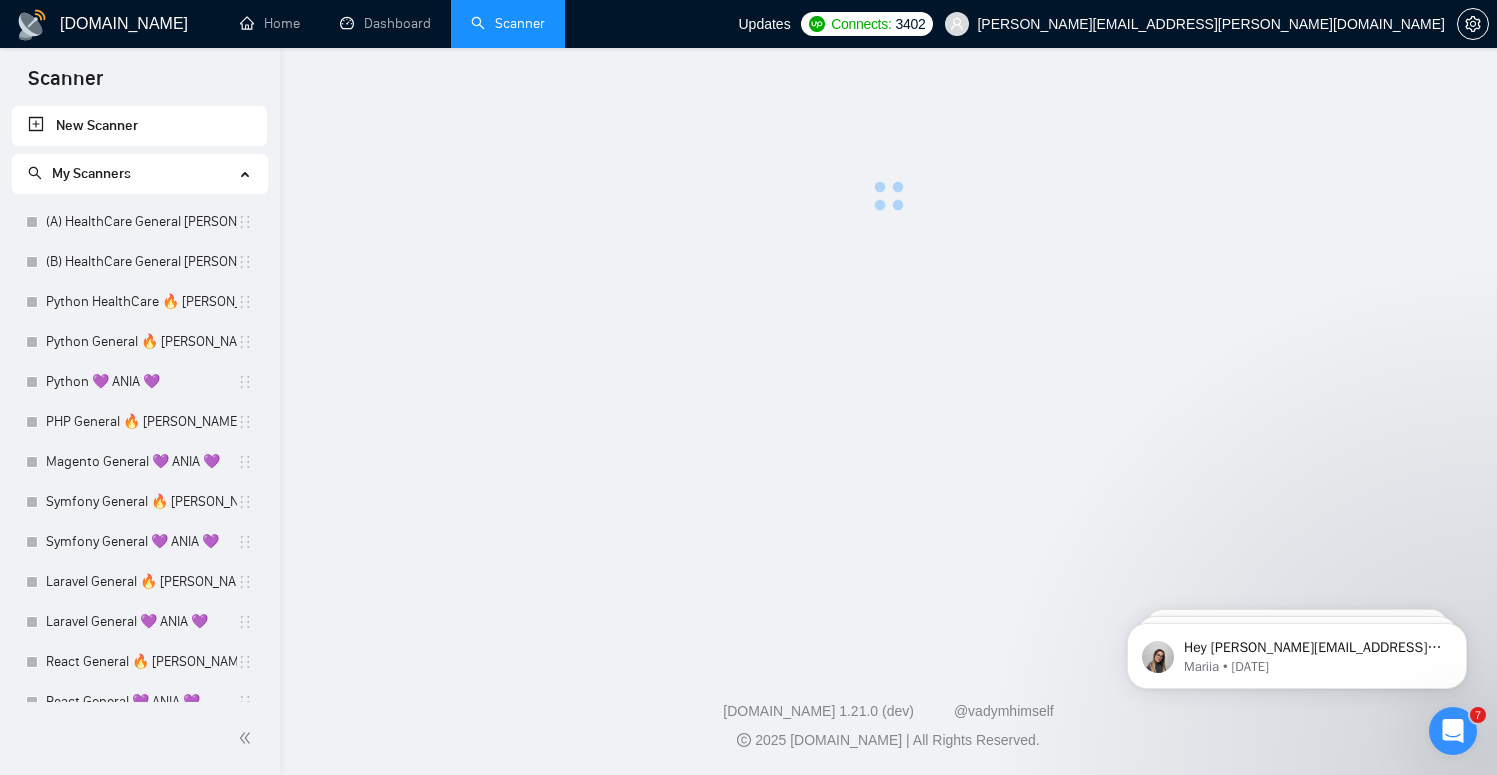 scroll, scrollTop: 0, scrollLeft: 0, axis: both 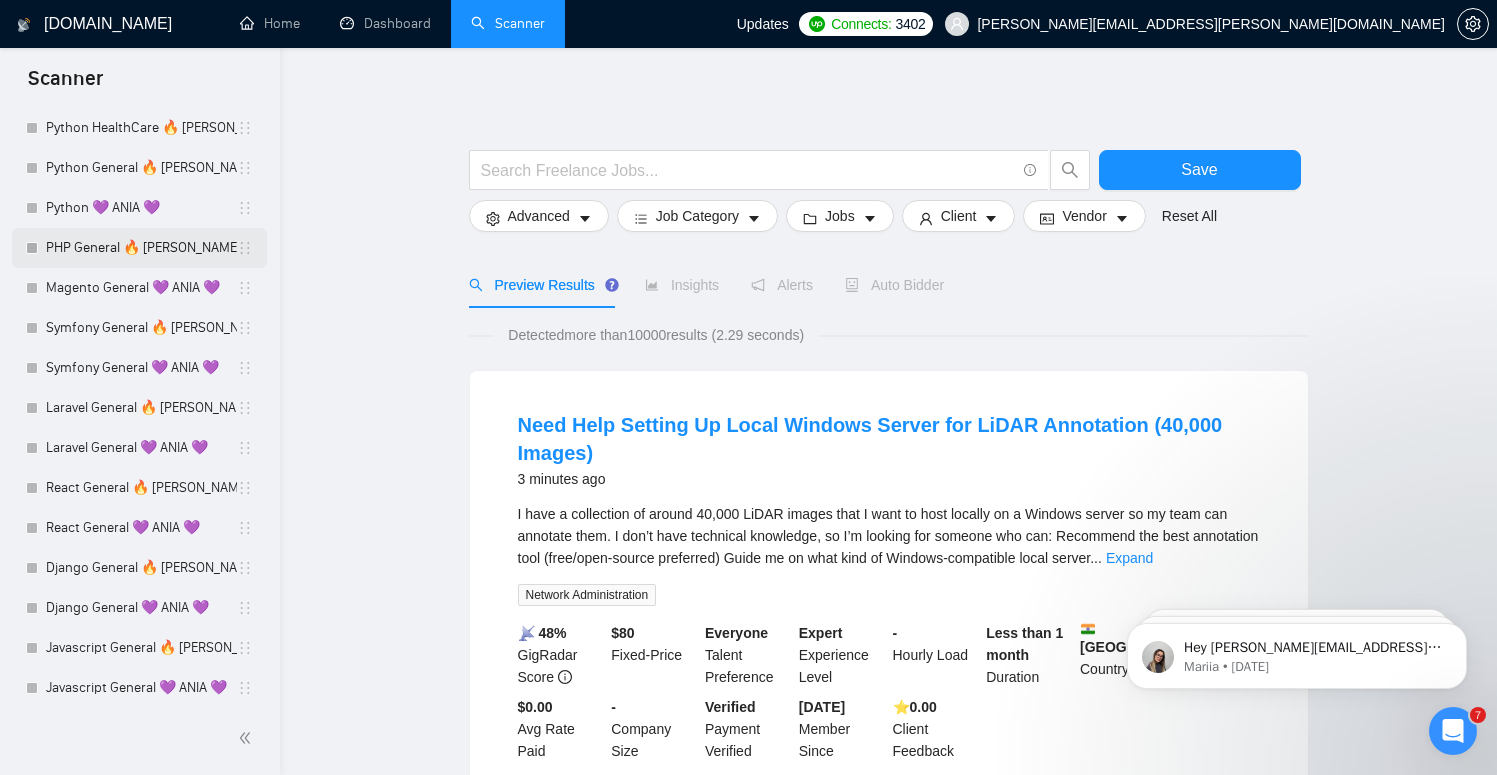 click on "PHP General 🔥 [PERSON_NAME] 🔥" at bounding box center (141, 248) 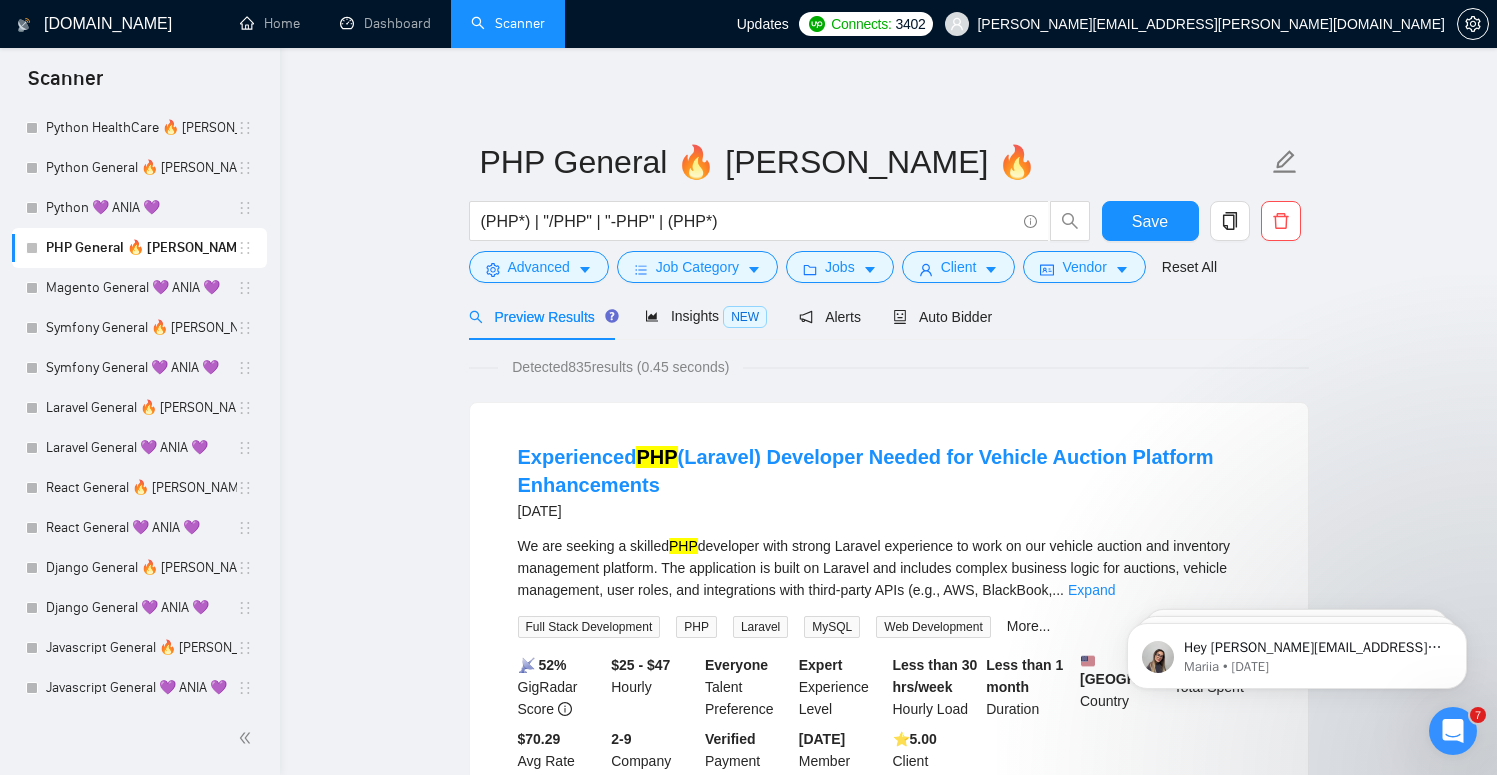 click on "[DOMAIN_NAME]" at bounding box center (108, 24) 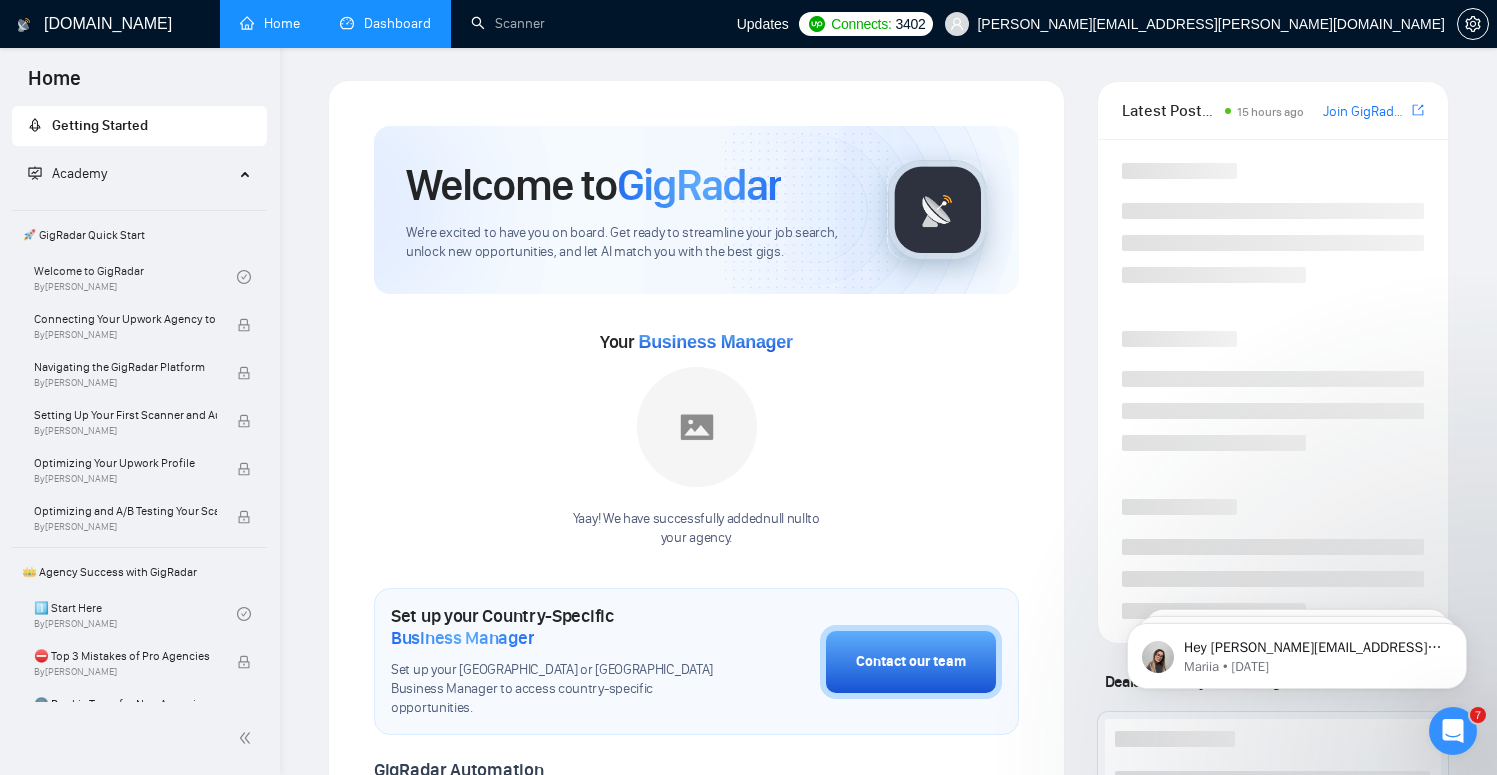 click on "Dashboard" at bounding box center [385, 23] 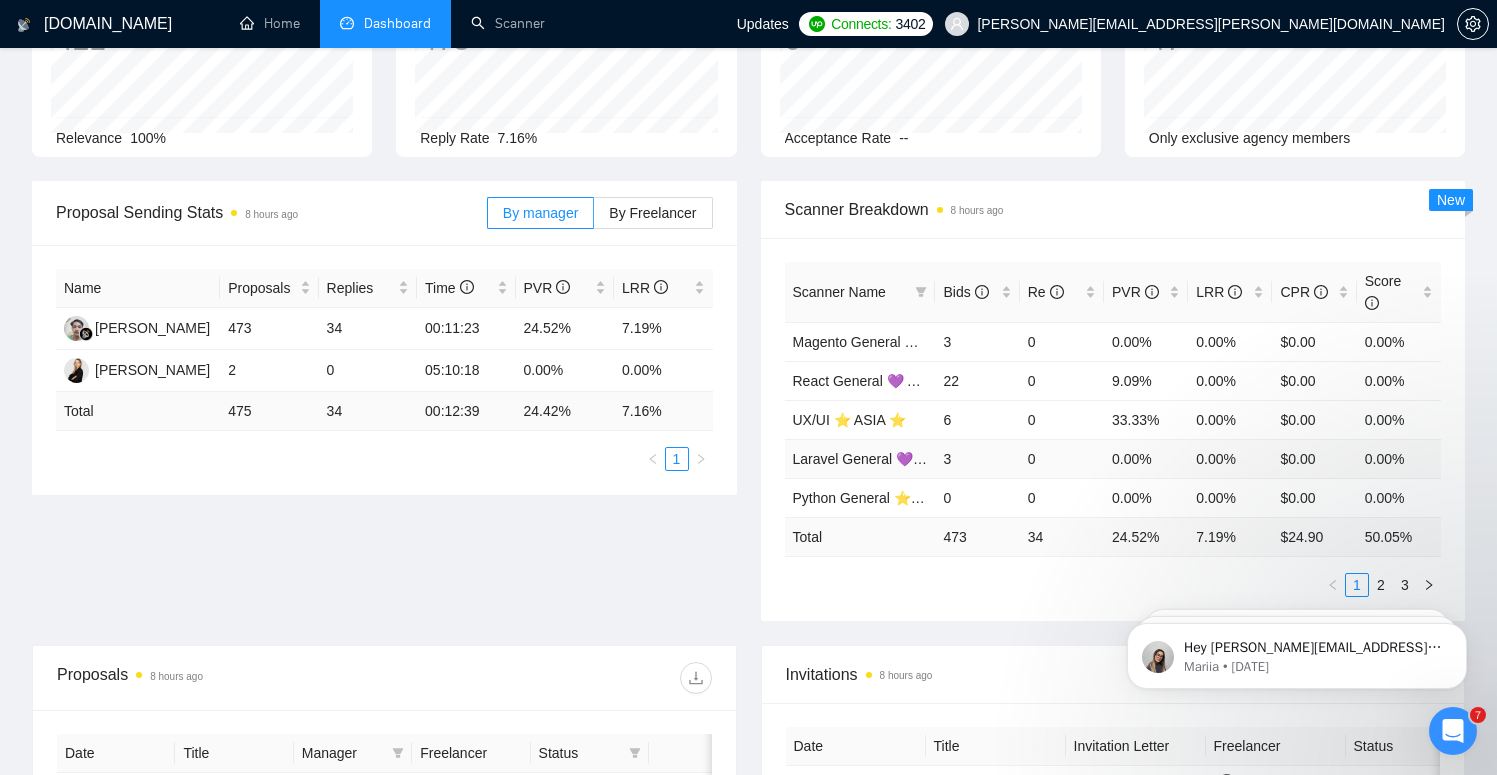 scroll, scrollTop: 173, scrollLeft: 0, axis: vertical 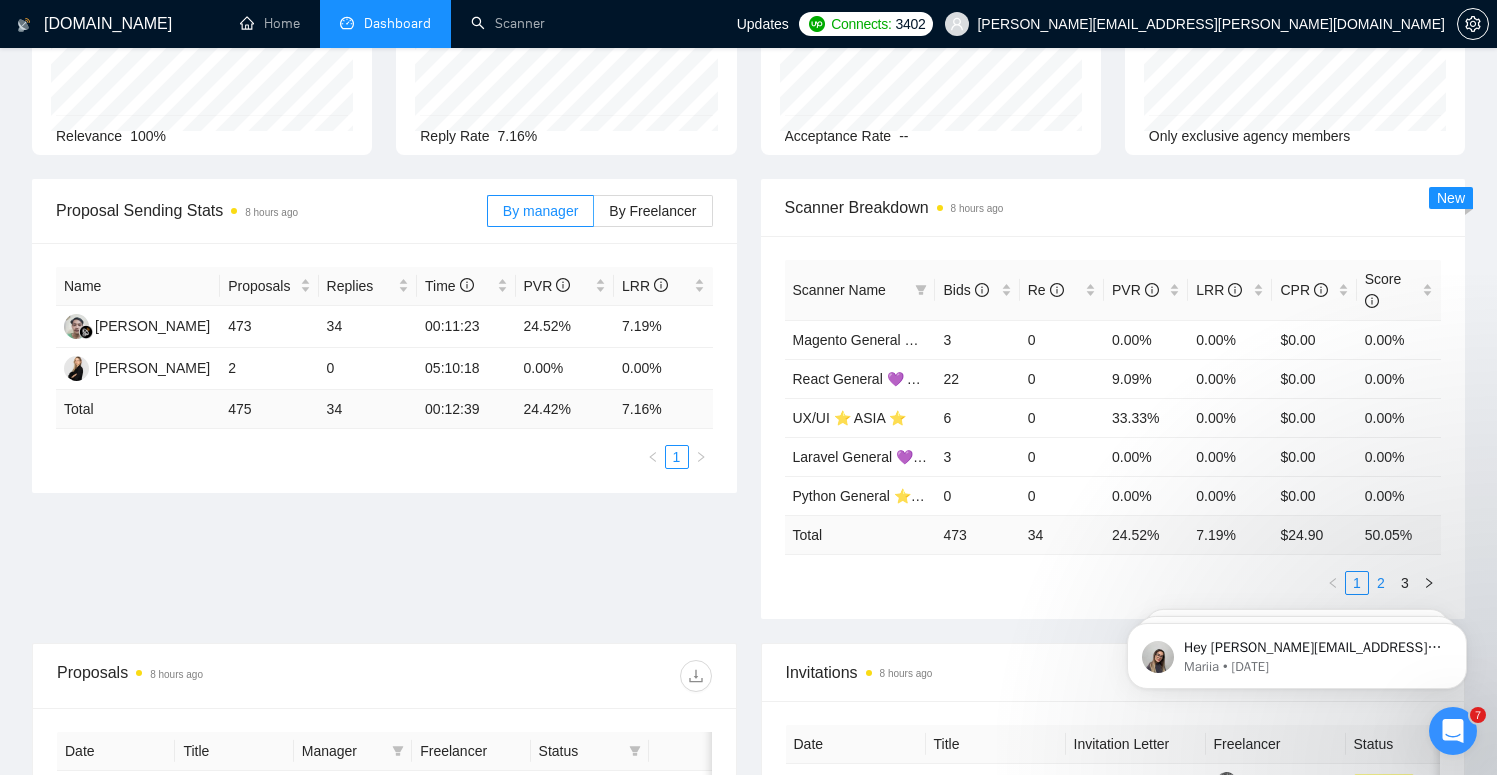 click on "2" at bounding box center (1381, 583) 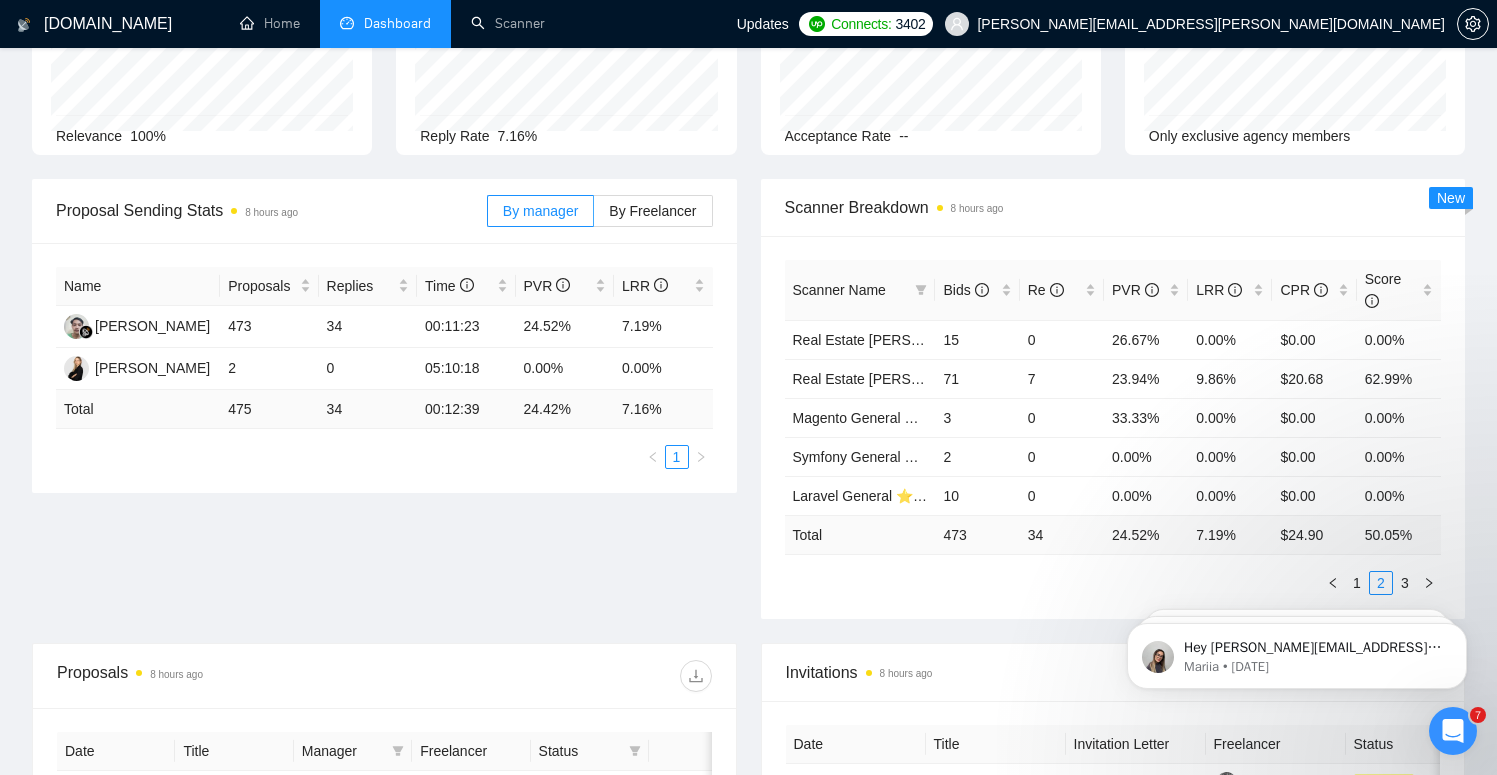 click on "Hey [PERSON_NAME][EMAIL_ADDRESS][PERSON_NAME][DOMAIN_NAME], Do you want to learn how to integrate GigRadar with your CRM of choice?  Here are the steps to do so: 1. Navigate to the 'Integrations' tab within your Team Settings., 2. Input the URL endpoint that will receive the webhook payloads., 3. Select GIGRADAR.PROPOSAL.UPDATE to subscribe to proposal updates., 4. Perform a test to ensure connectivity and correct payload reception., 5. Once confirmed, save your webhook to start receiving real-time data. For more details, you can refer to [URL][DOMAIN_NAME]. 😊 ﻿​ ﻿Video guide: [URL][DOMAIN_NAME] 🎥 ​﻿ ﻿Please feel free to reach out if you have any further questions about this 🤓 Mariia • [DATE] Mariia • [DATE] Mariia • [DATE]" 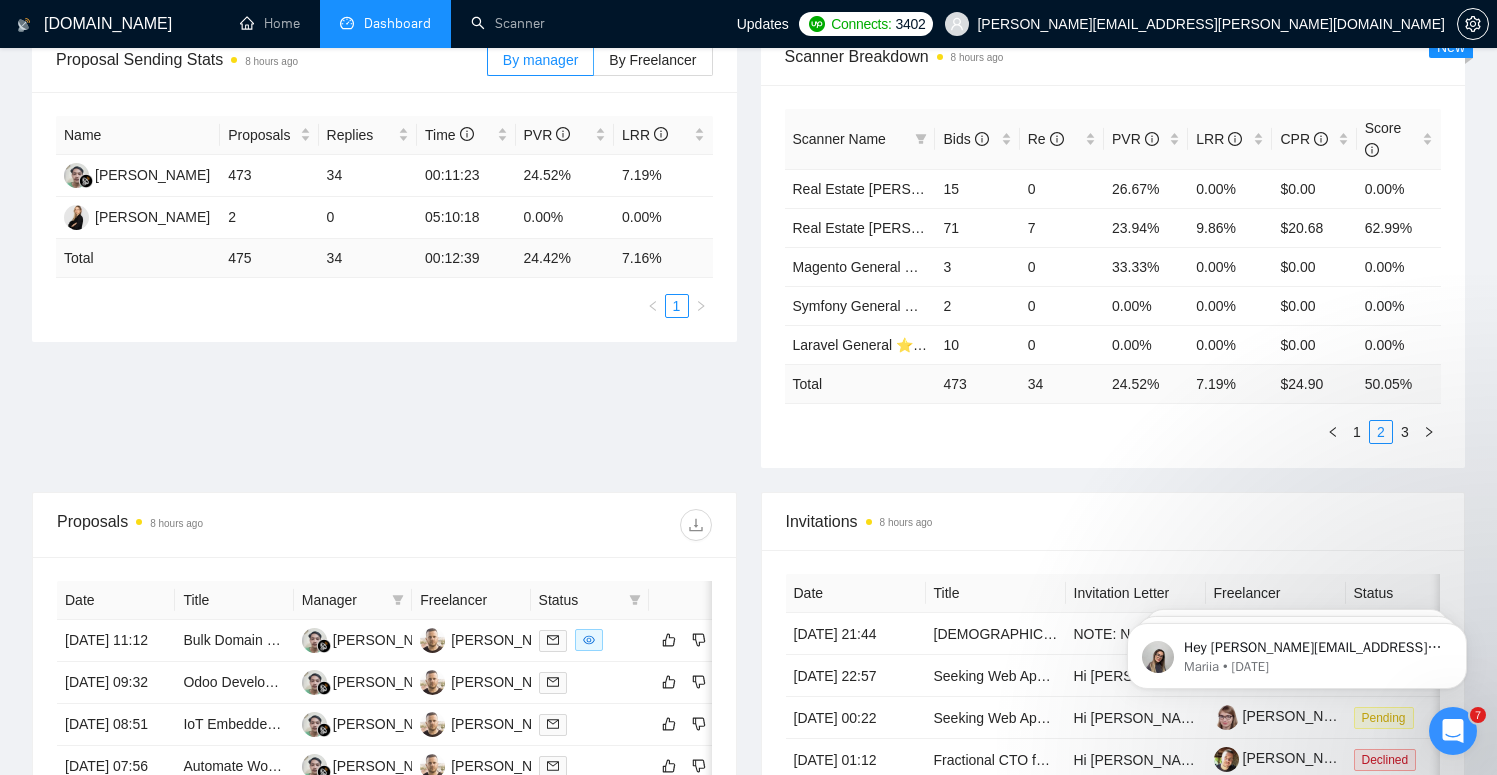 scroll, scrollTop: 439, scrollLeft: 0, axis: vertical 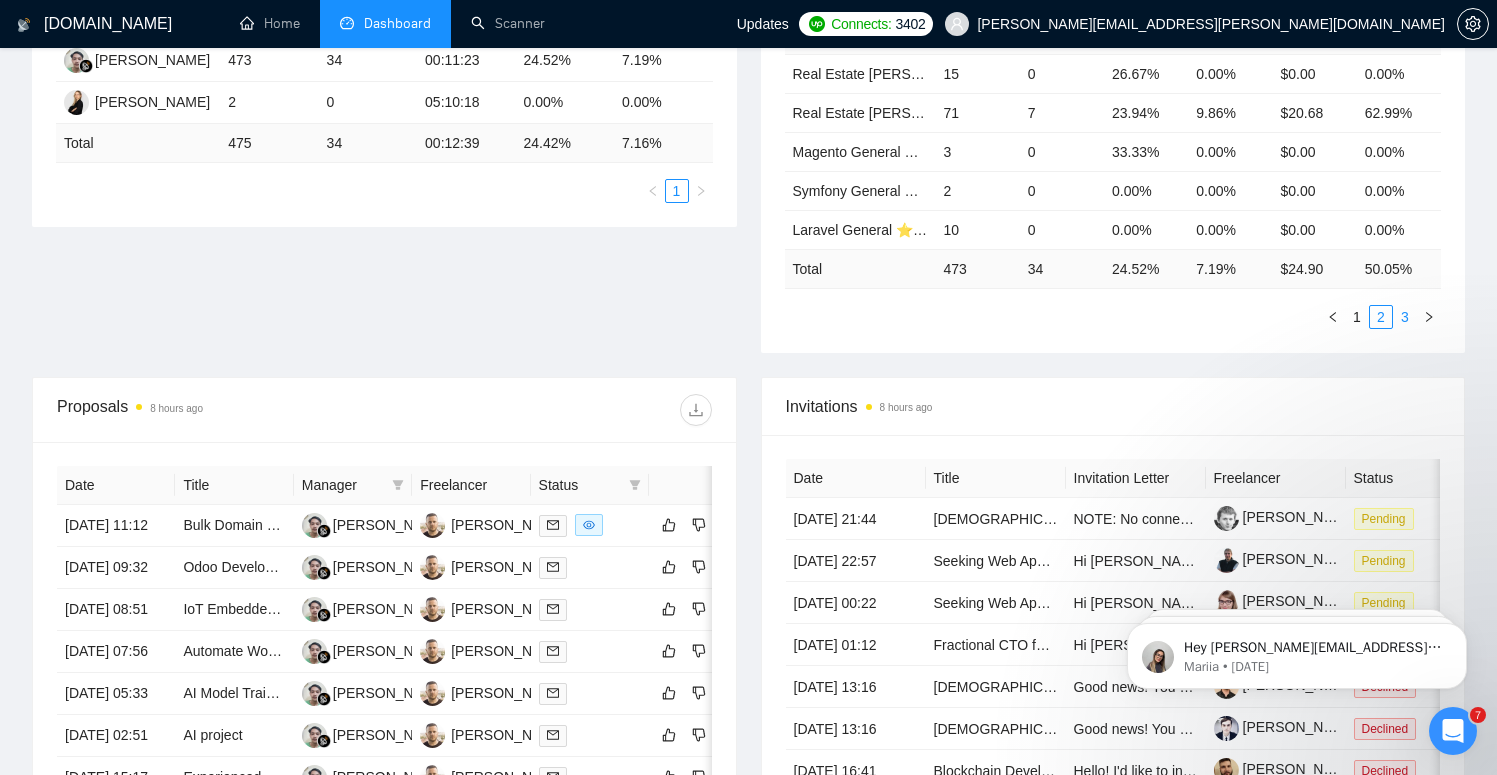 click on "3" at bounding box center (1405, 317) 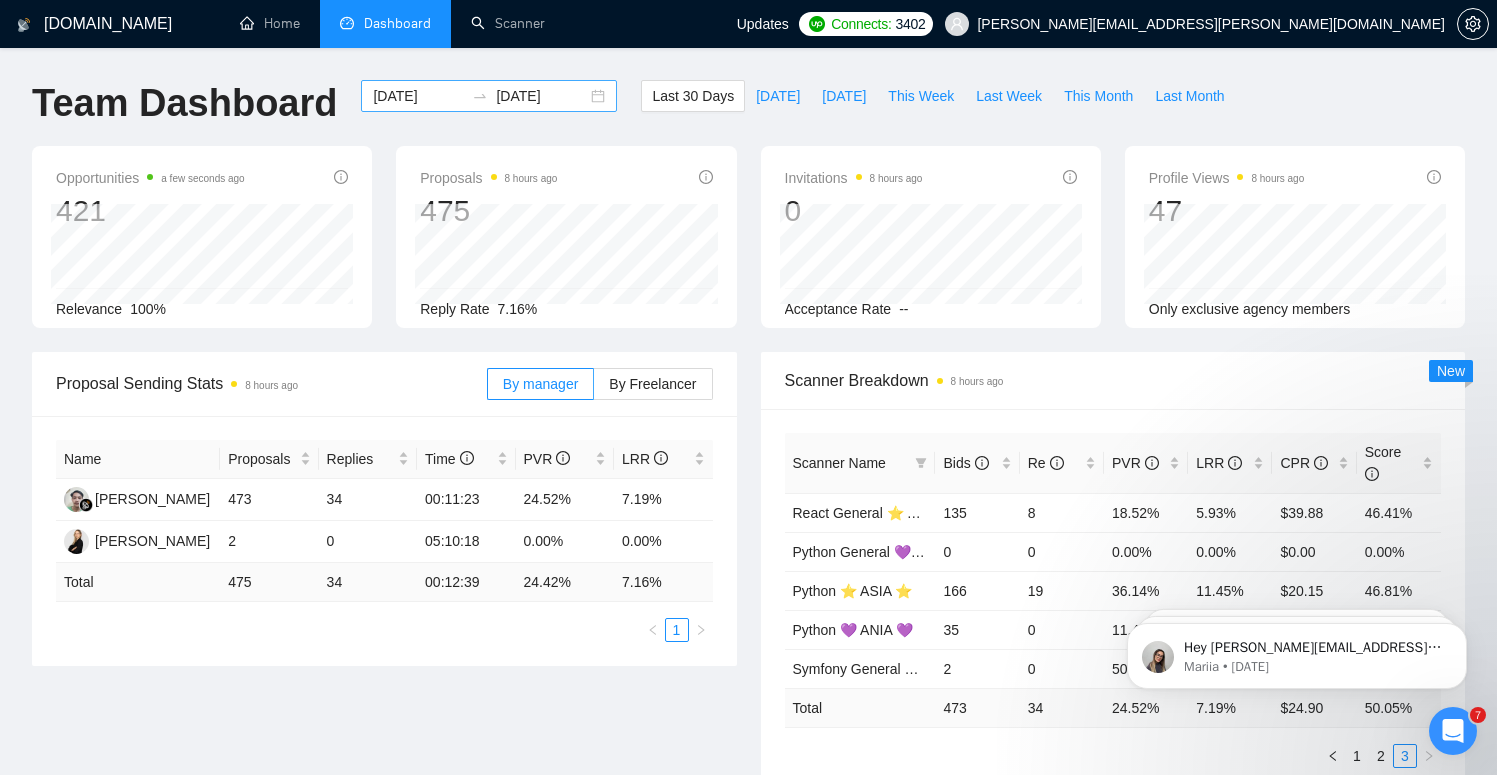 scroll, scrollTop: 0, scrollLeft: 0, axis: both 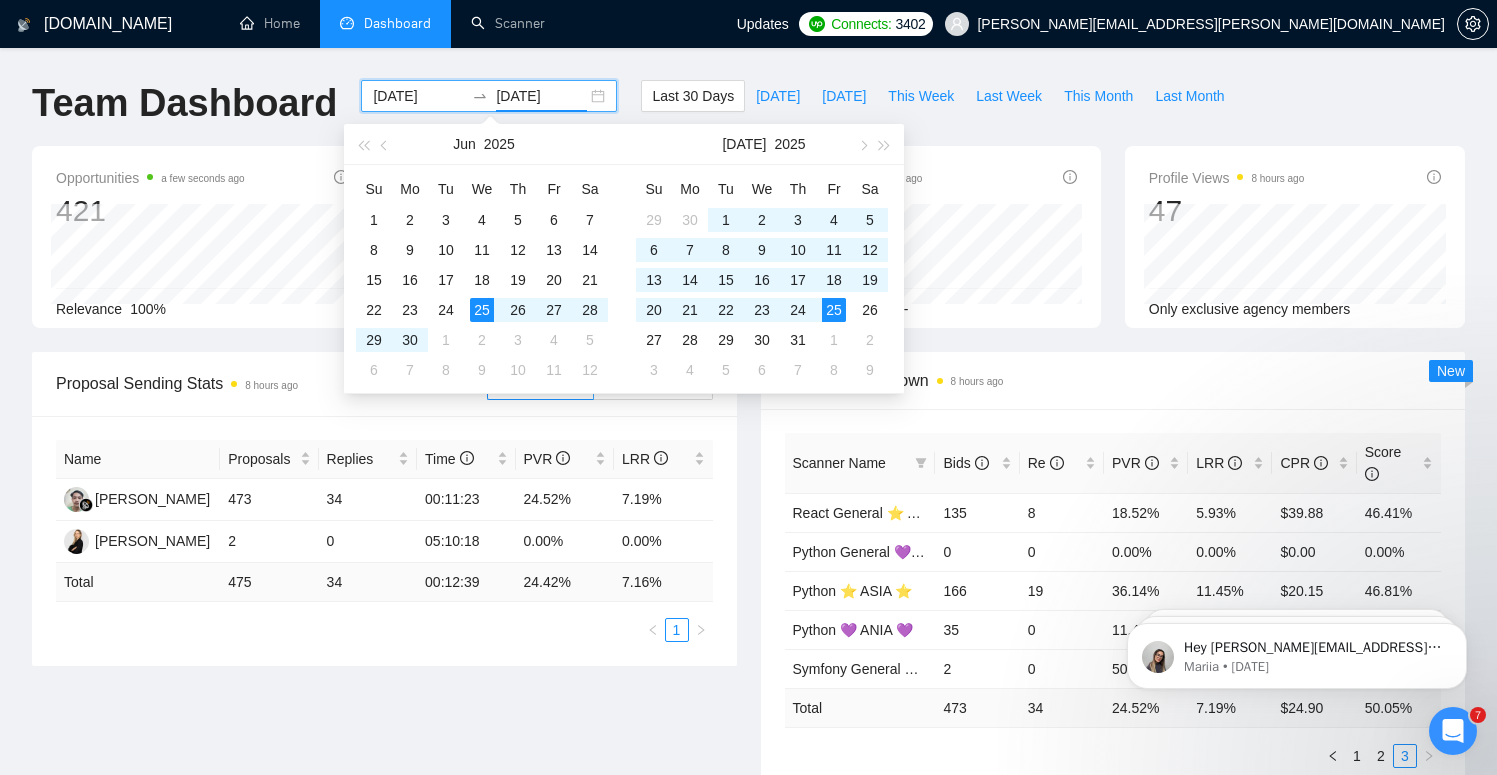 click on "[DATE]" at bounding box center [418, 96] 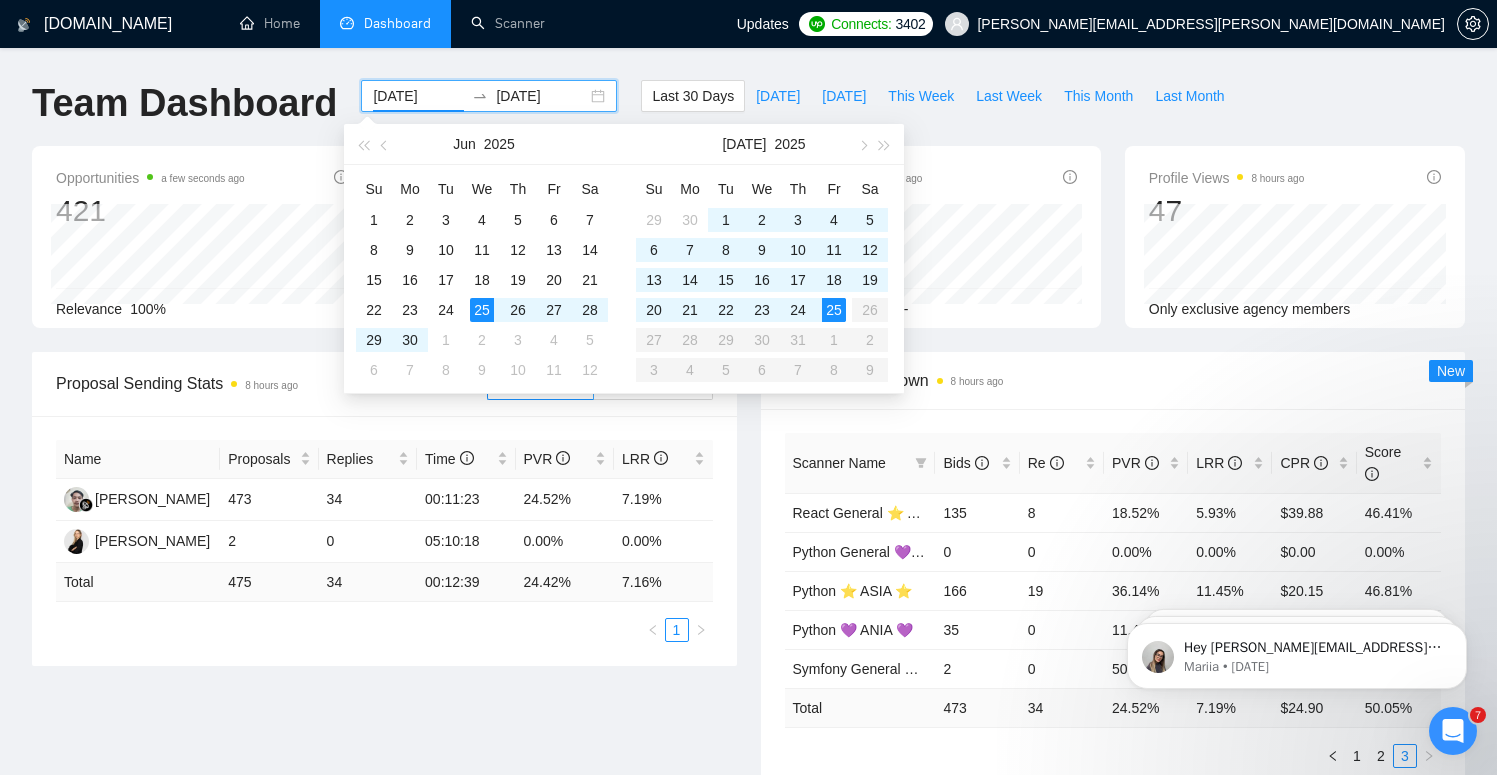 click on "[DATE]" at bounding box center [484, 144] 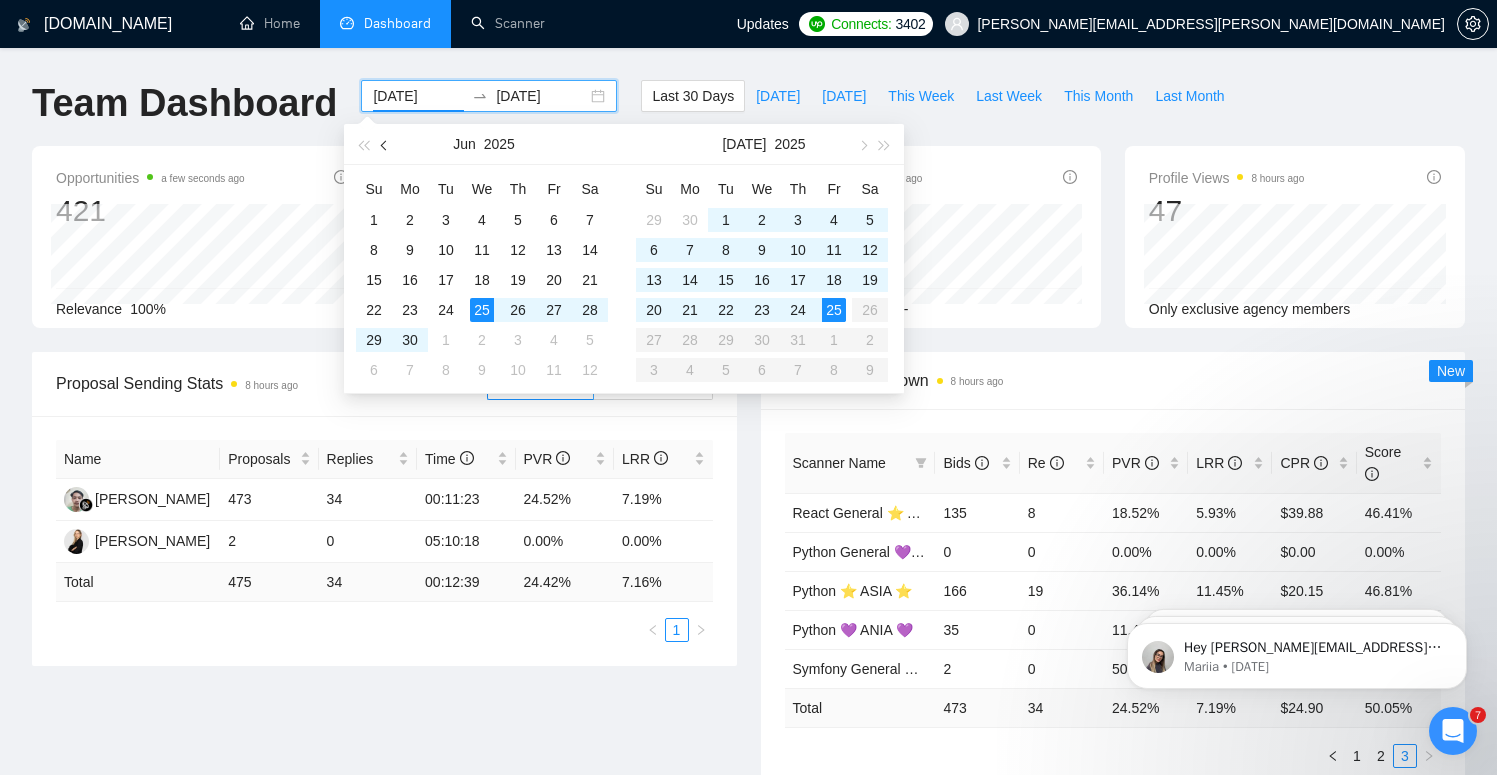 click at bounding box center (386, 145) 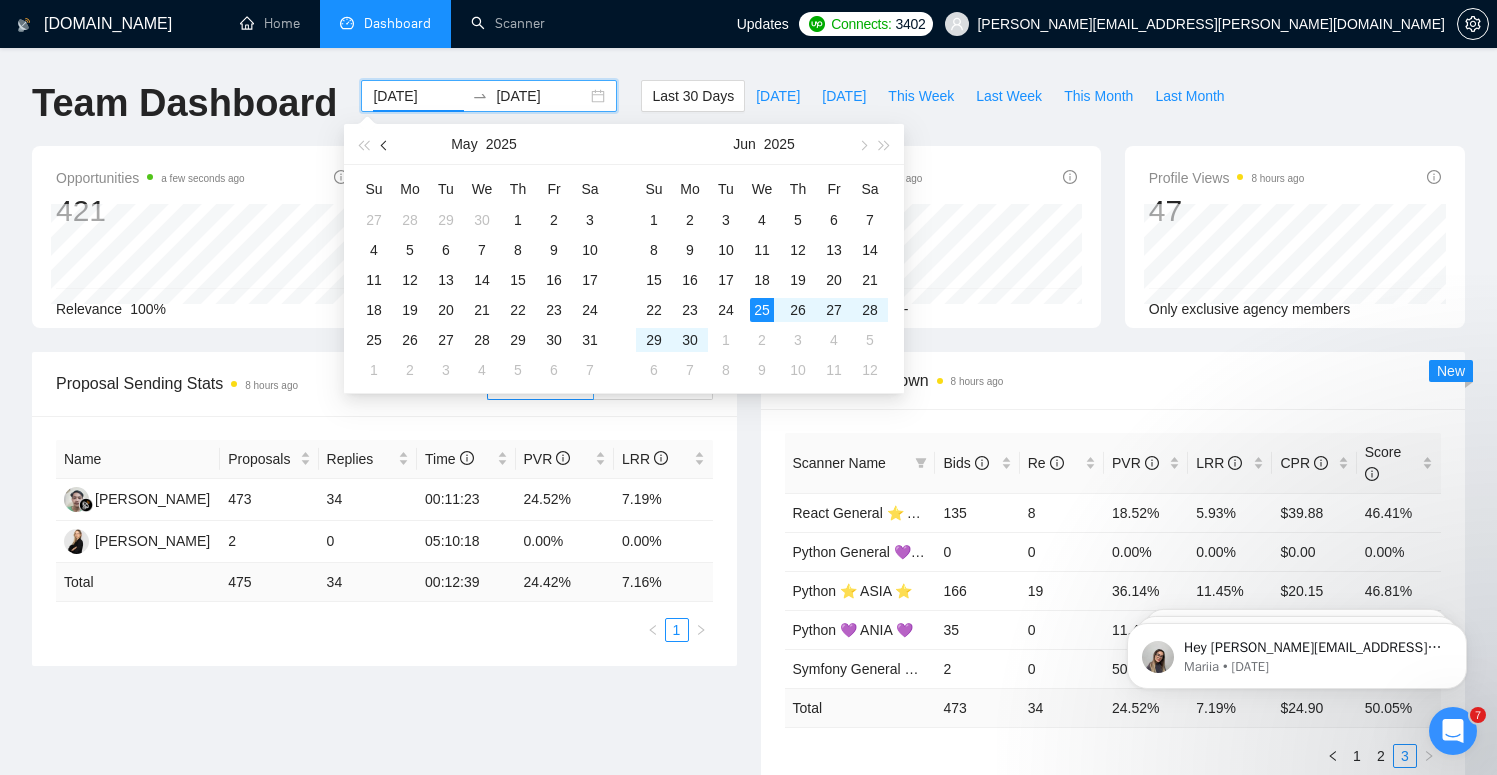 click at bounding box center [386, 145] 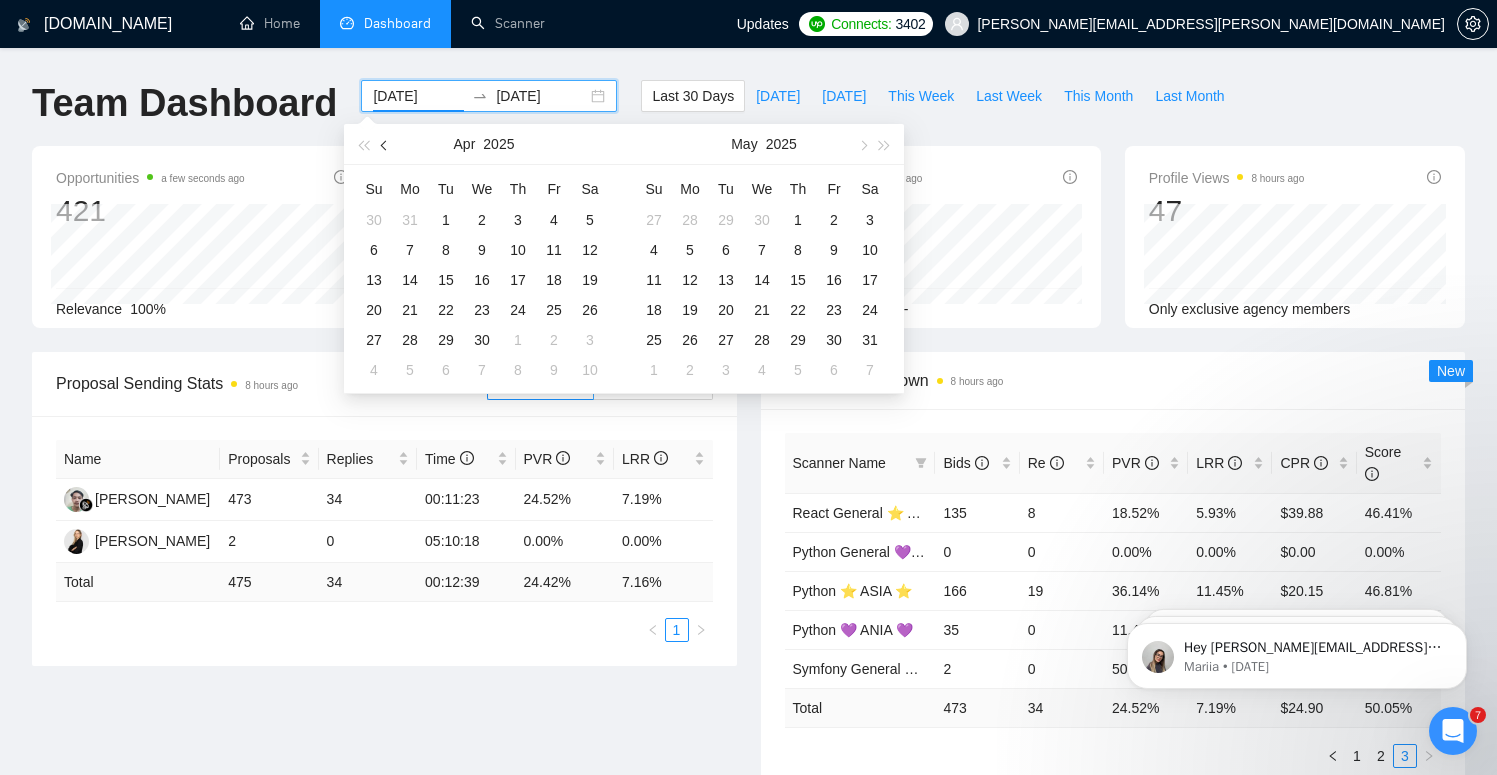 click at bounding box center [386, 145] 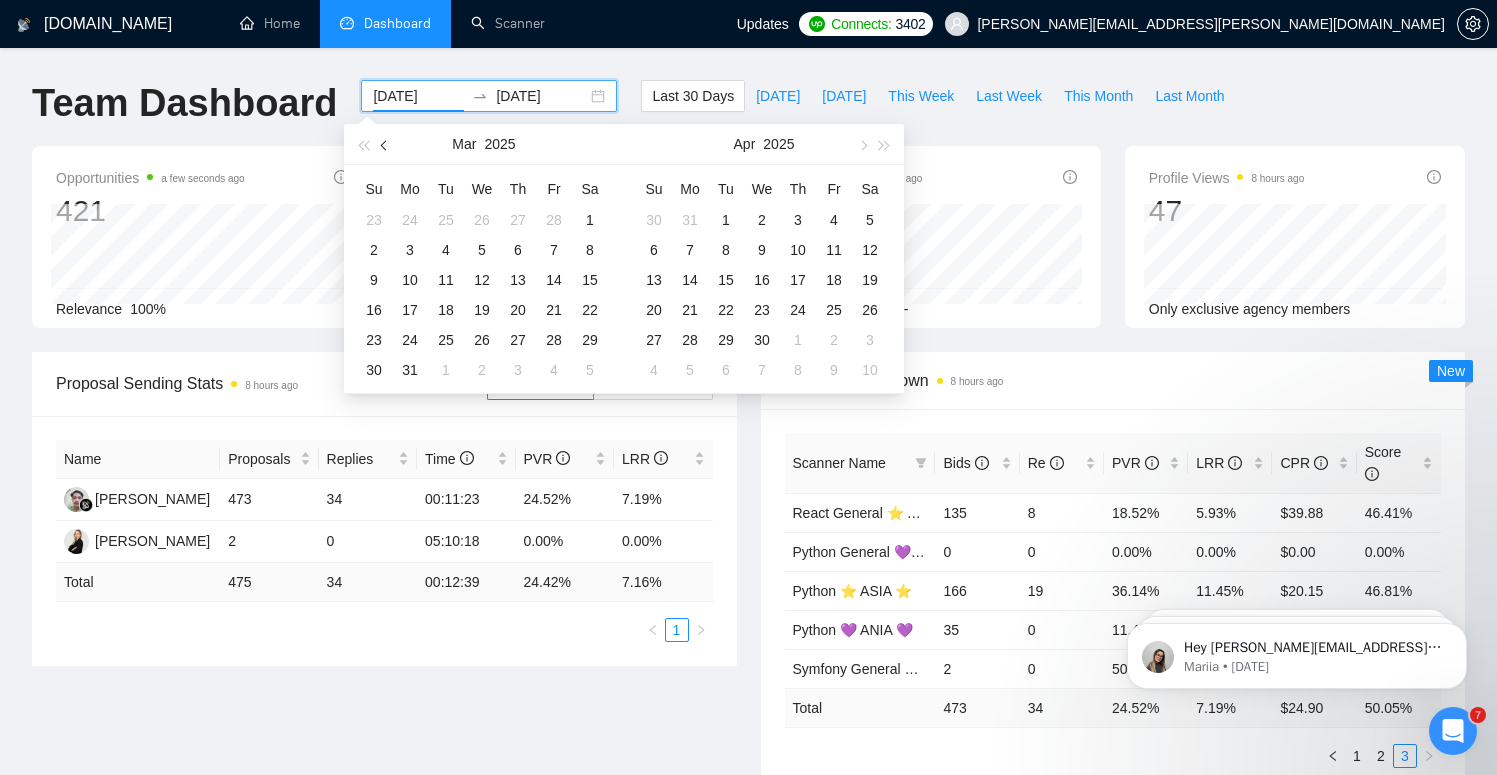 click at bounding box center (386, 145) 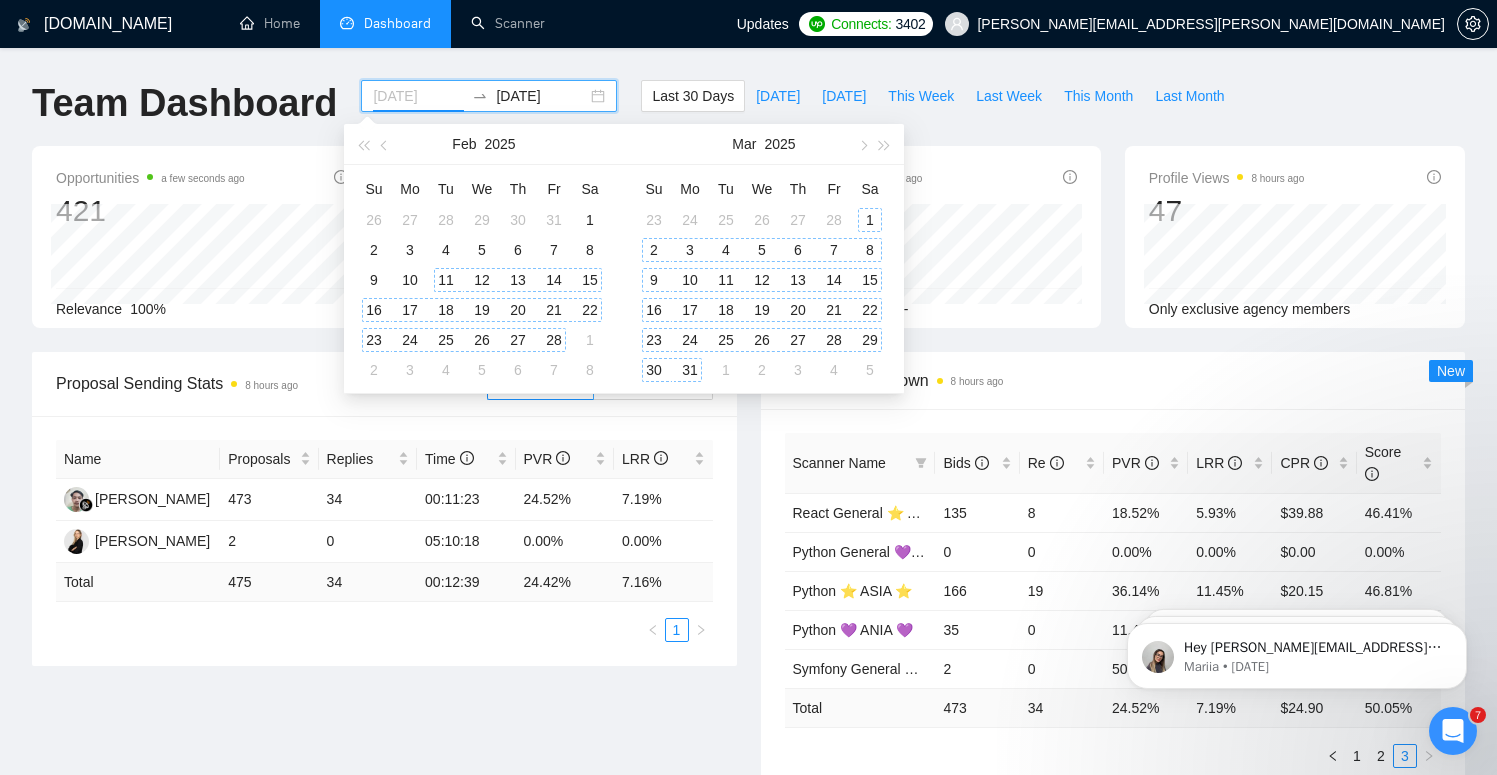 click on "11" at bounding box center [446, 280] 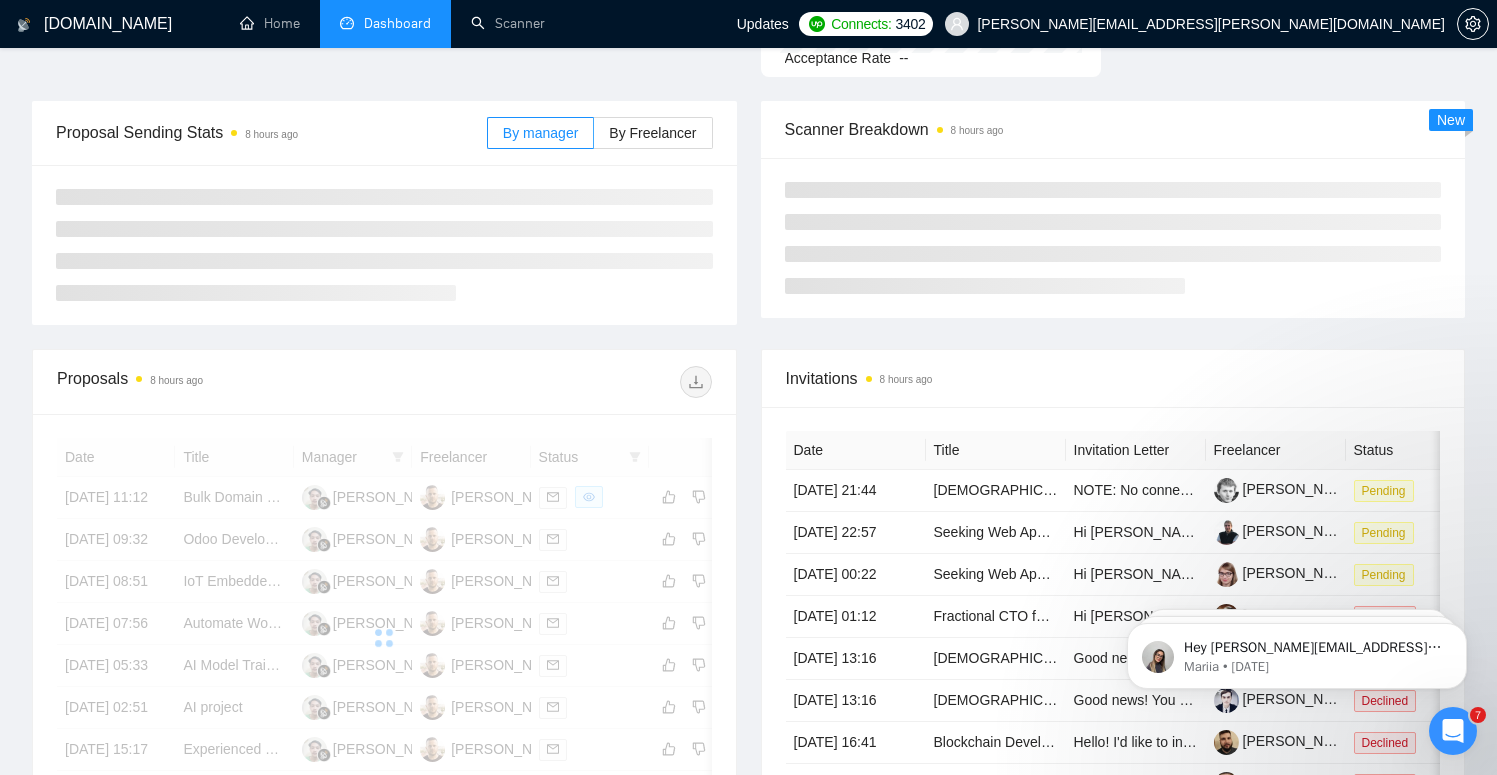 scroll, scrollTop: 254, scrollLeft: 0, axis: vertical 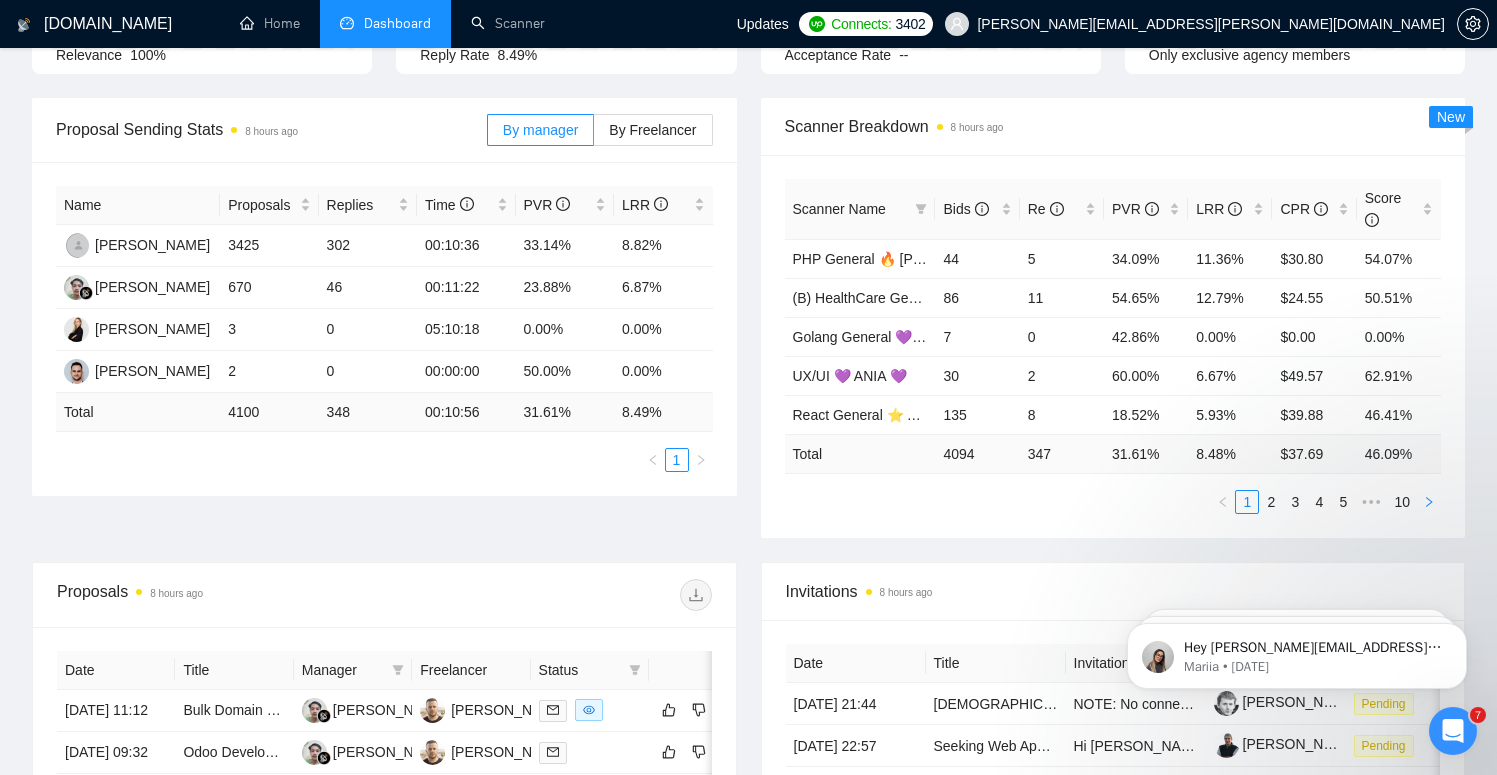 click 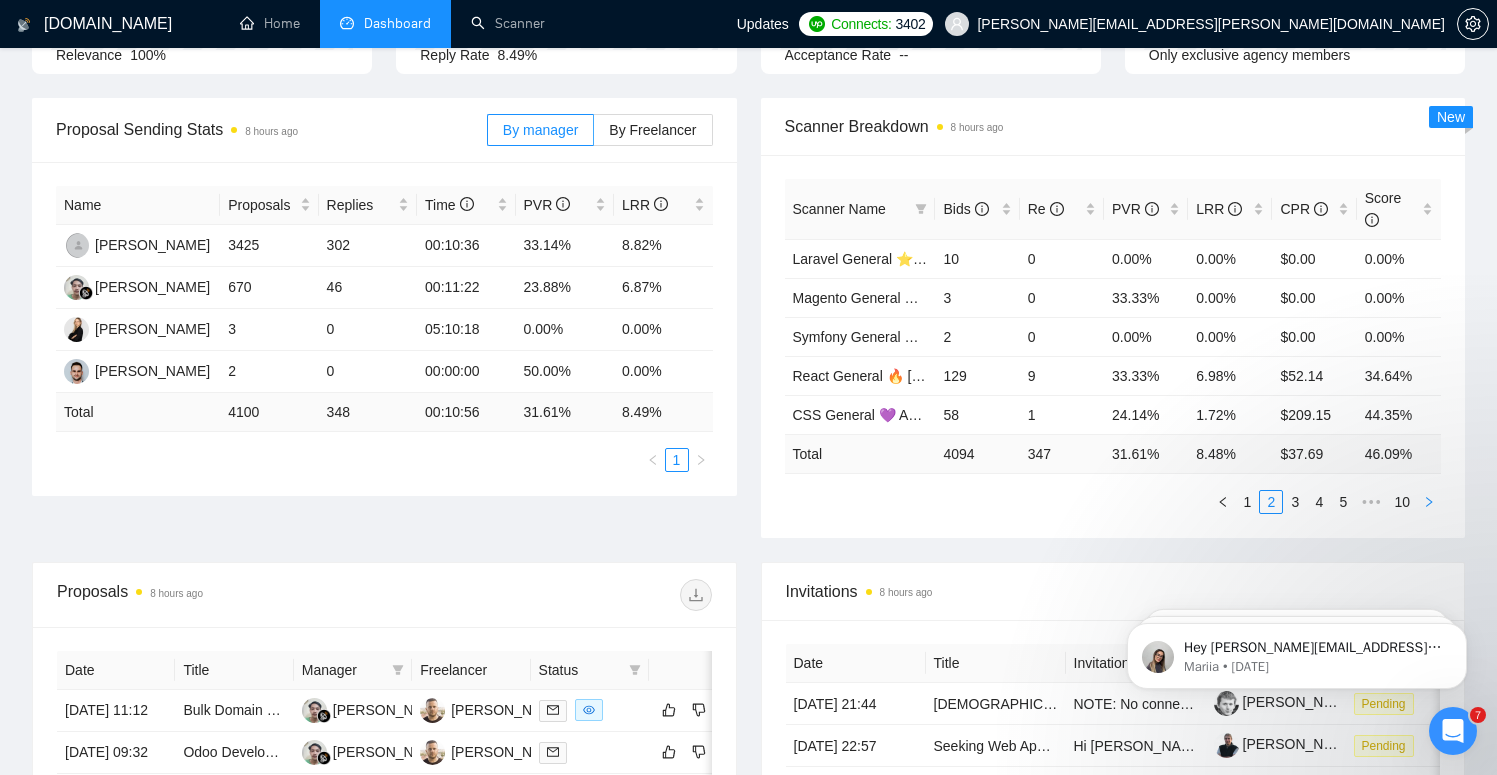 click 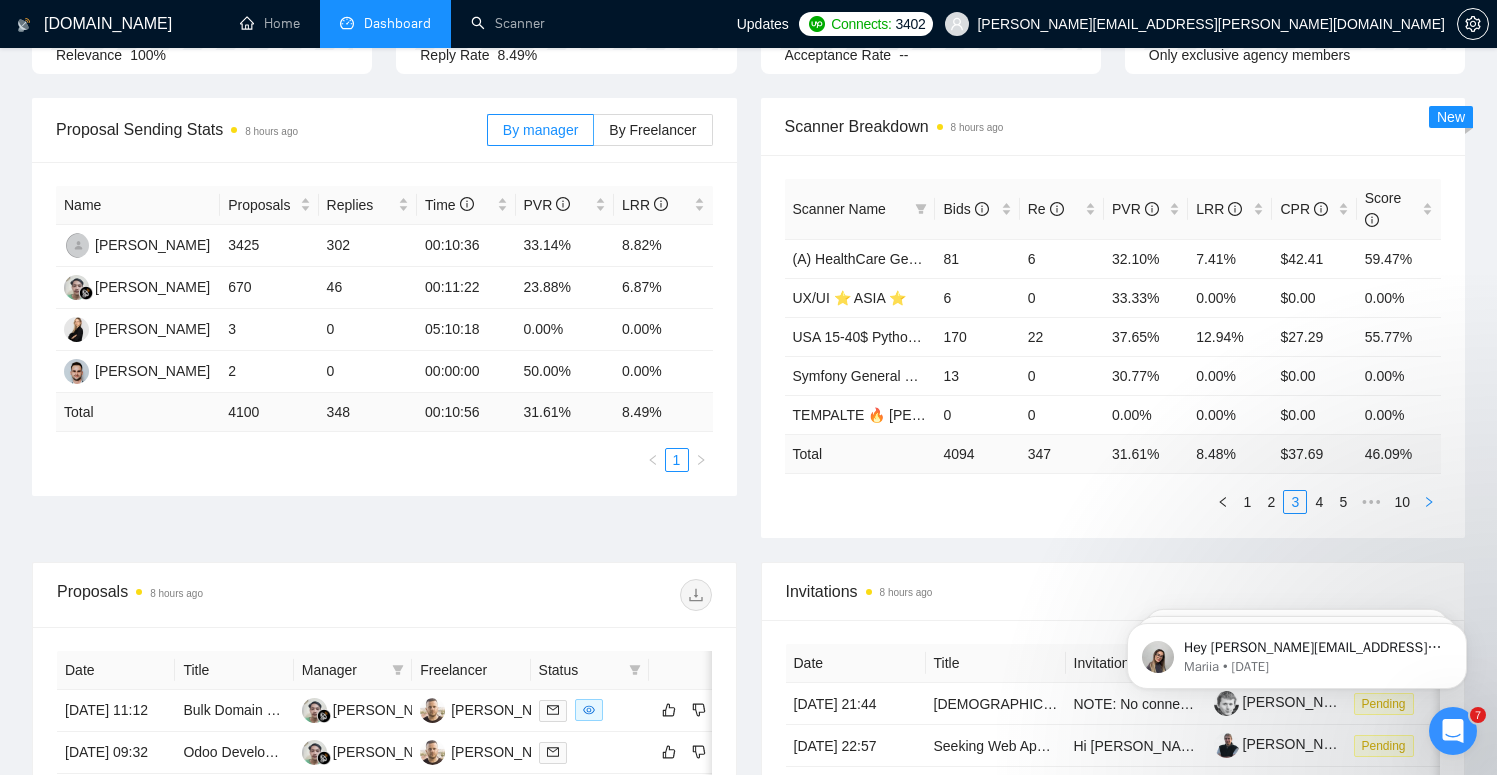 click 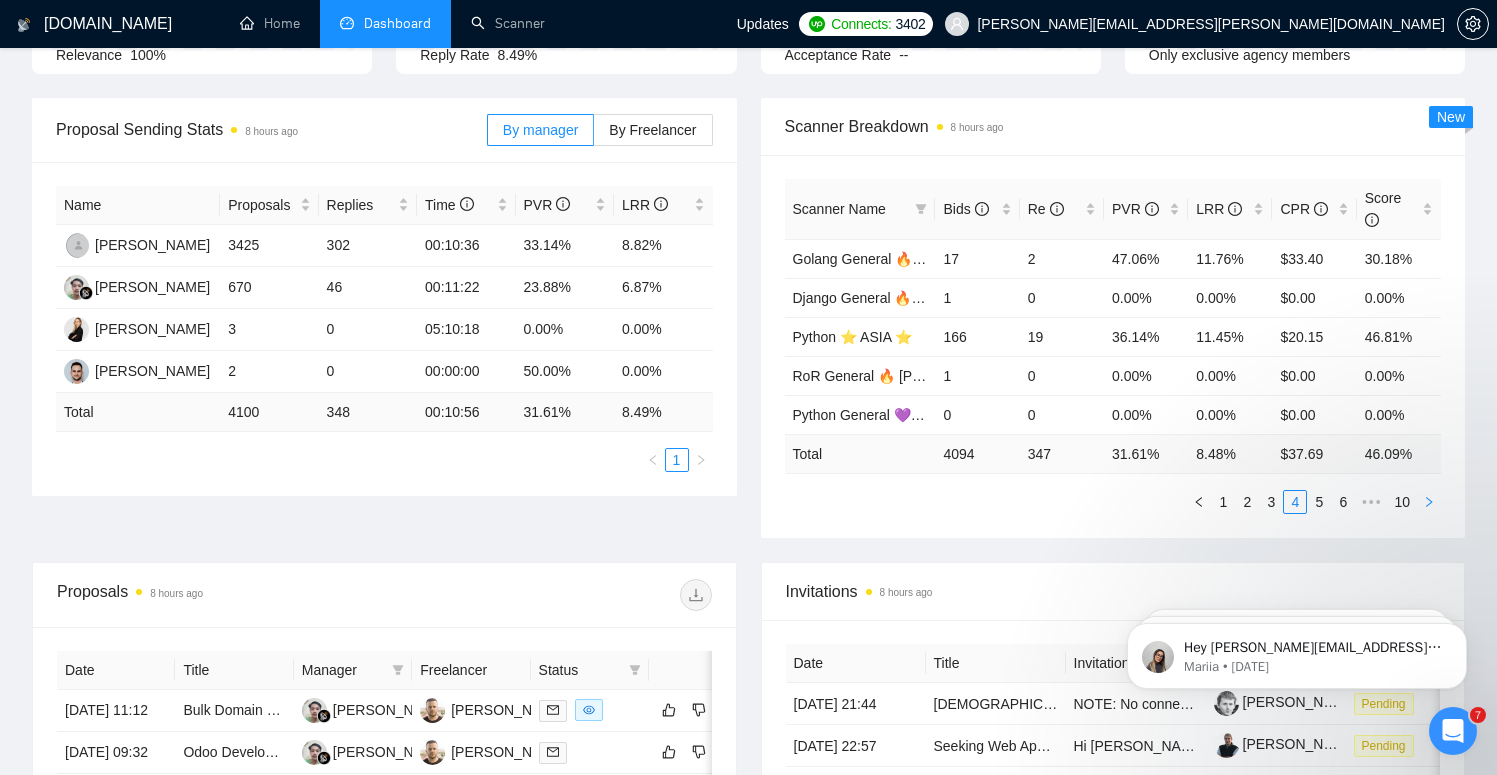 click 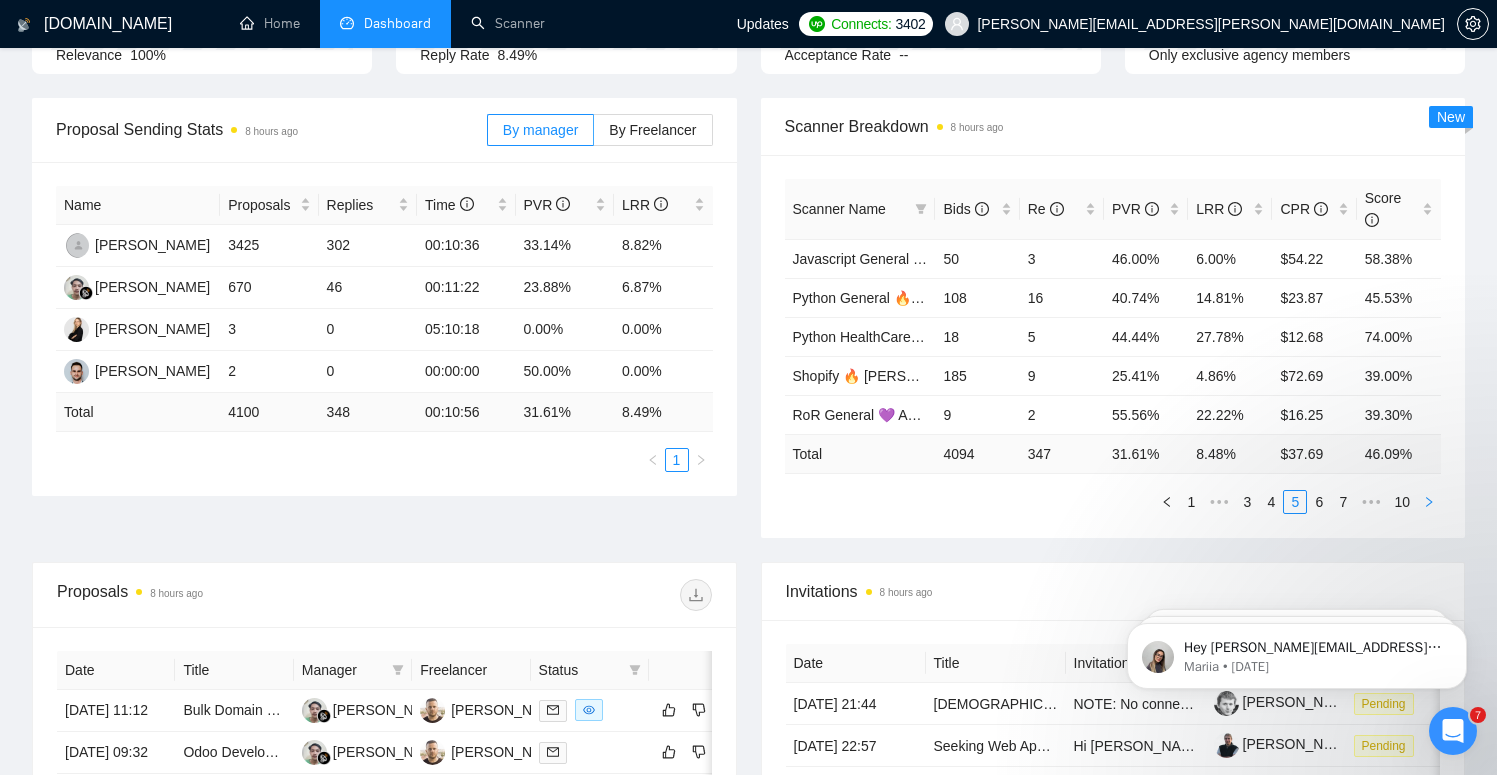 click 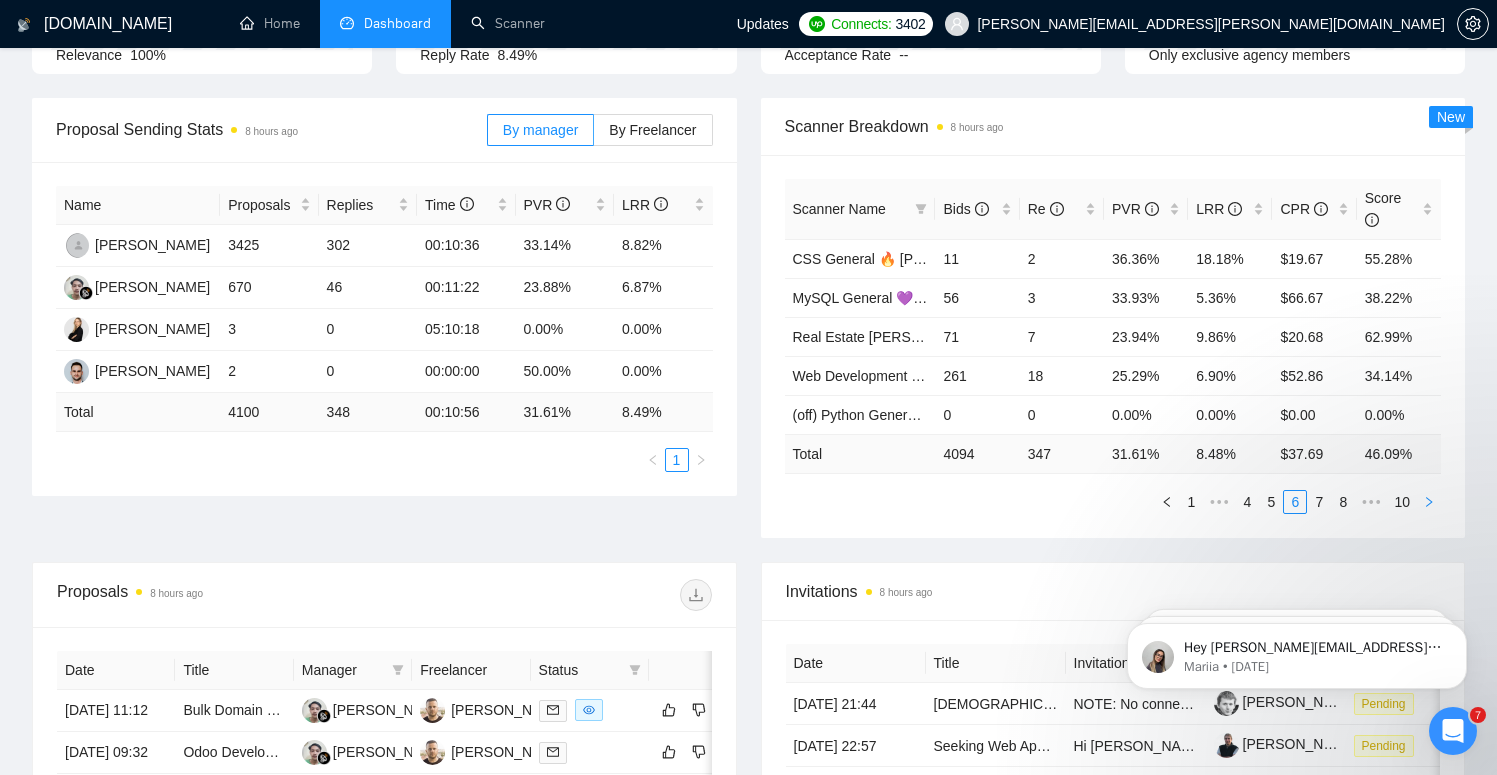 click 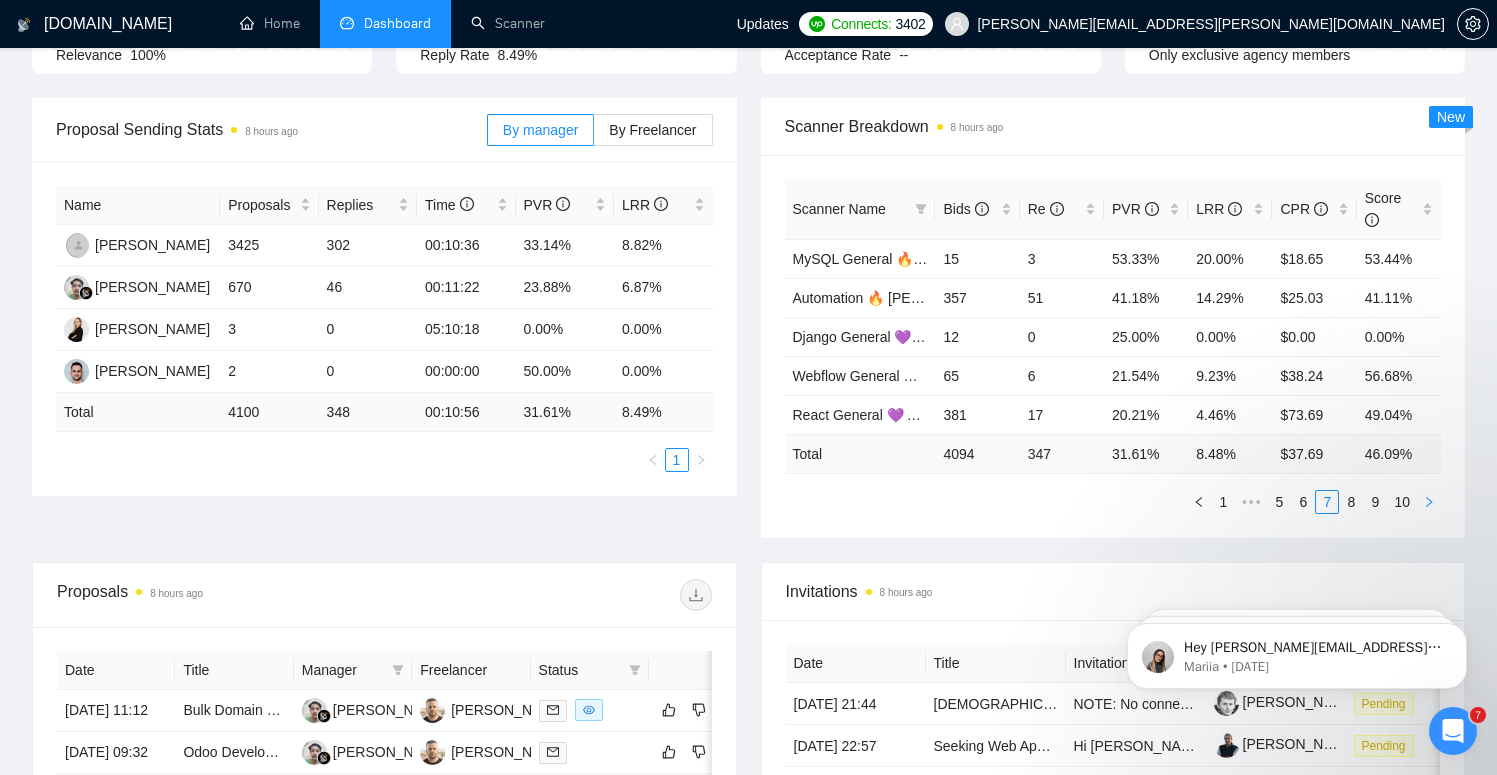 click 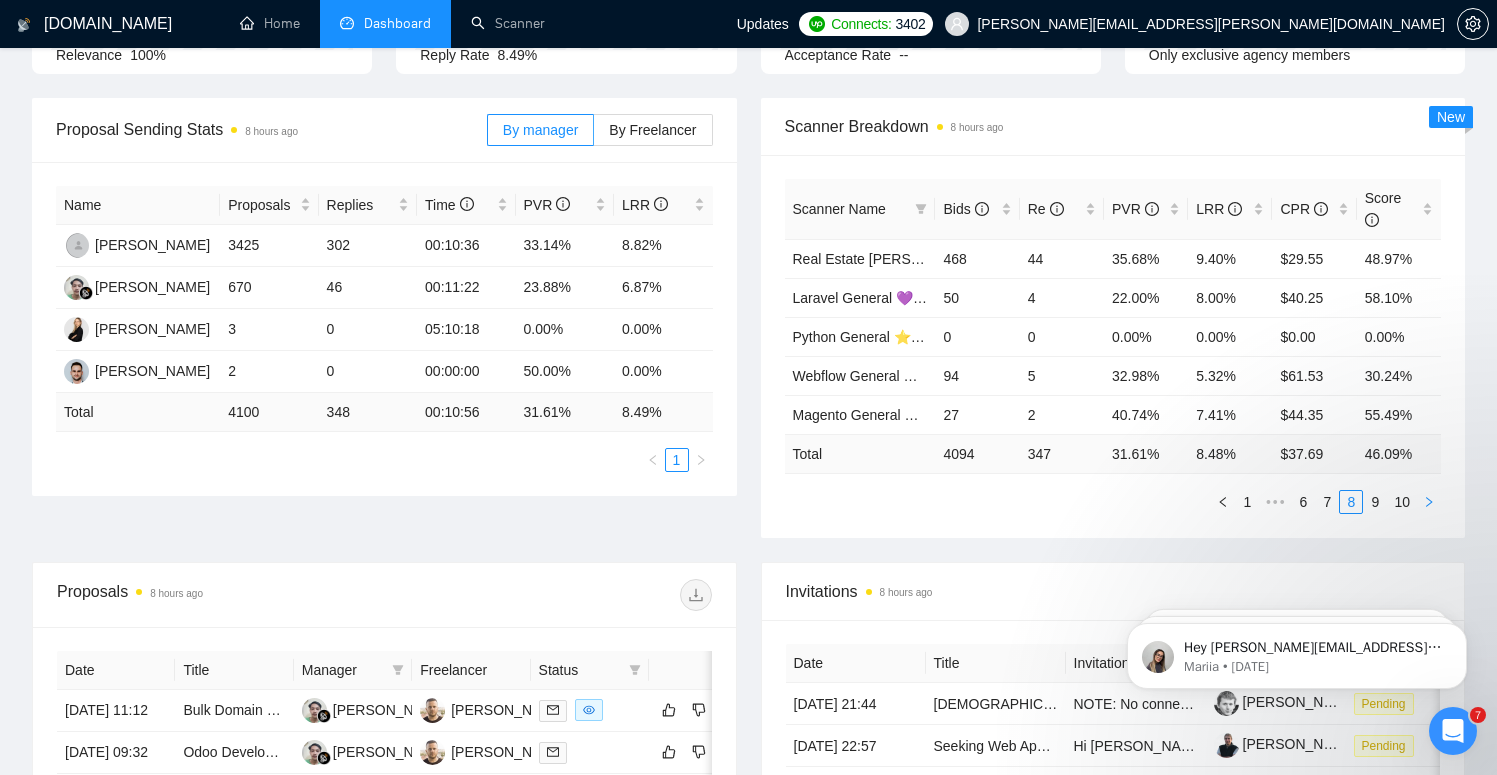 click 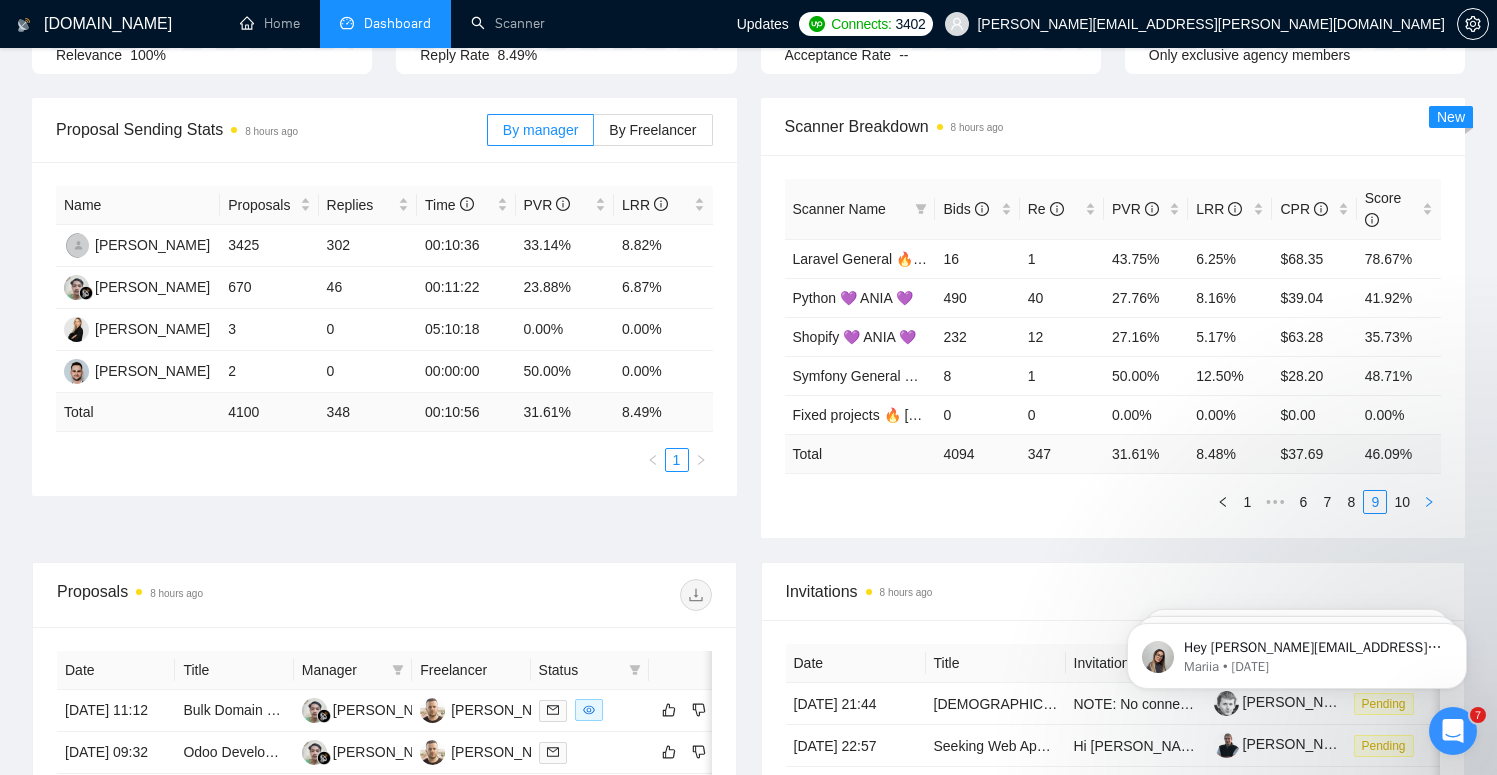 click 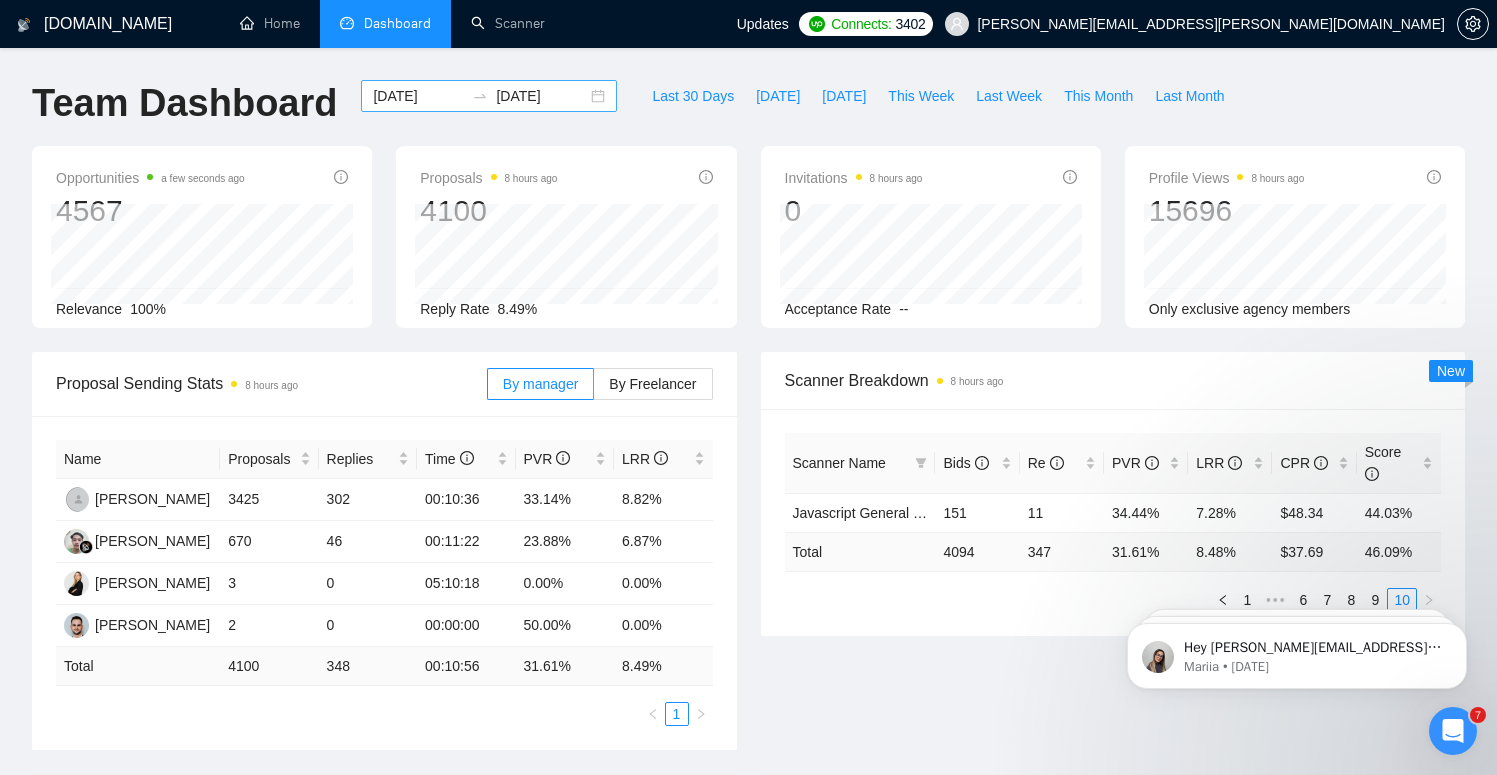 scroll, scrollTop: 0, scrollLeft: 0, axis: both 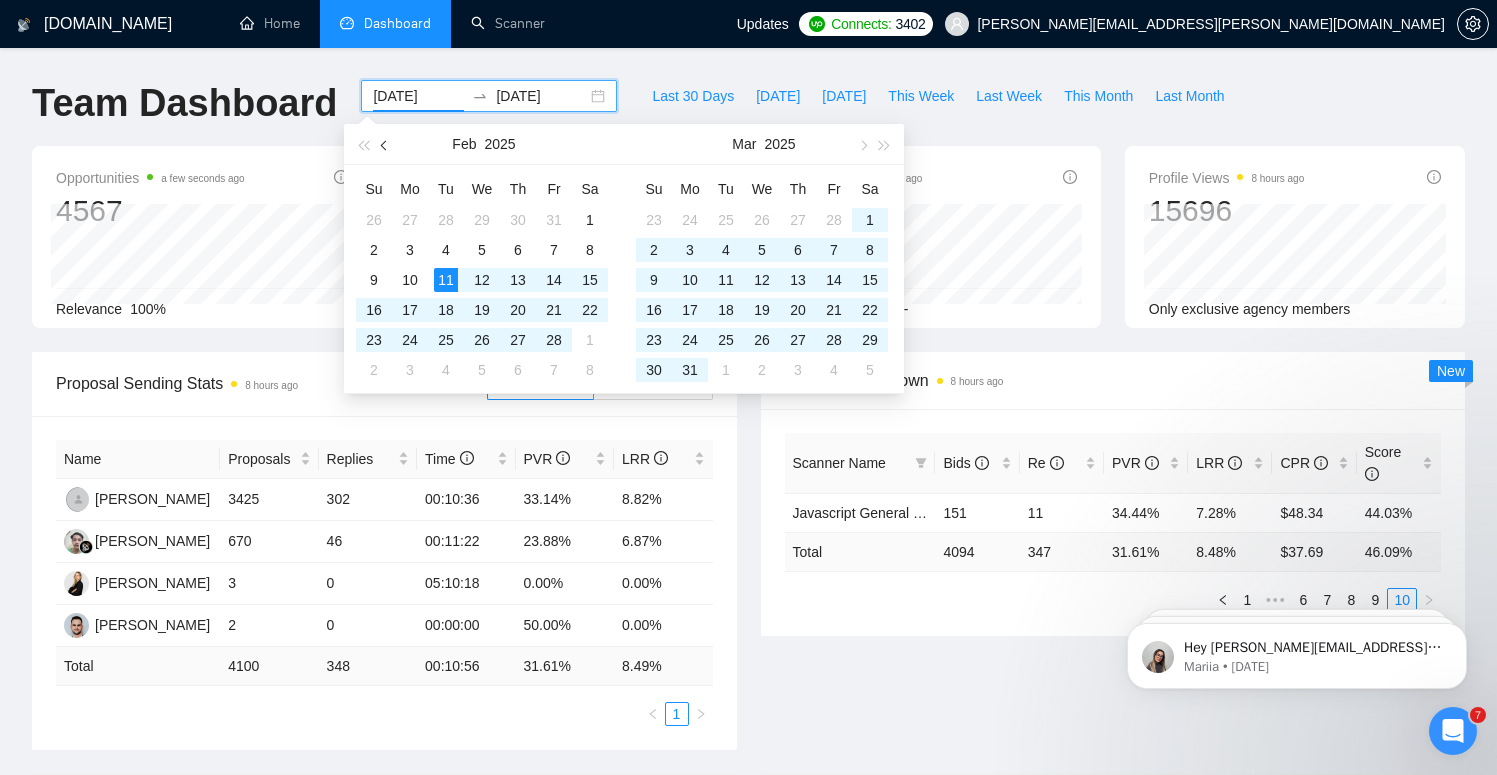 click at bounding box center [385, 144] 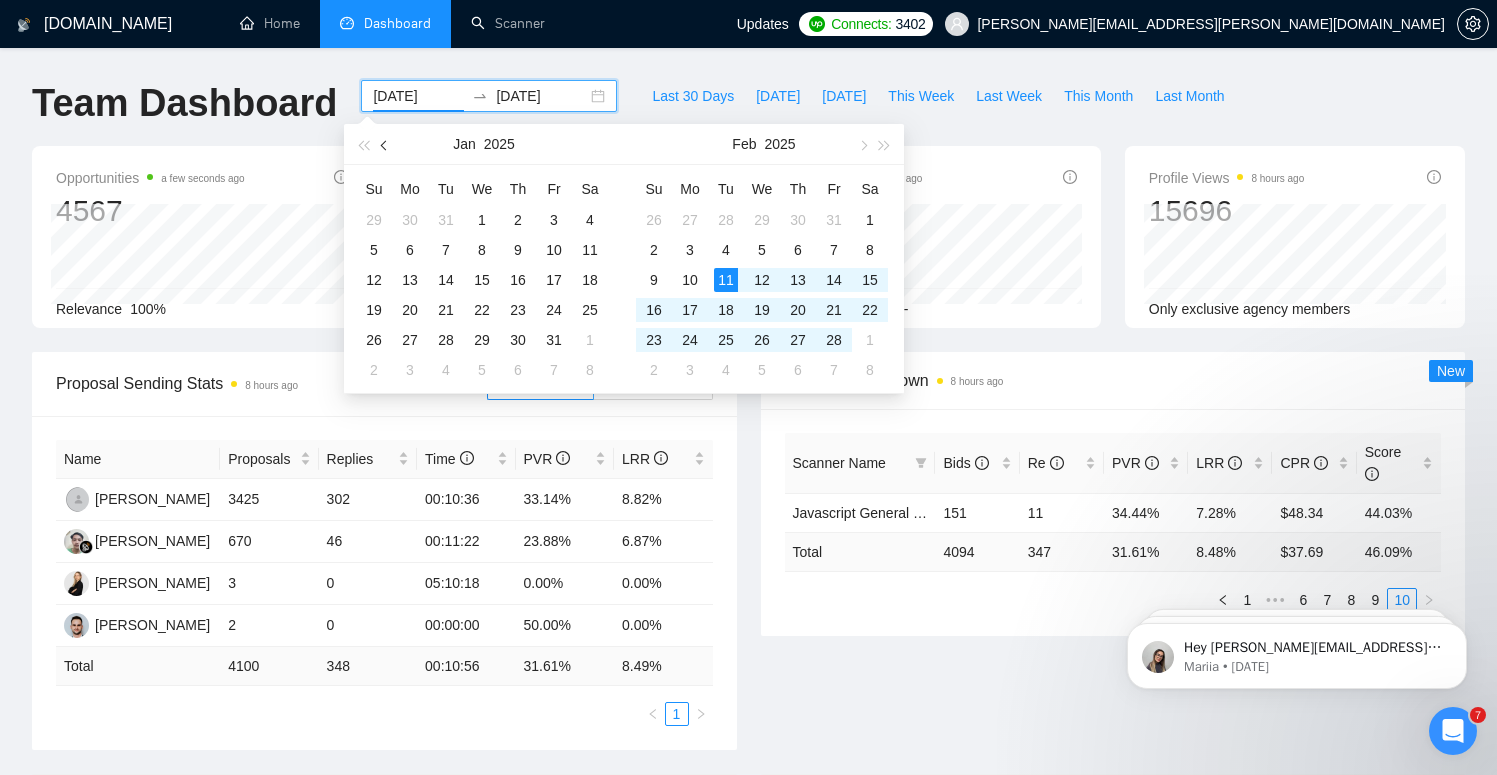 click at bounding box center (385, 144) 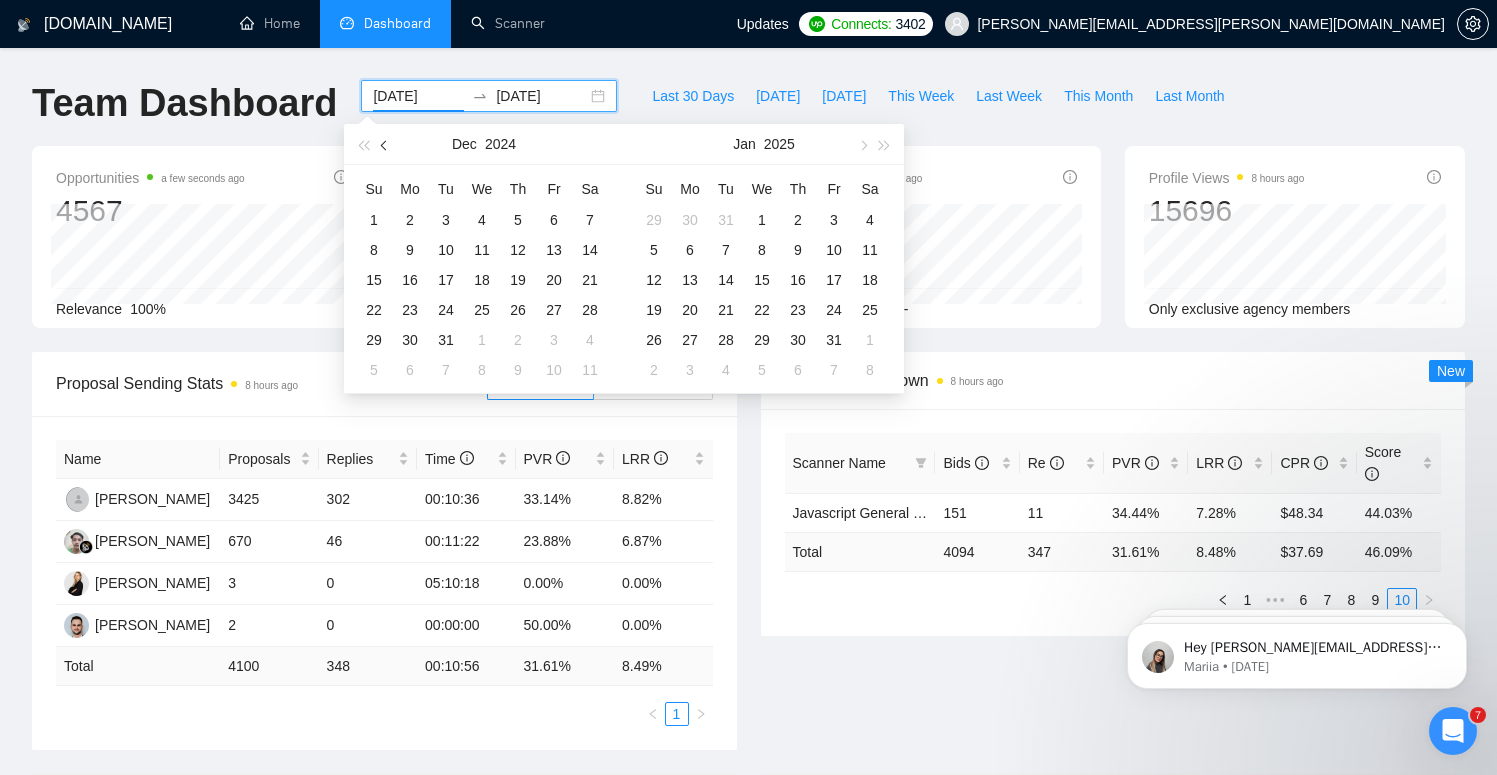 click at bounding box center (385, 144) 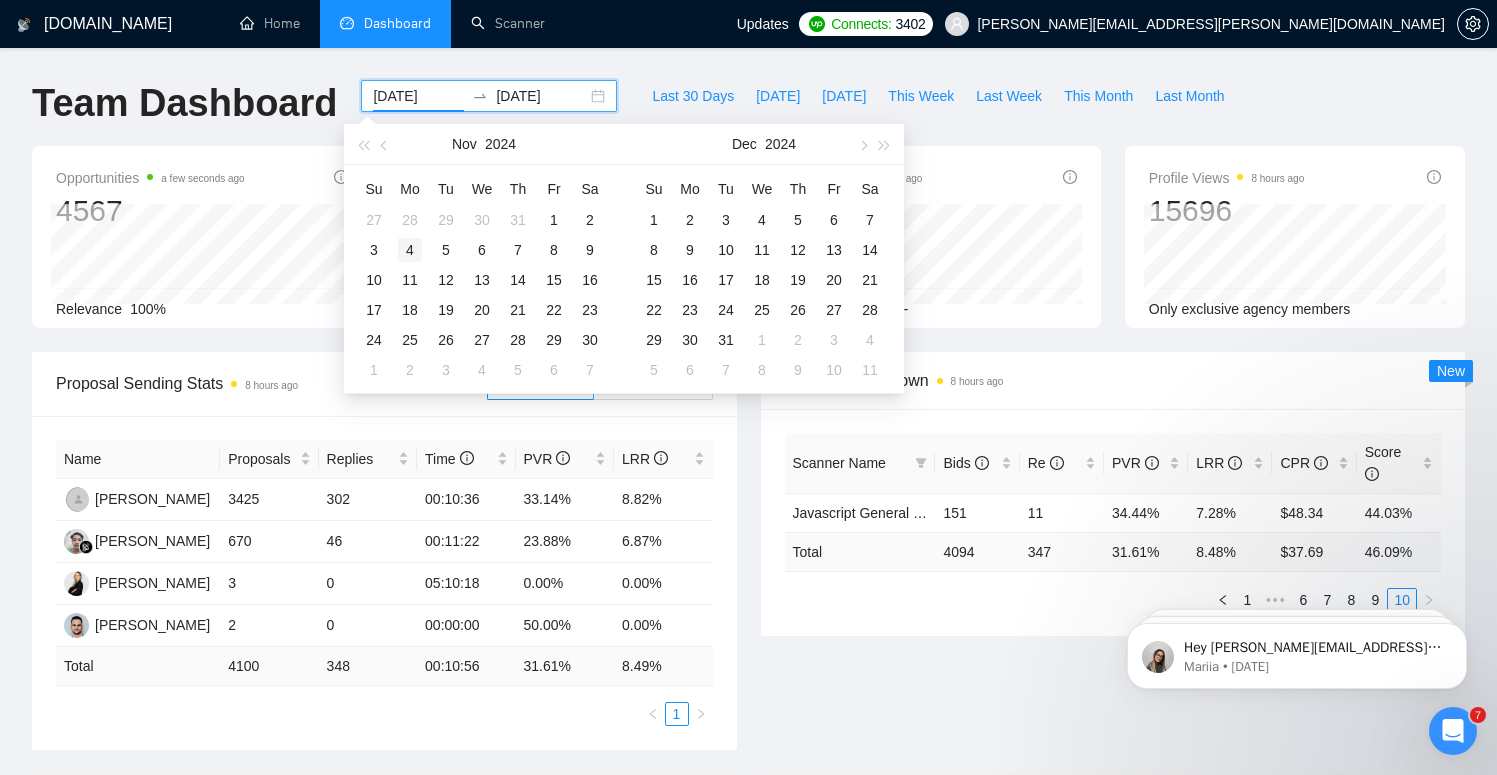type on "[DATE]" 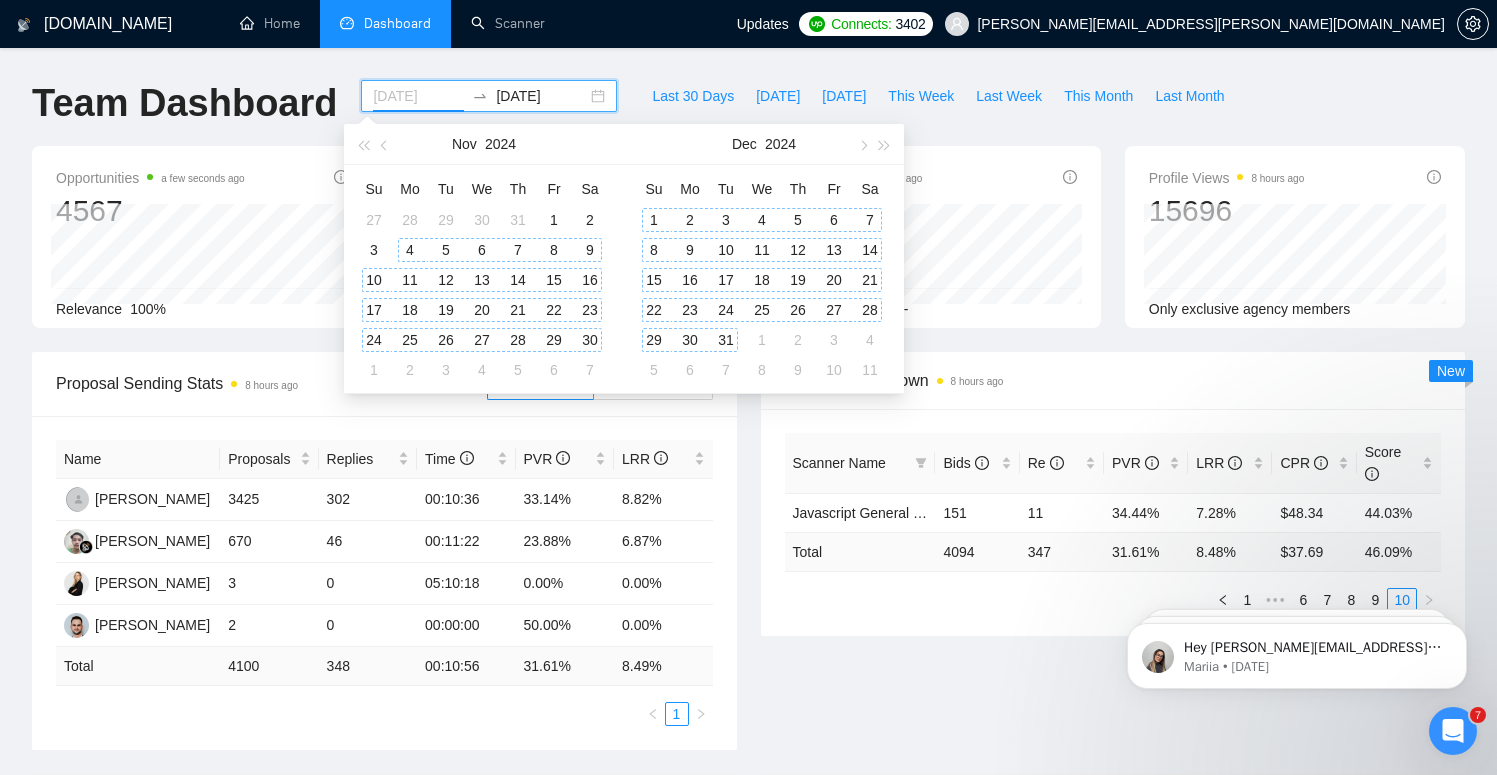 click on "4" at bounding box center [410, 250] 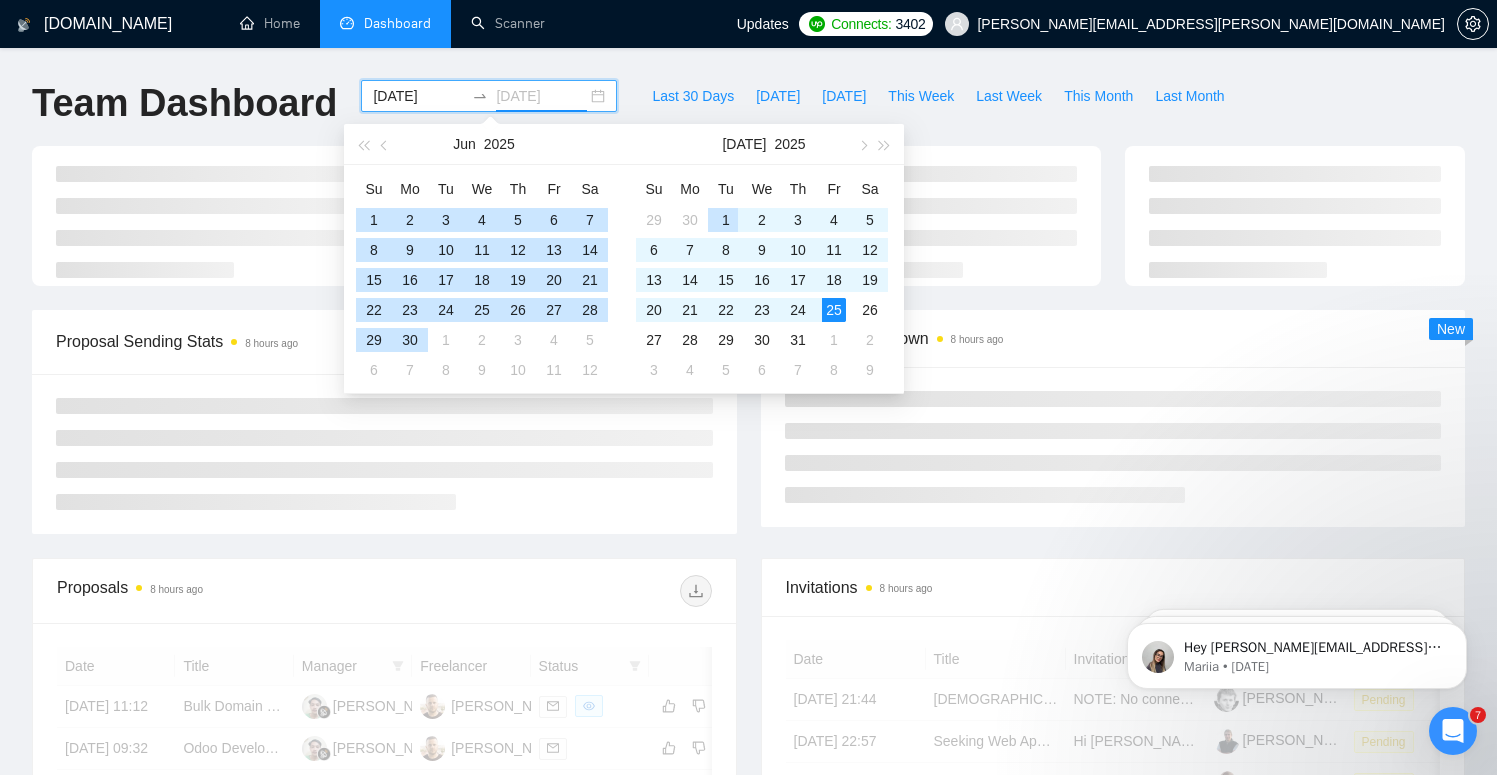 type on "[DATE]" 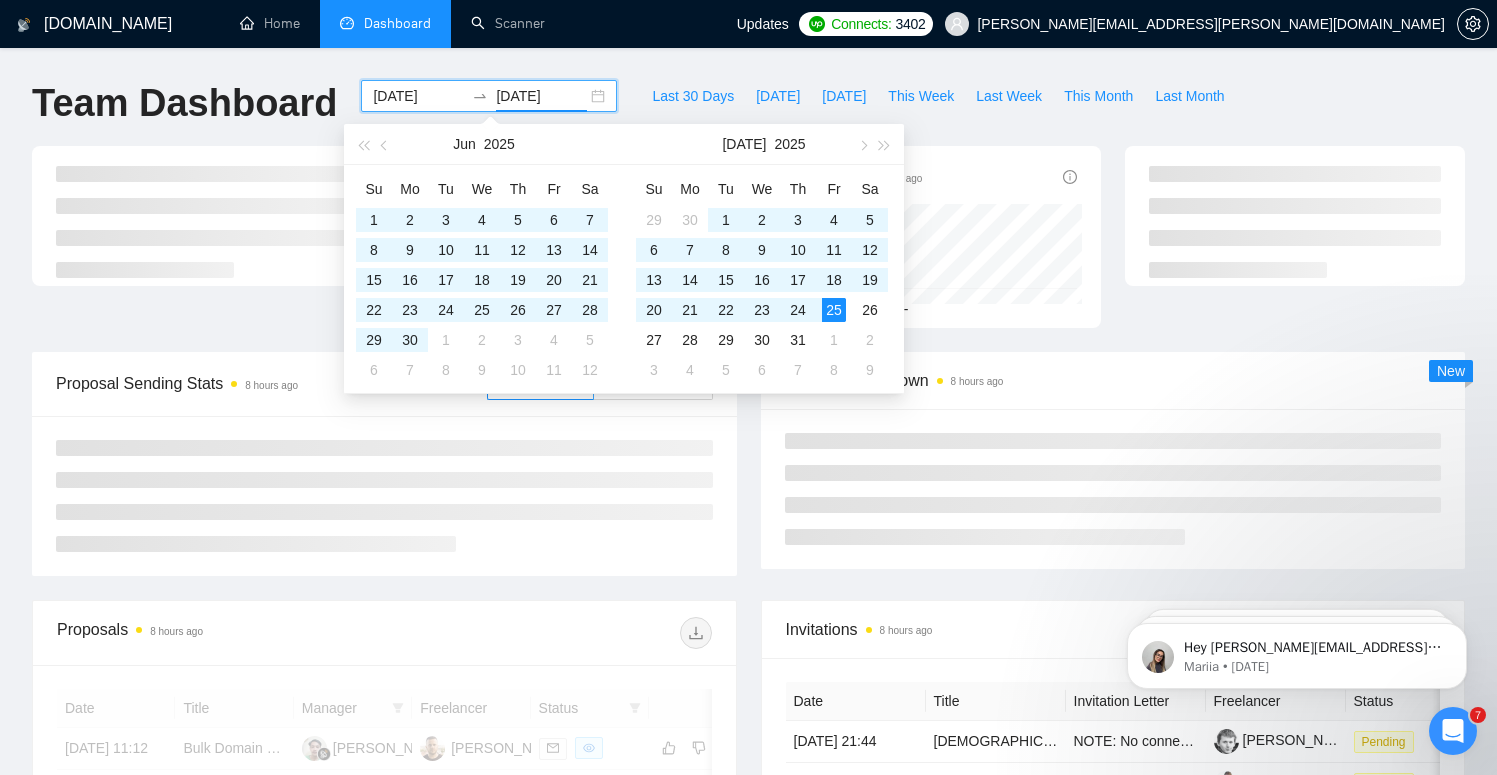 click on "[DOMAIN_NAME] Home Dashboard Scanner Updates  Connects: 3402 [PERSON_NAME][EMAIL_ADDRESS][PERSON_NAME][DOMAIN_NAME] Team Dashboard [DATE] [DATE] Last 30 Days [DATE] [DATE] This Week Last Week This Month Last Month Invitations 8 hours ago 0   Acceptance Rate -- Proposal Sending Stats 8 hours ago By manager By Freelancer Scanner Breakdown 8 hours ago New Proposals 8 hours ago Date Title Manager Freelancer Status               [DATE] 11:12 Bulk Domain Validation & SEO Metric Collection via API [PERSON_NAME] [PERSON_NAME] [DATE] 09:32 Odoo Developer with Amazon SP-API Integration Experience [PERSON_NAME] [PERSON_NAME] [DATE] 08:51 IoT Embedded Engineer for Android & Linux SDK Integration [PERSON_NAME] [PERSON_NAME] [DATE] 07:56 Automate Workflow Expert Needed [PERSON_NAME] [PERSON_NAME] [DATE] 05:33 AI Model Training - Python [PERSON_NAME] [PERSON_NAME] [DATE] 02:51 AI project [PERSON_NAME] [PERSON_NAME] [DATE] 15:17 [PERSON_NAME] [PERSON_NAME] 1 2" at bounding box center [748, 695] 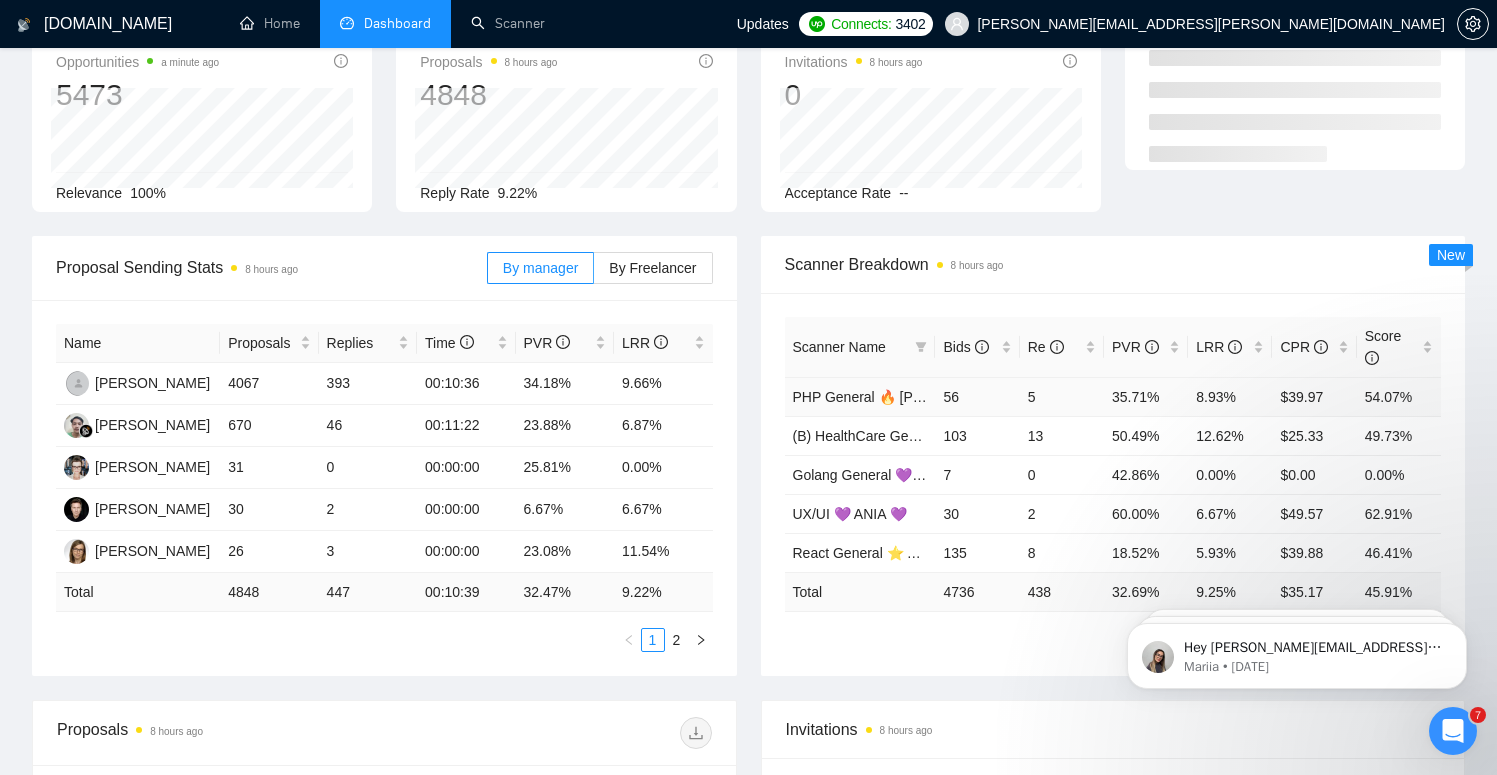 scroll, scrollTop: 187, scrollLeft: 0, axis: vertical 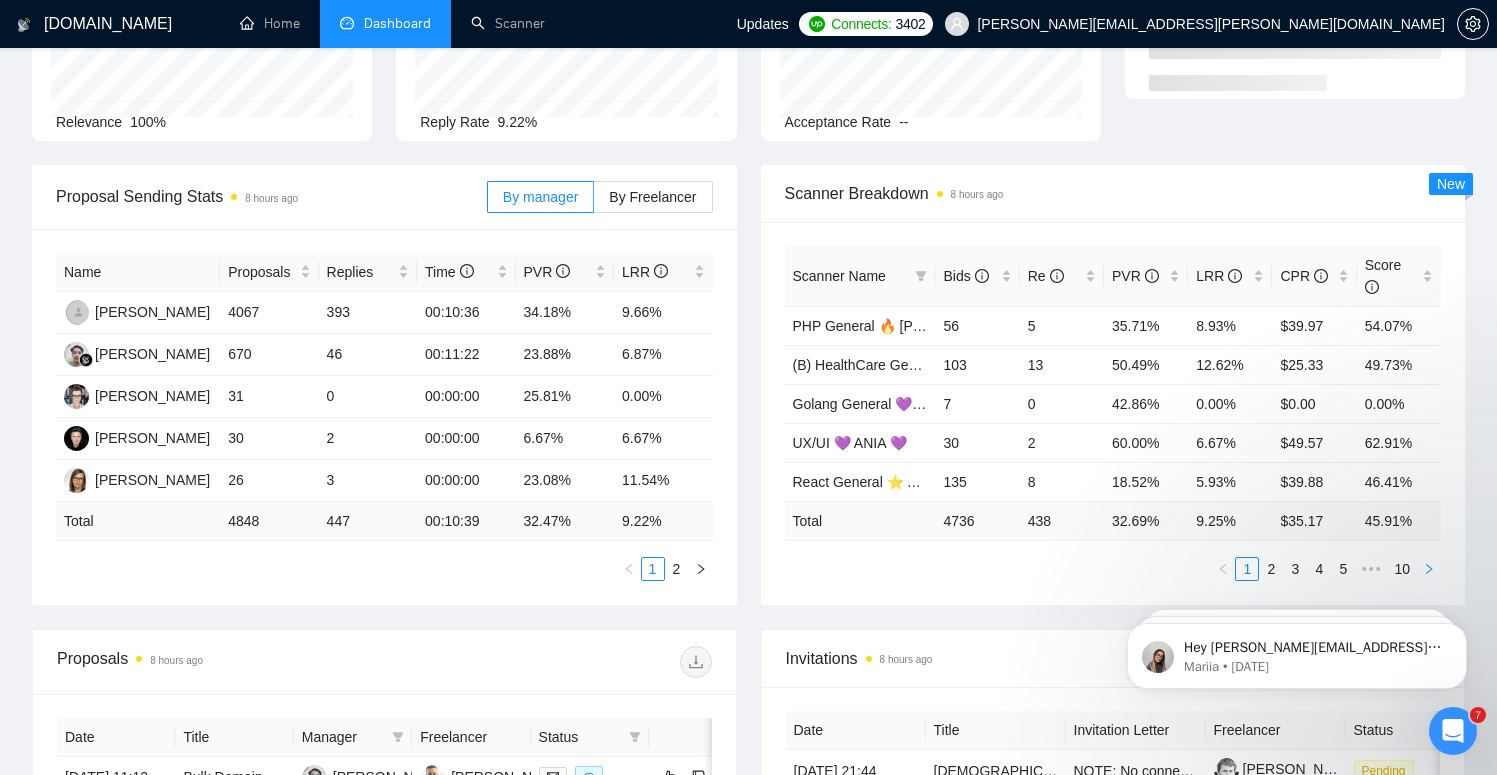 click at bounding box center (1429, 569) 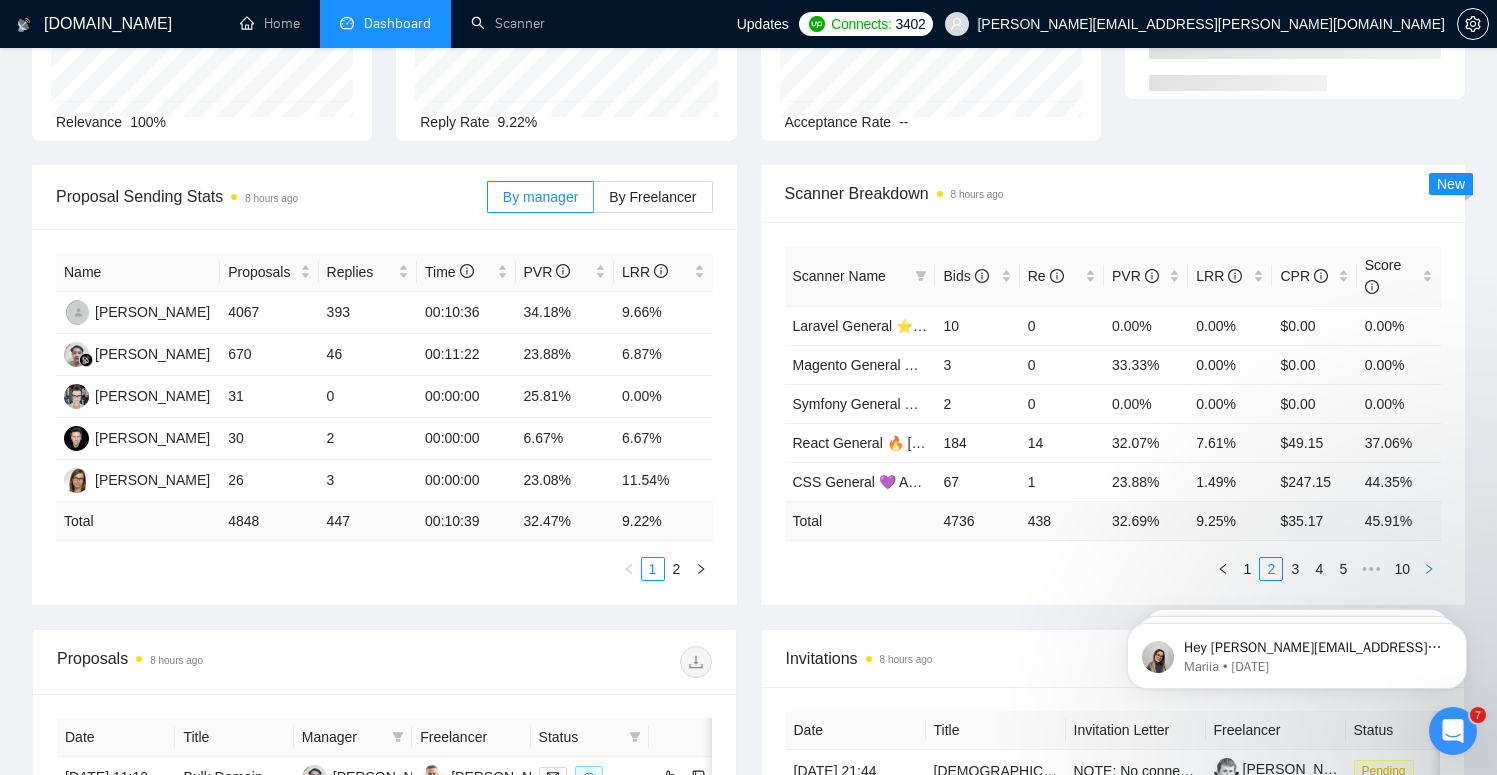 click at bounding box center [1429, 569] 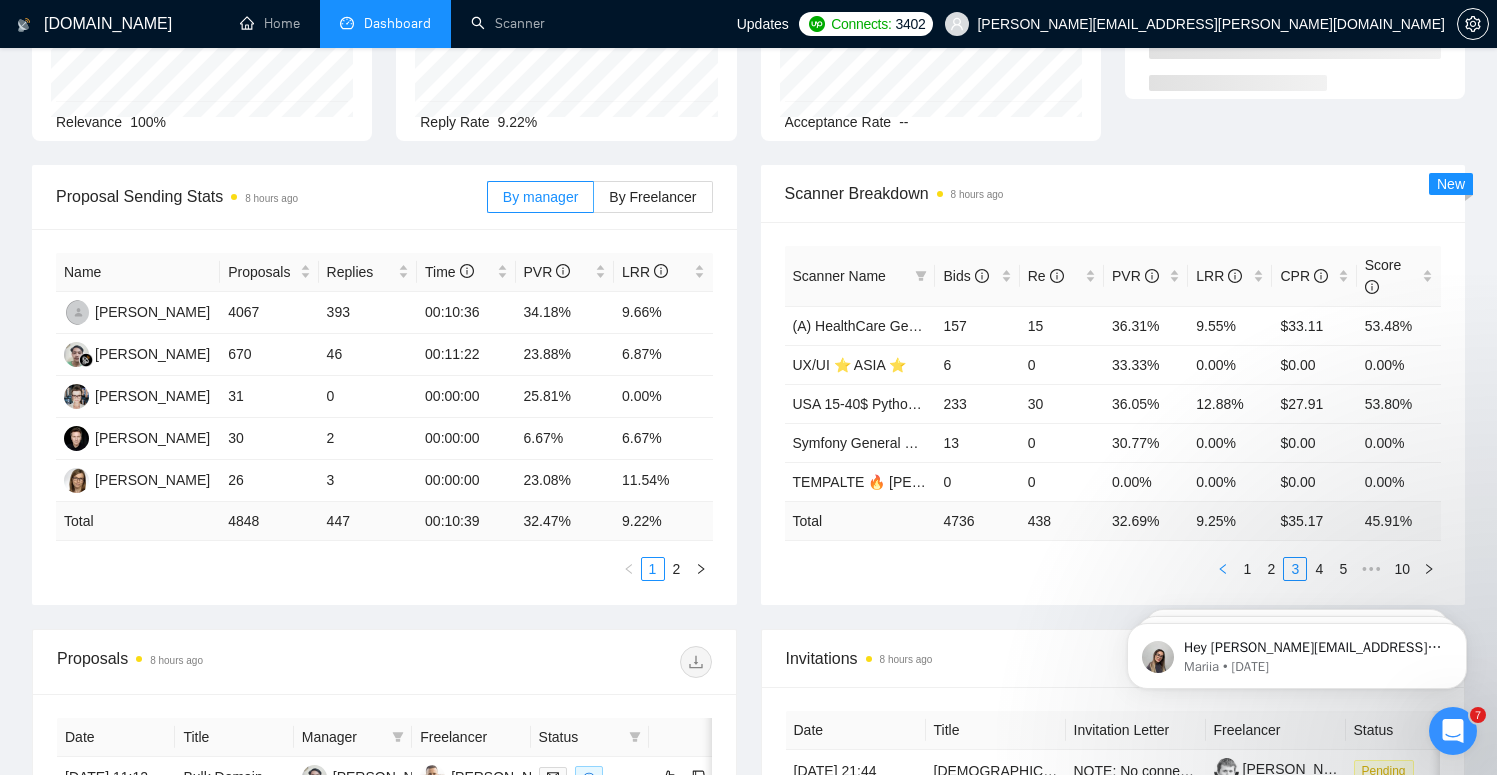 click 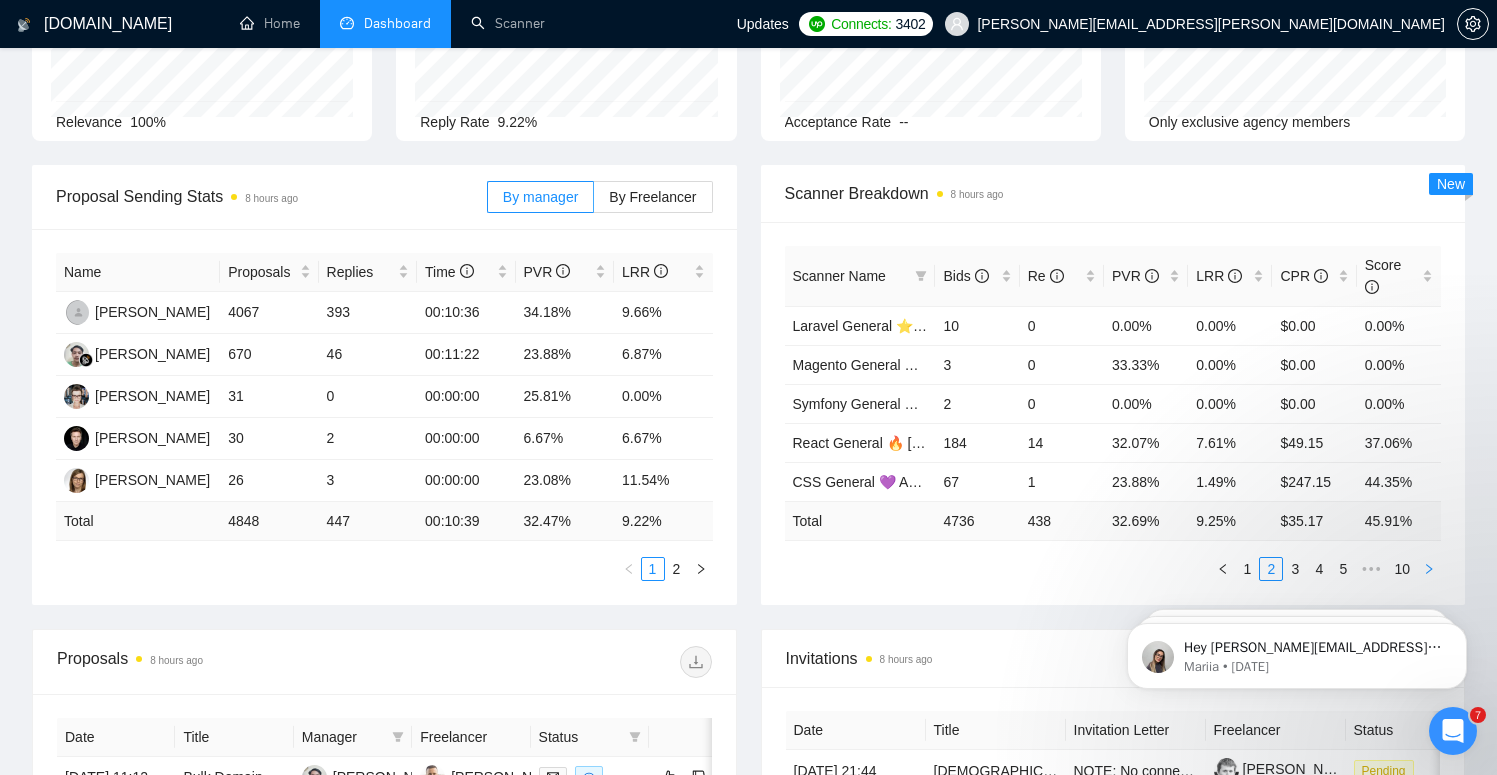 click 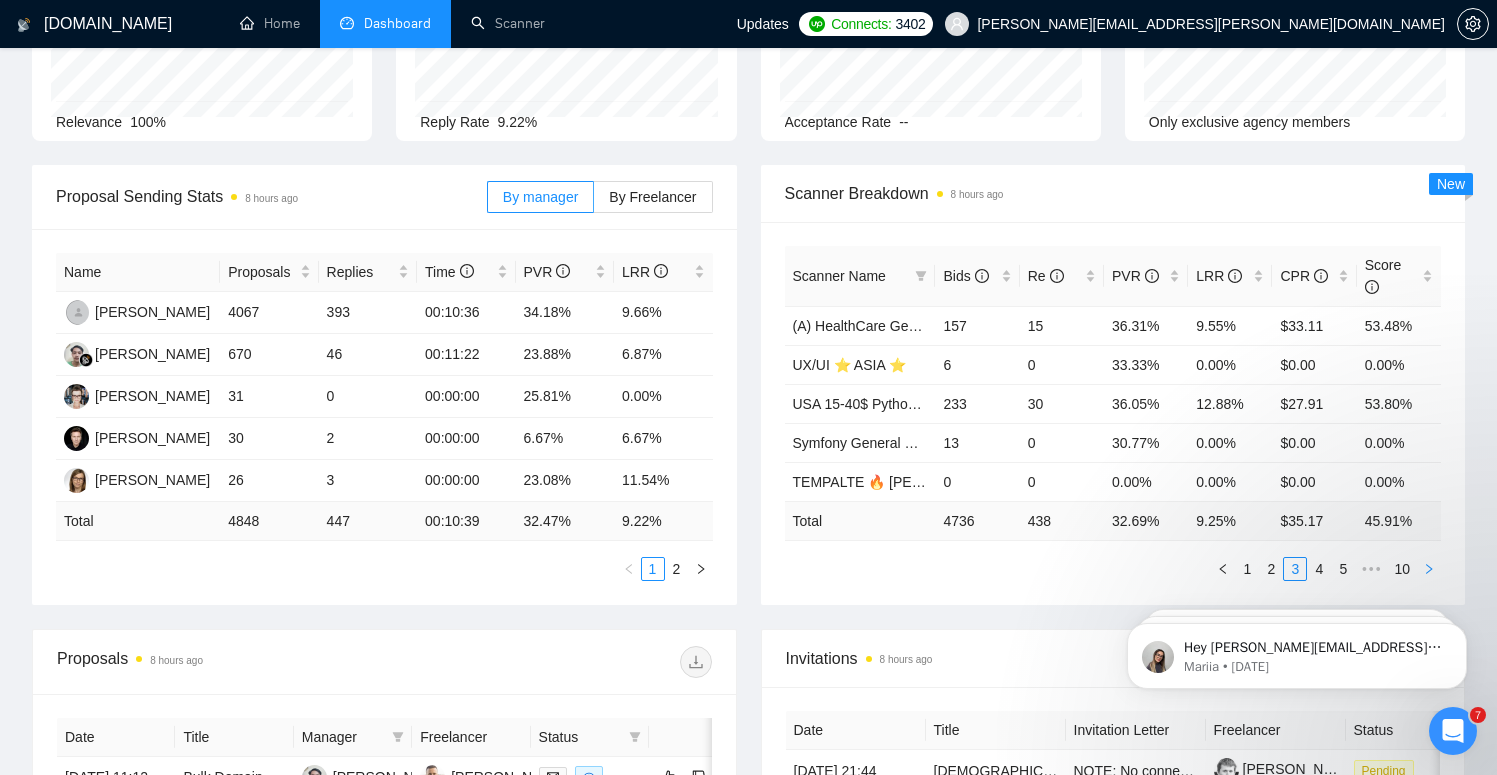click 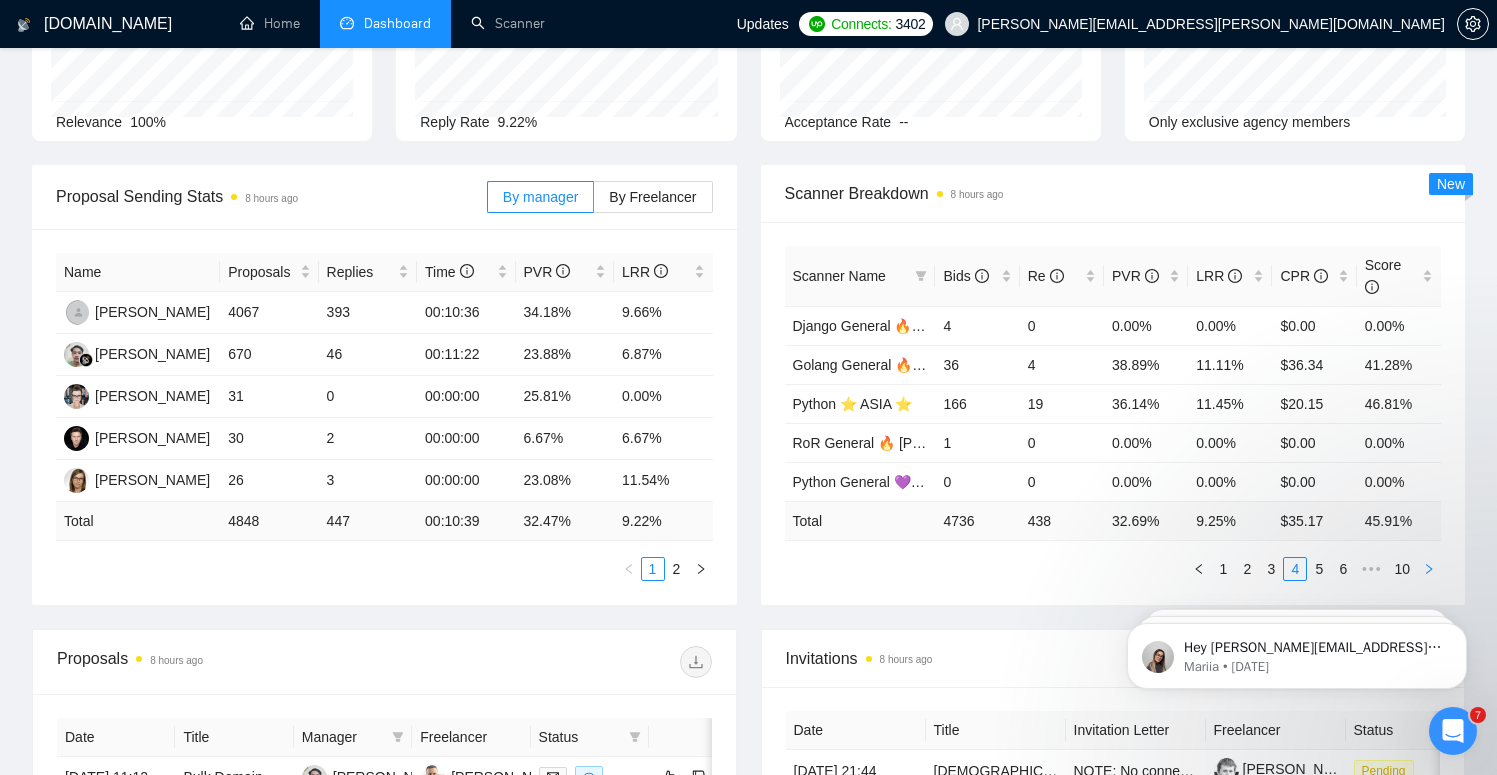 click 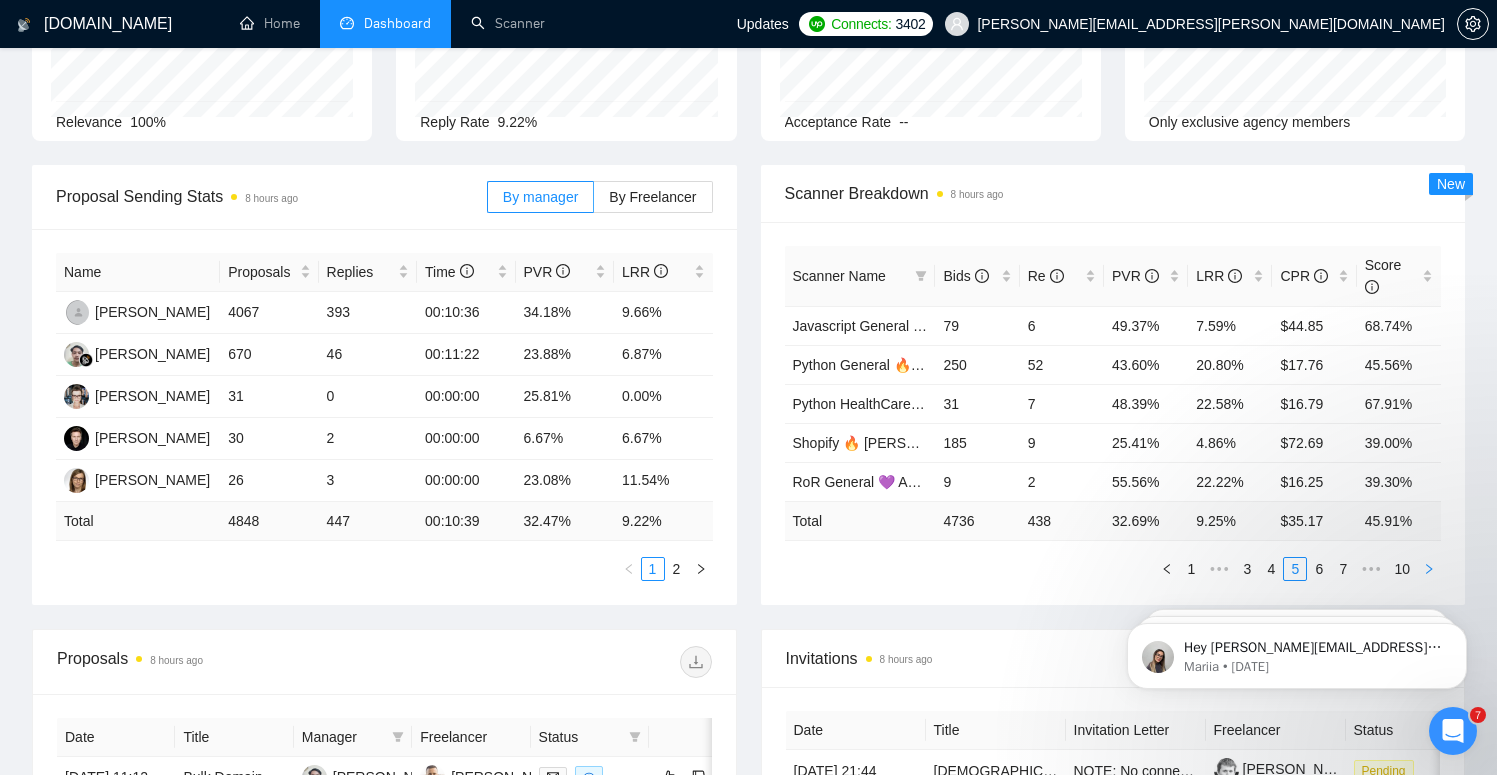 click 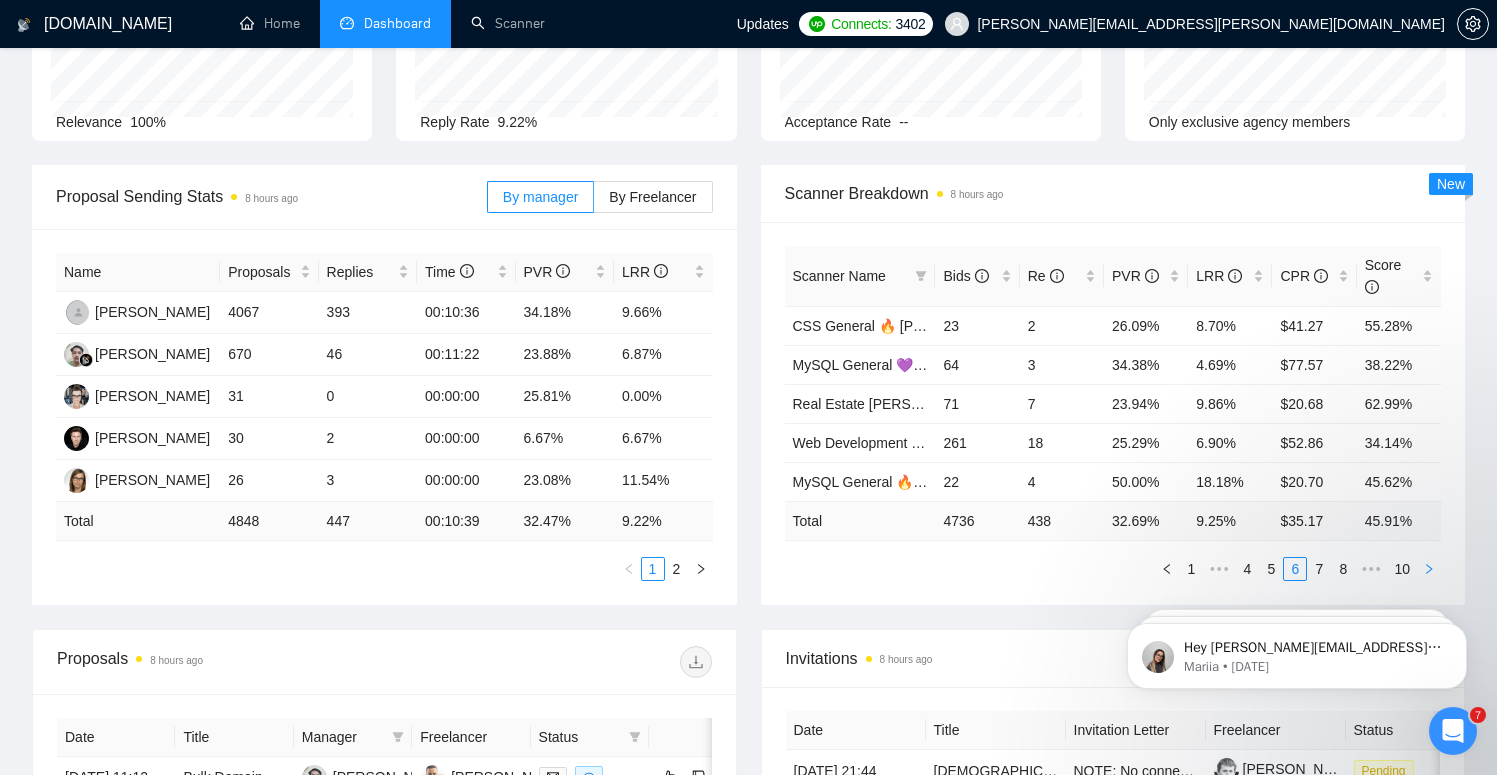 click 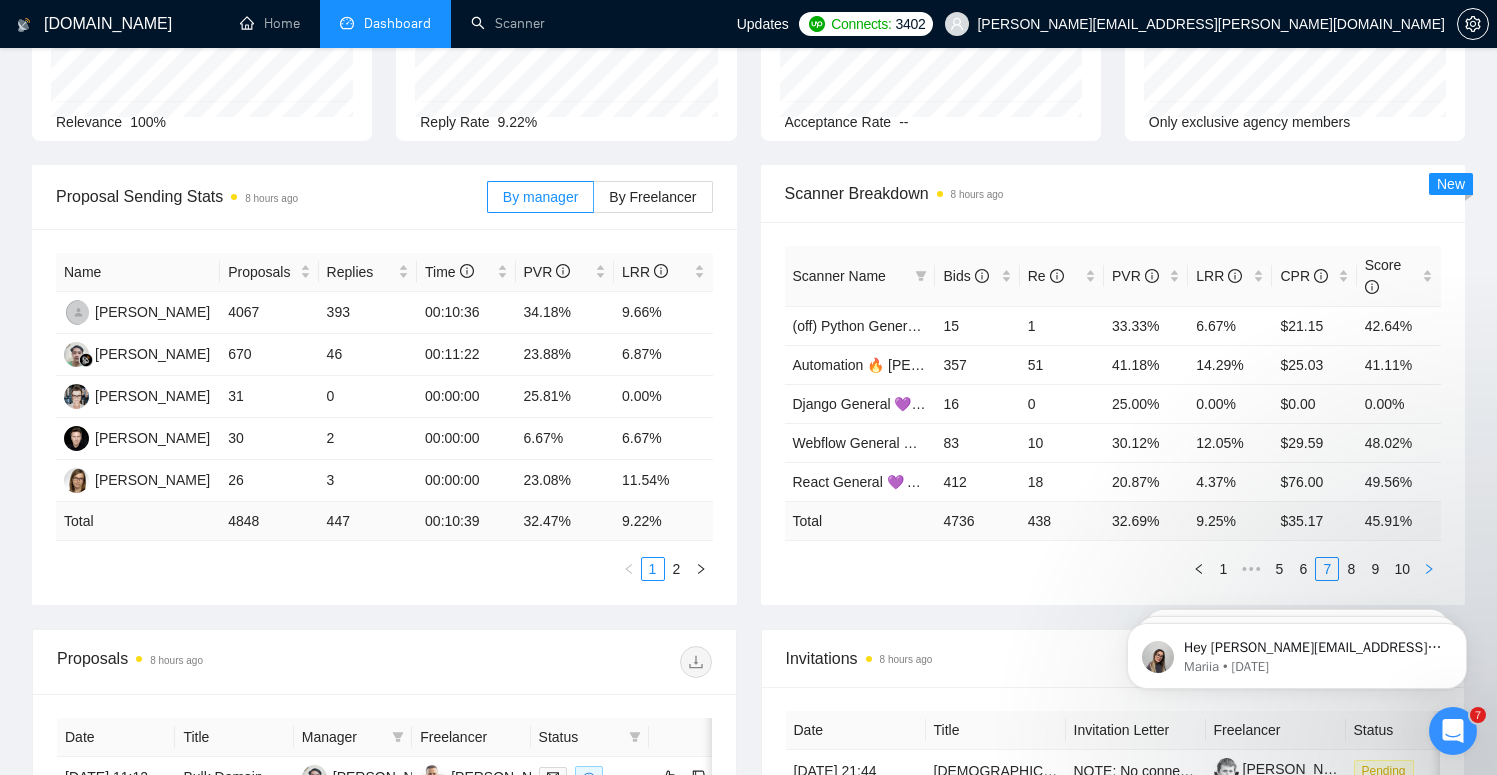 click 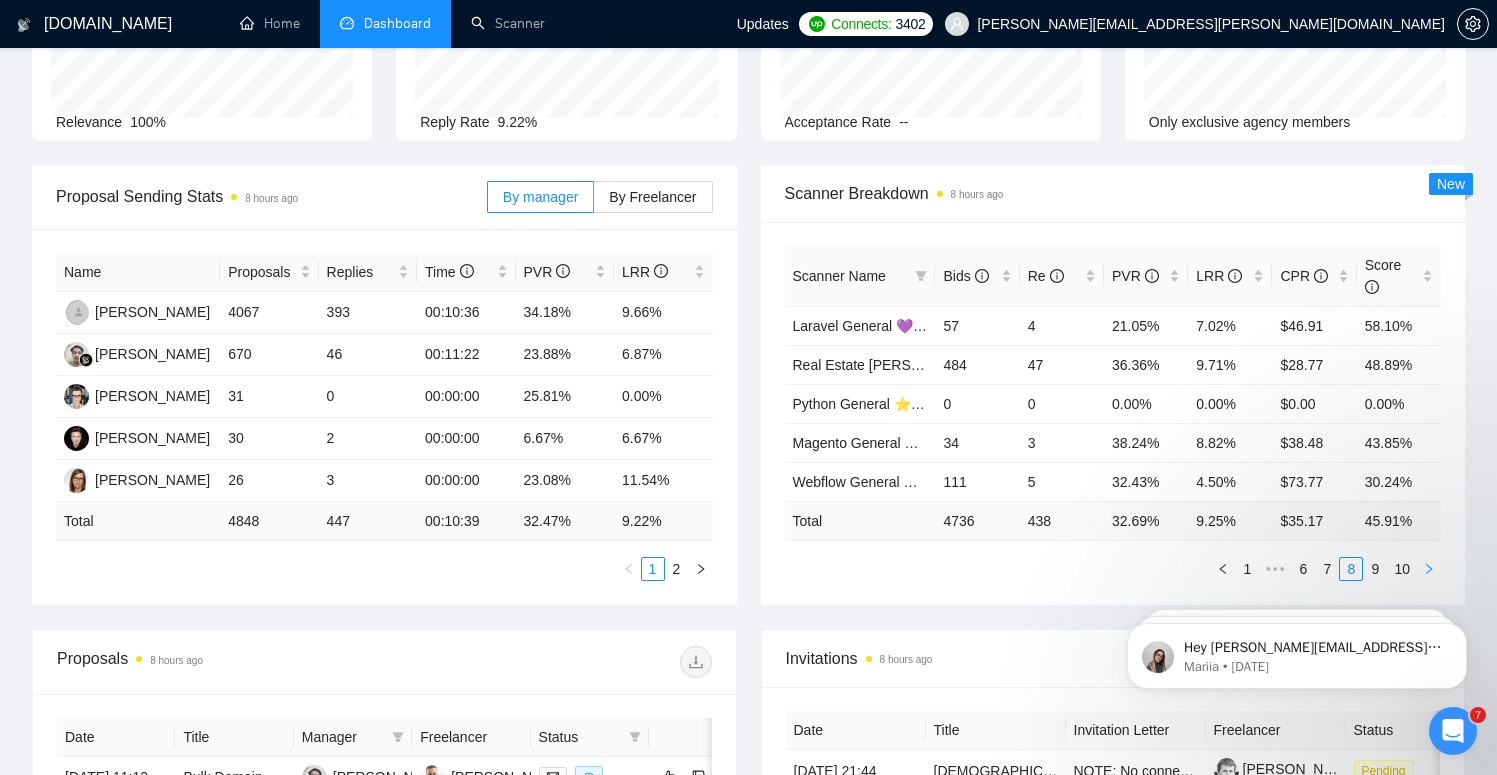 click 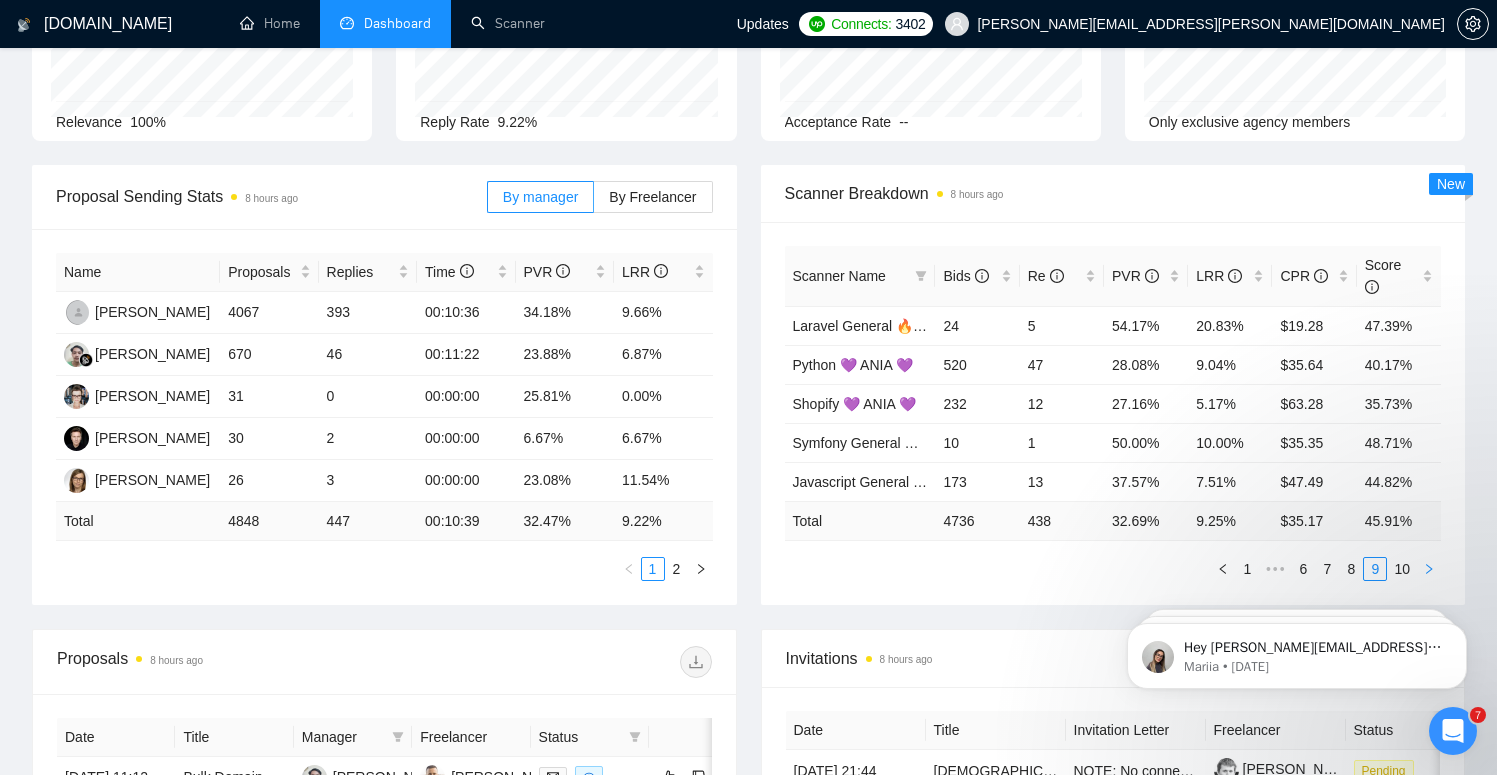 click 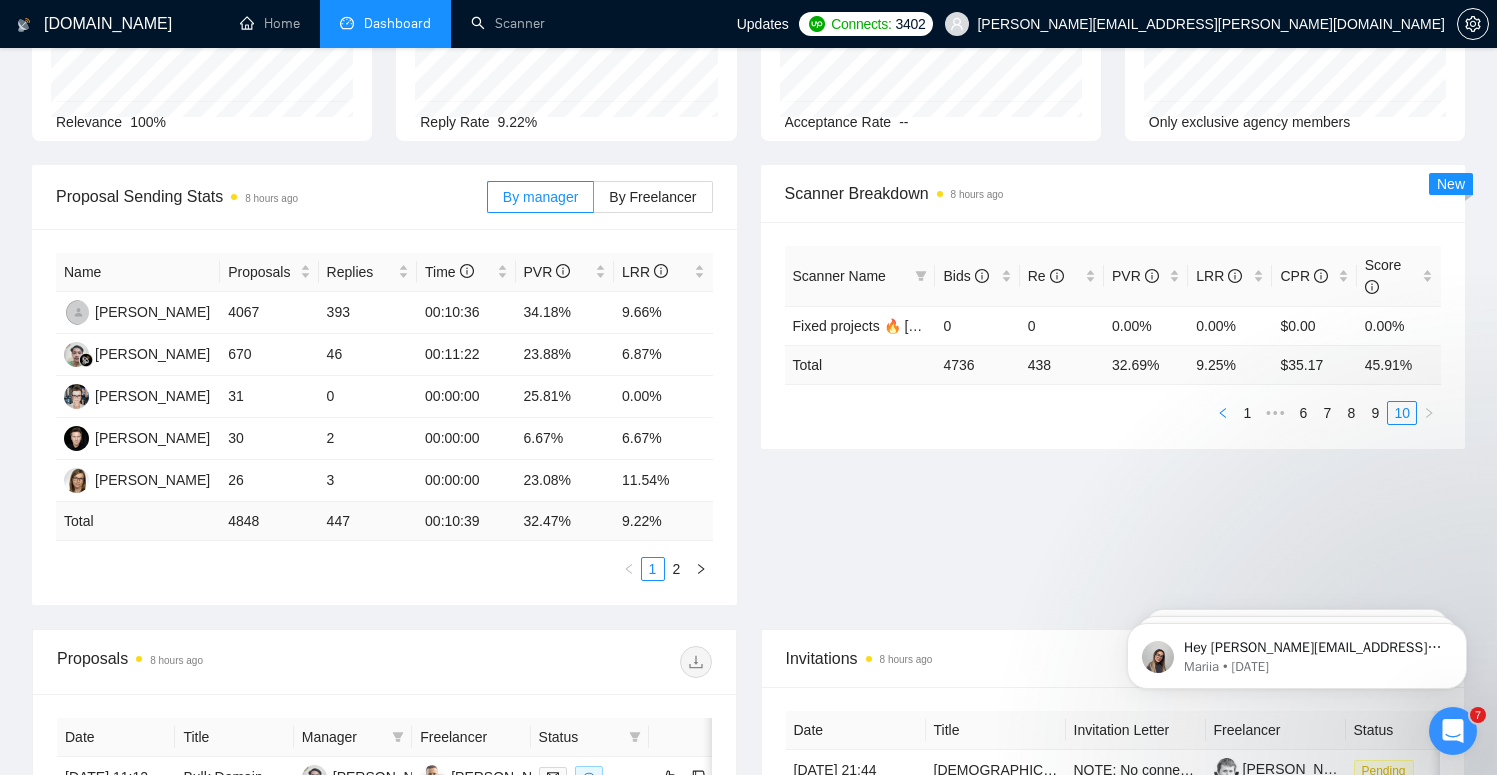 click 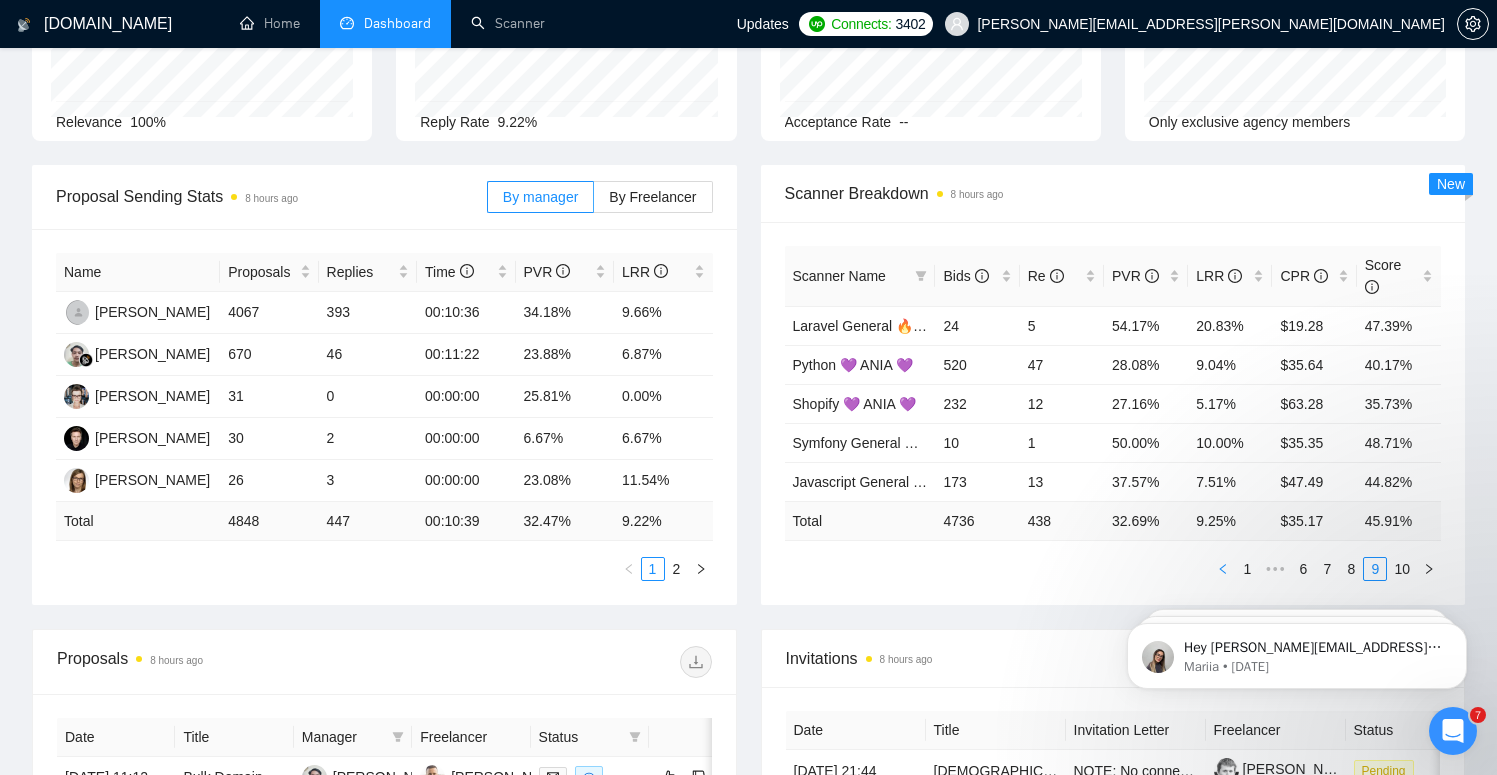 click on "5.17%" at bounding box center (1230, 403) 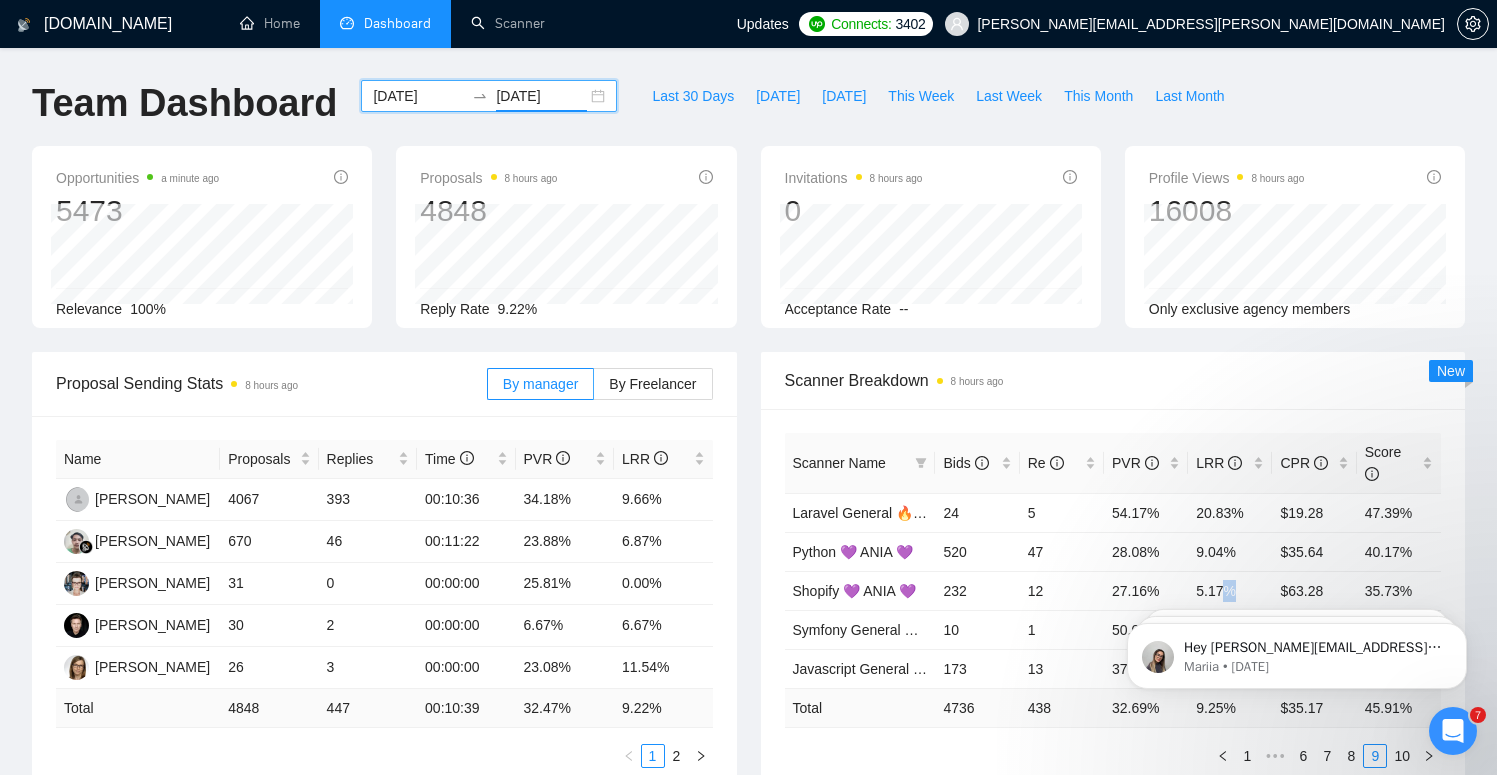 scroll, scrollTop: 0, scrollLeft: 0, axis: both 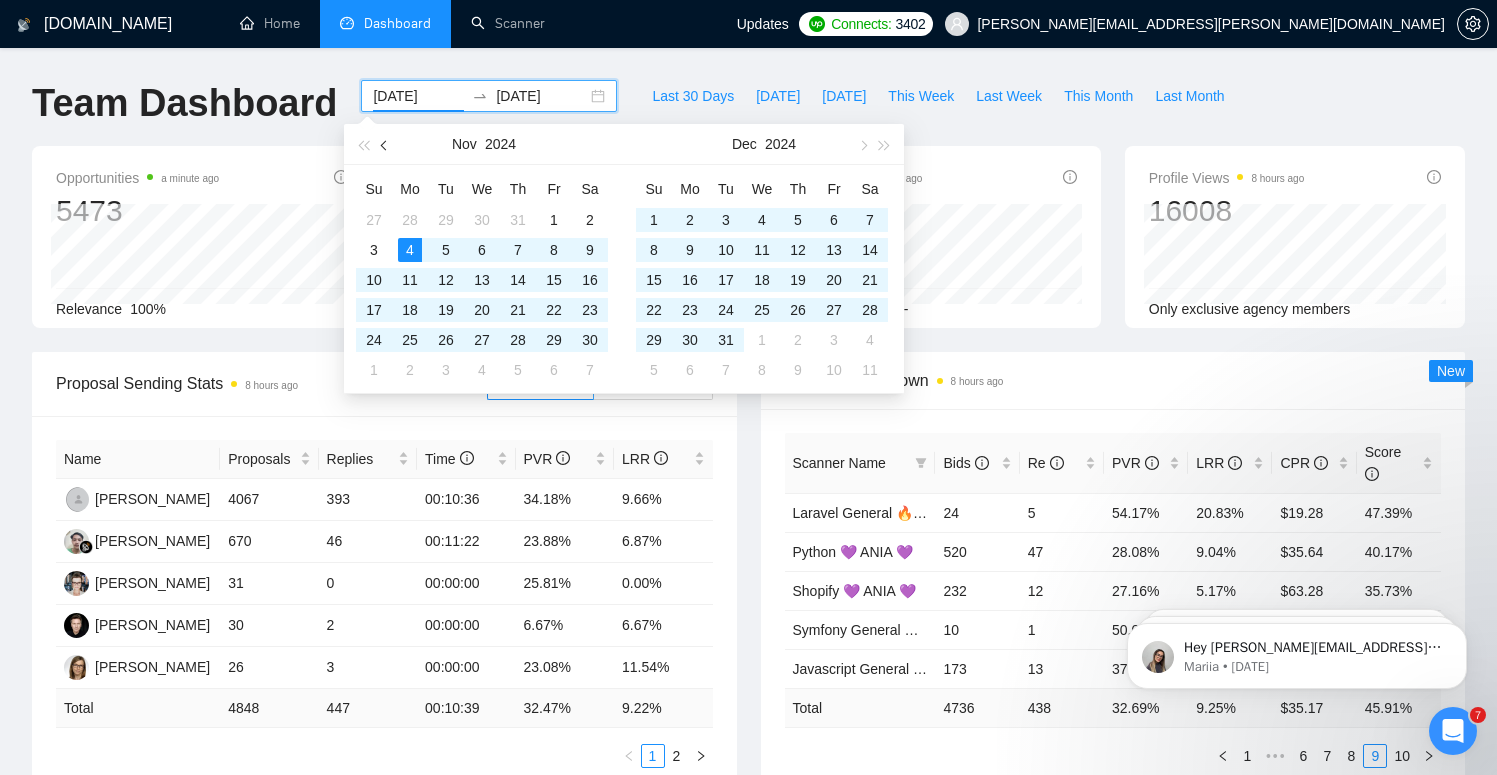 click at bounding box center [386, 145] 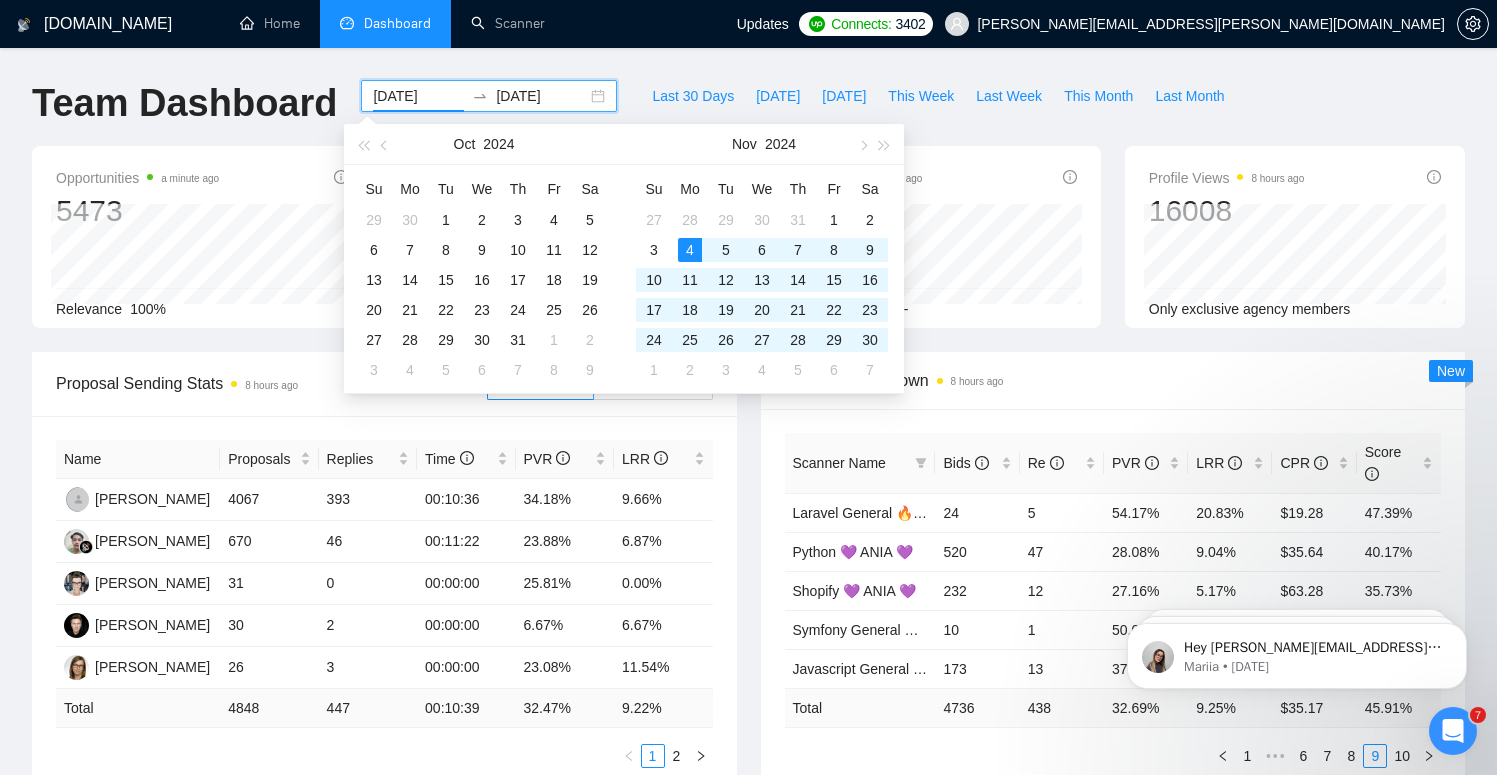 click on "[DATE]" at bounding box center (484, 144) 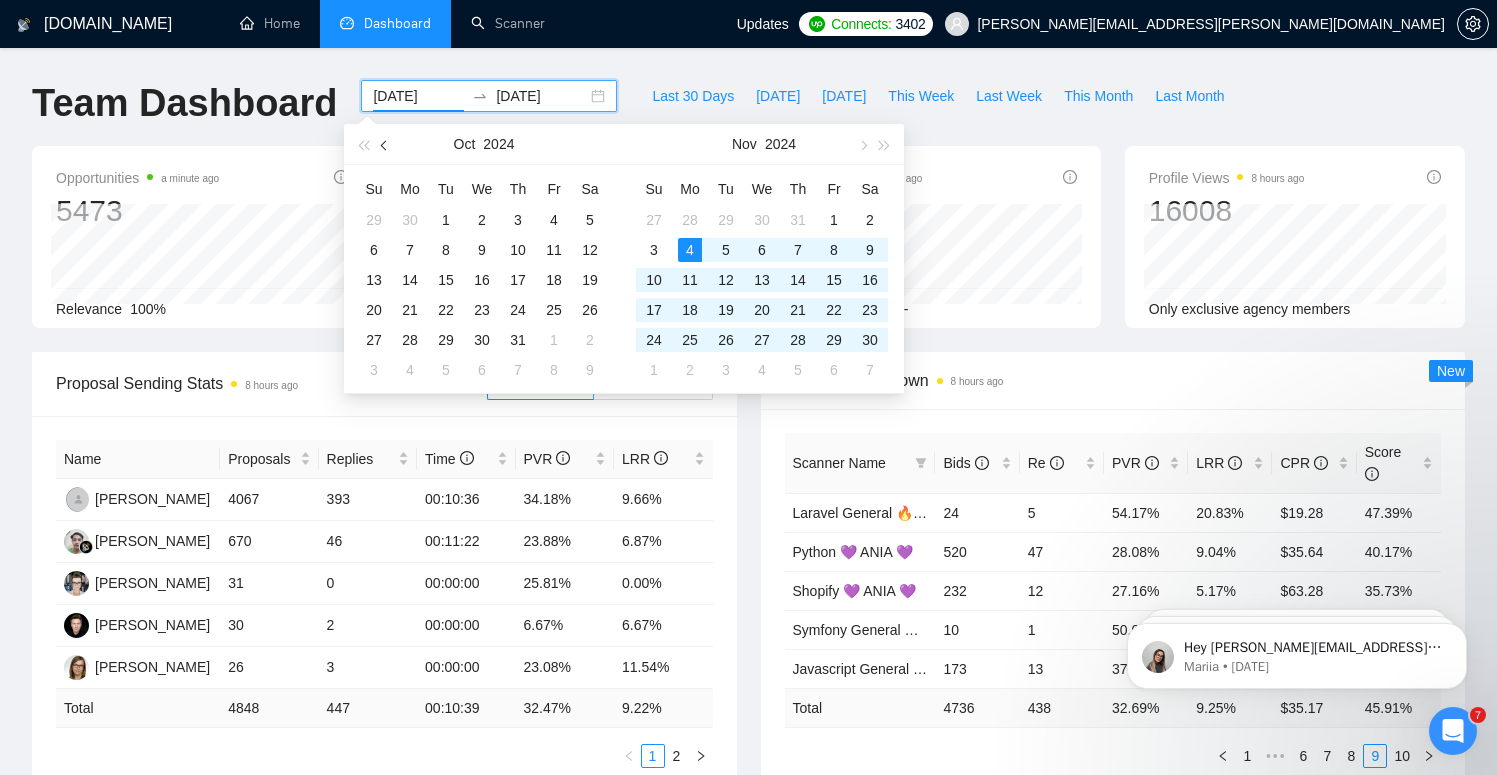 click at bounding box center [385, 144] 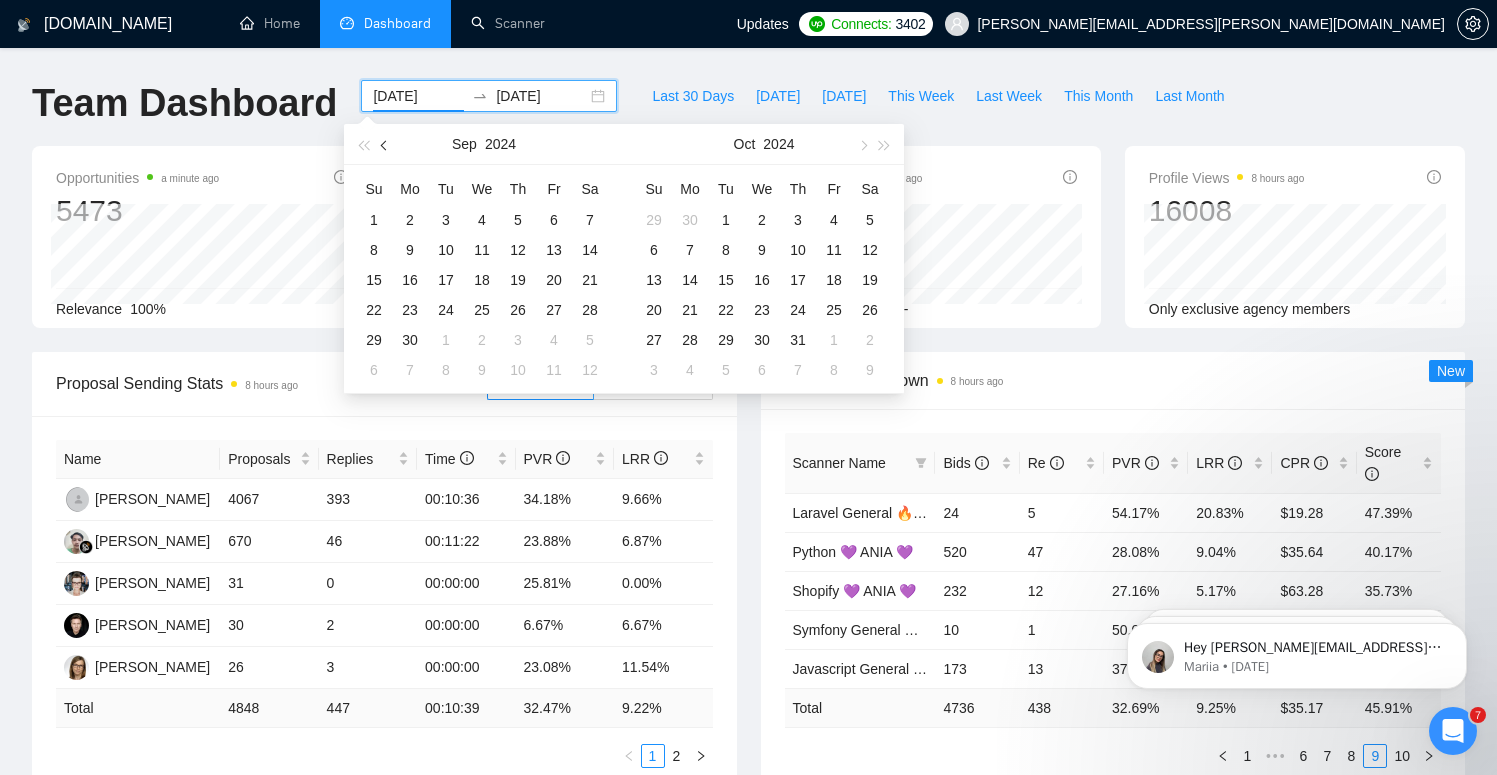 click at bounding box center [385, 144] 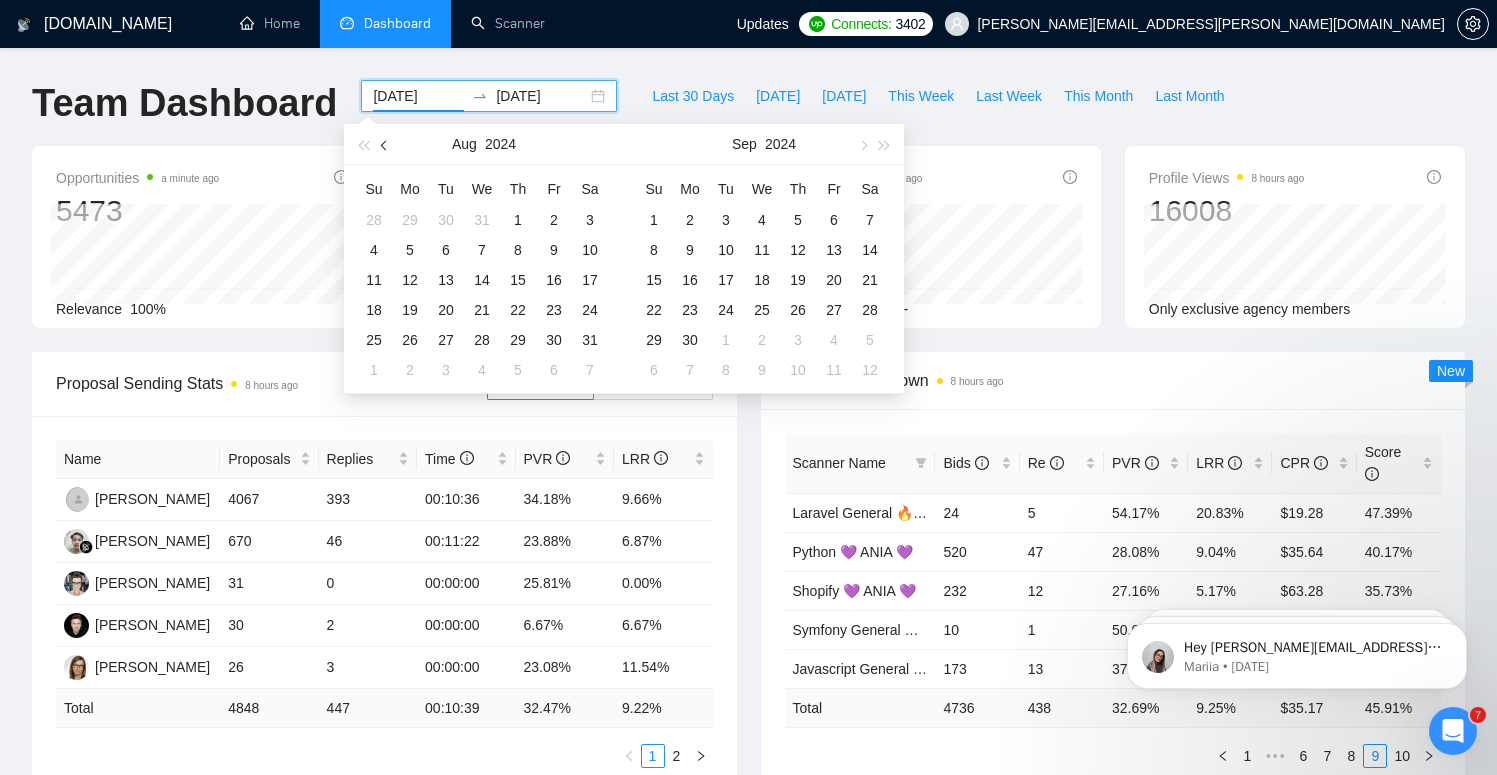 click at bounding box center (385, 144) 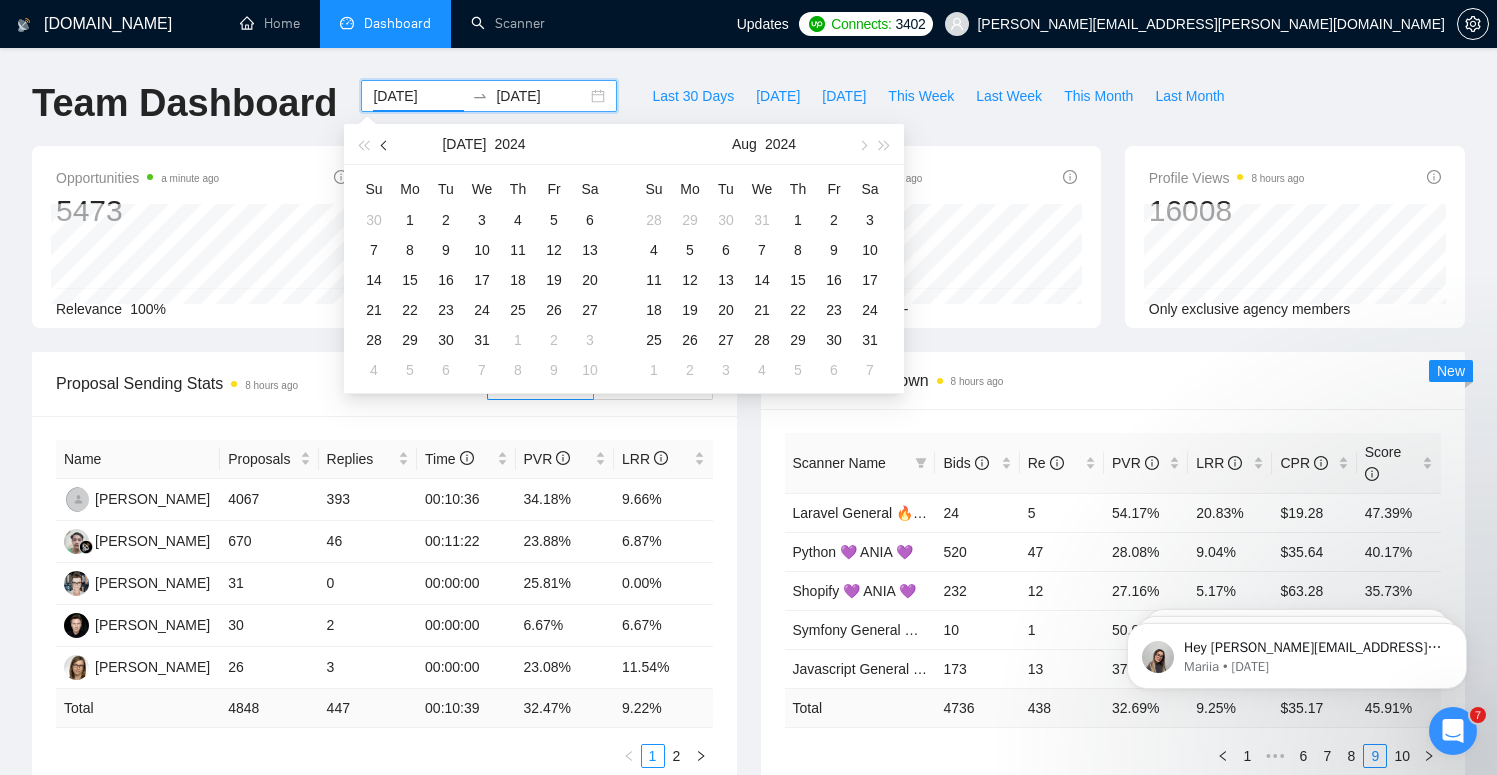 click at bounding box center [385, 144] 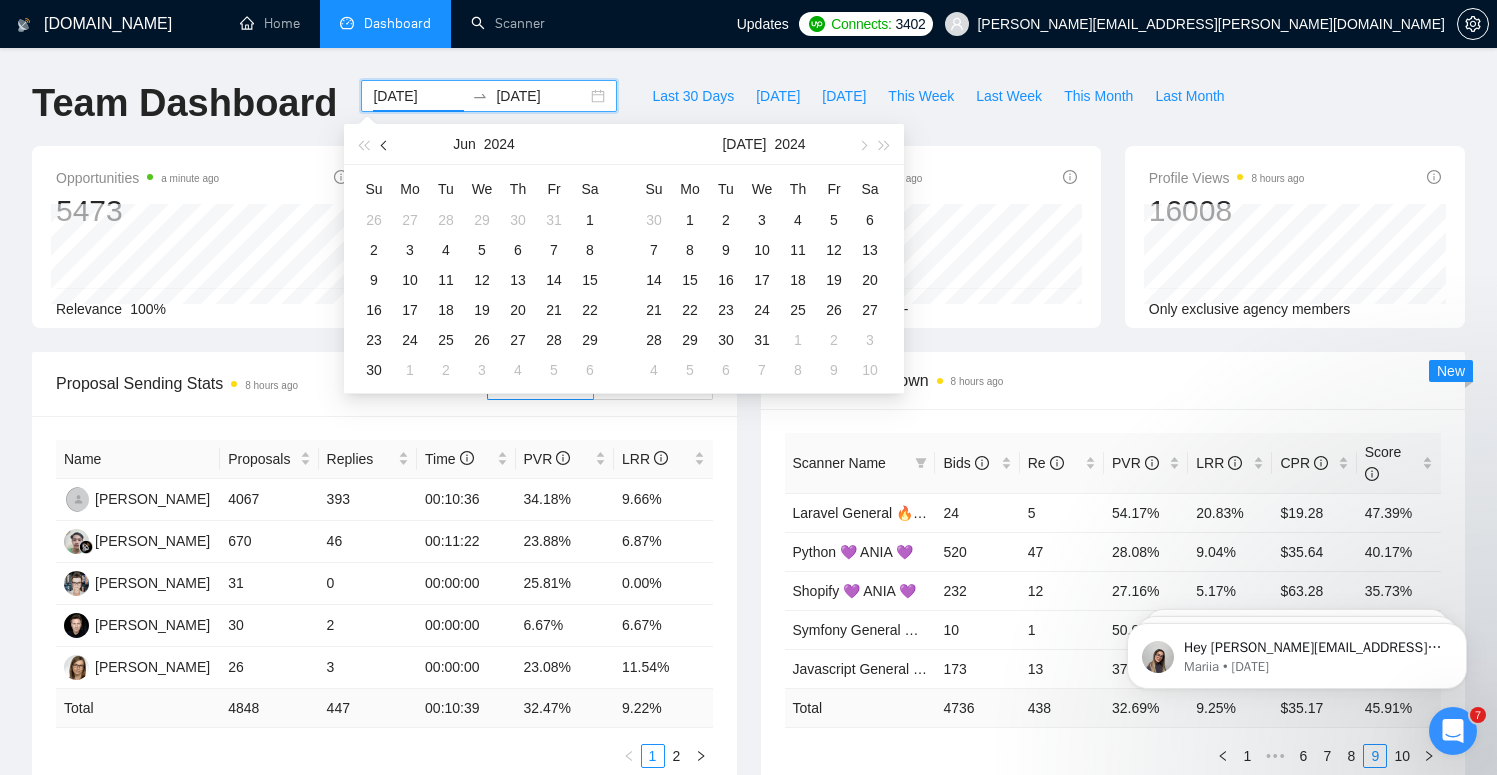 click at bounding box center (385, 144) 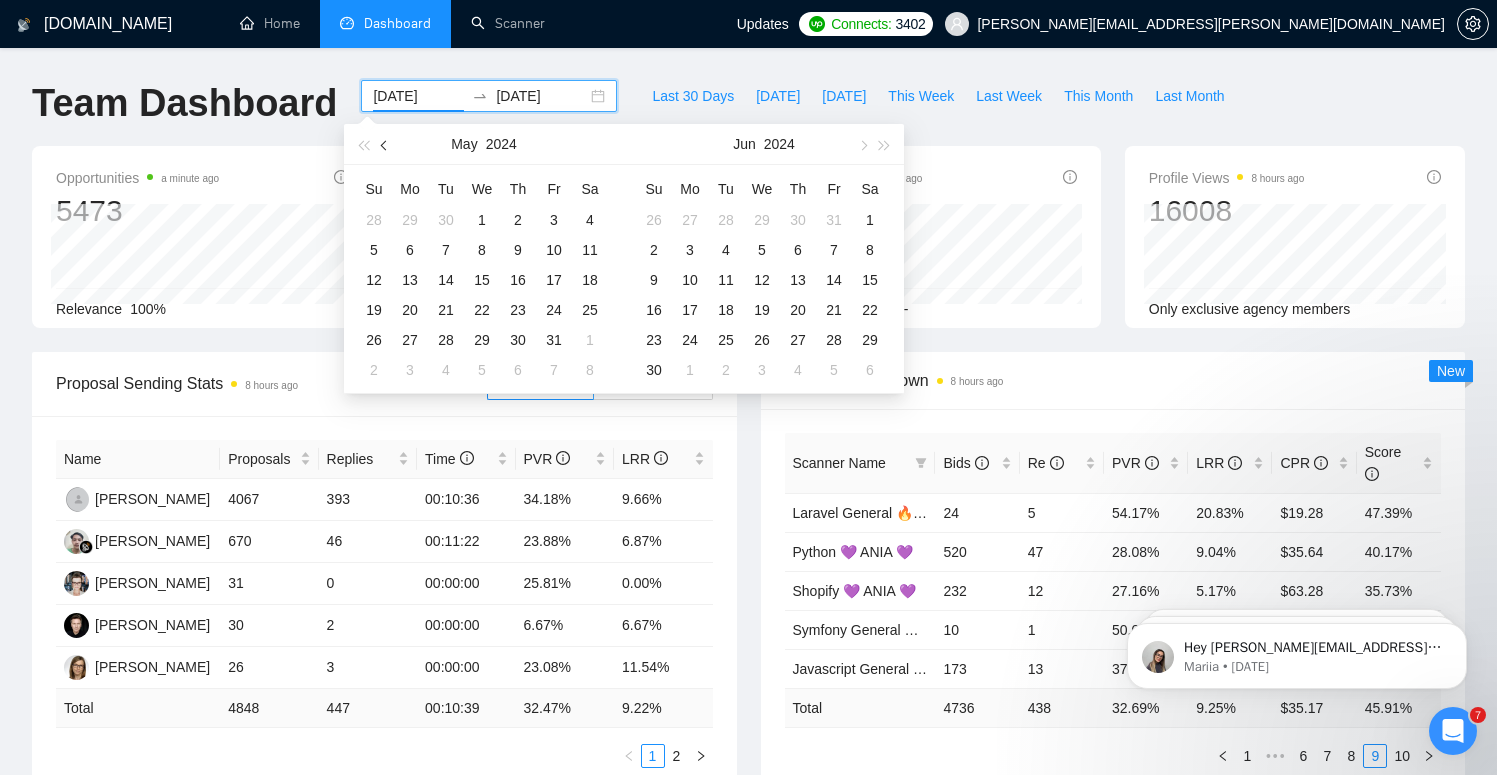 click at bounding box center (385, 144) 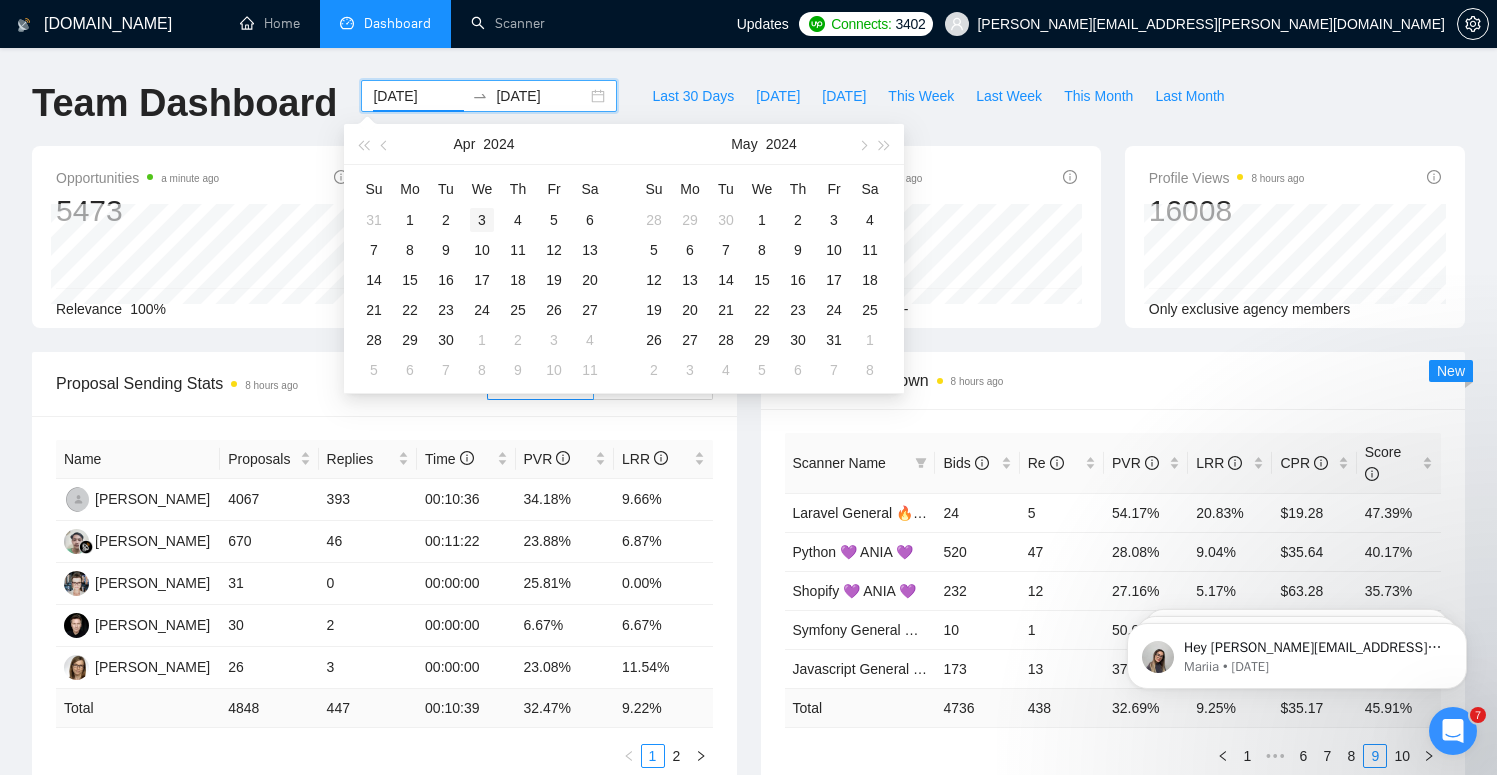 type on "[DATE]" 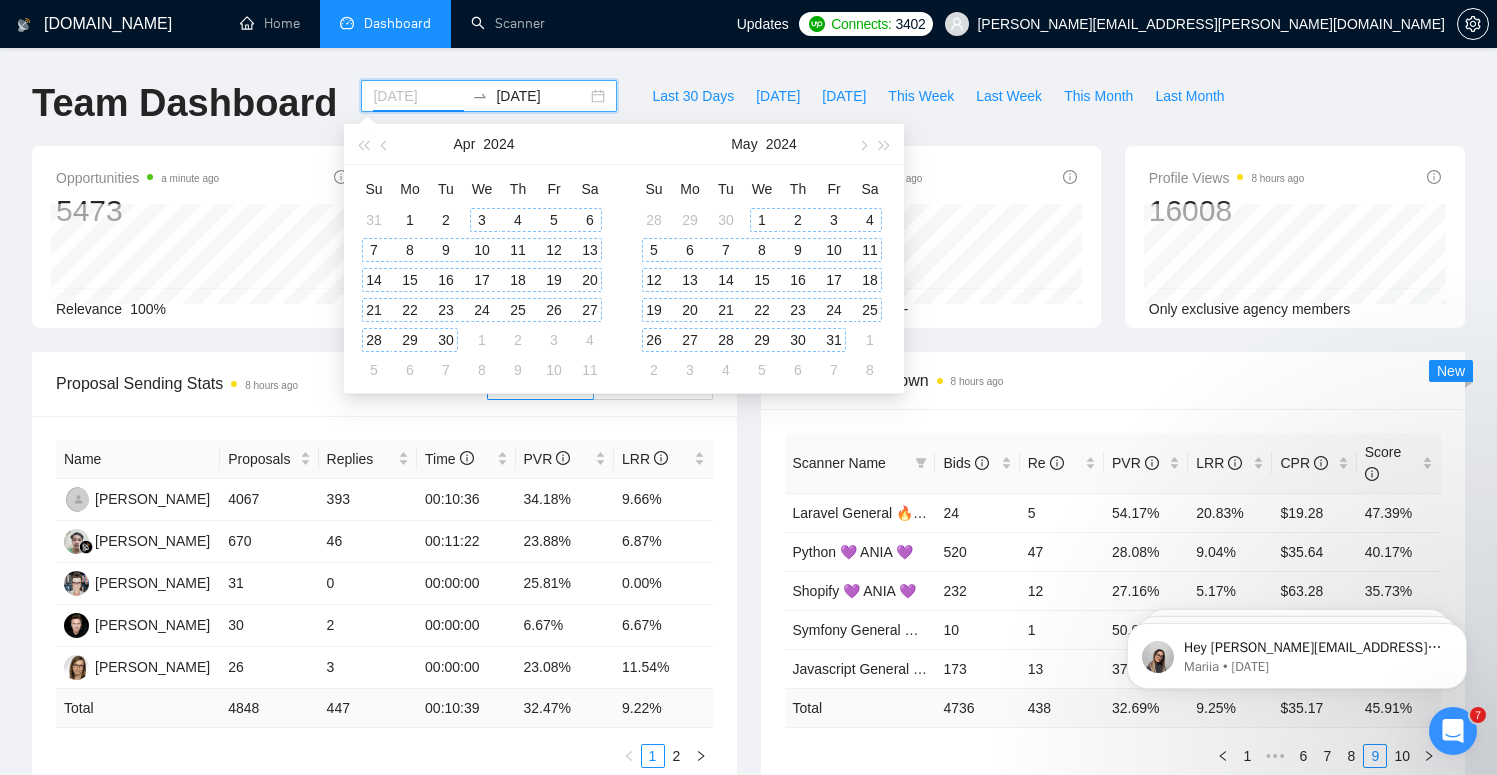 click on "3" at bounding box center (482, 220) 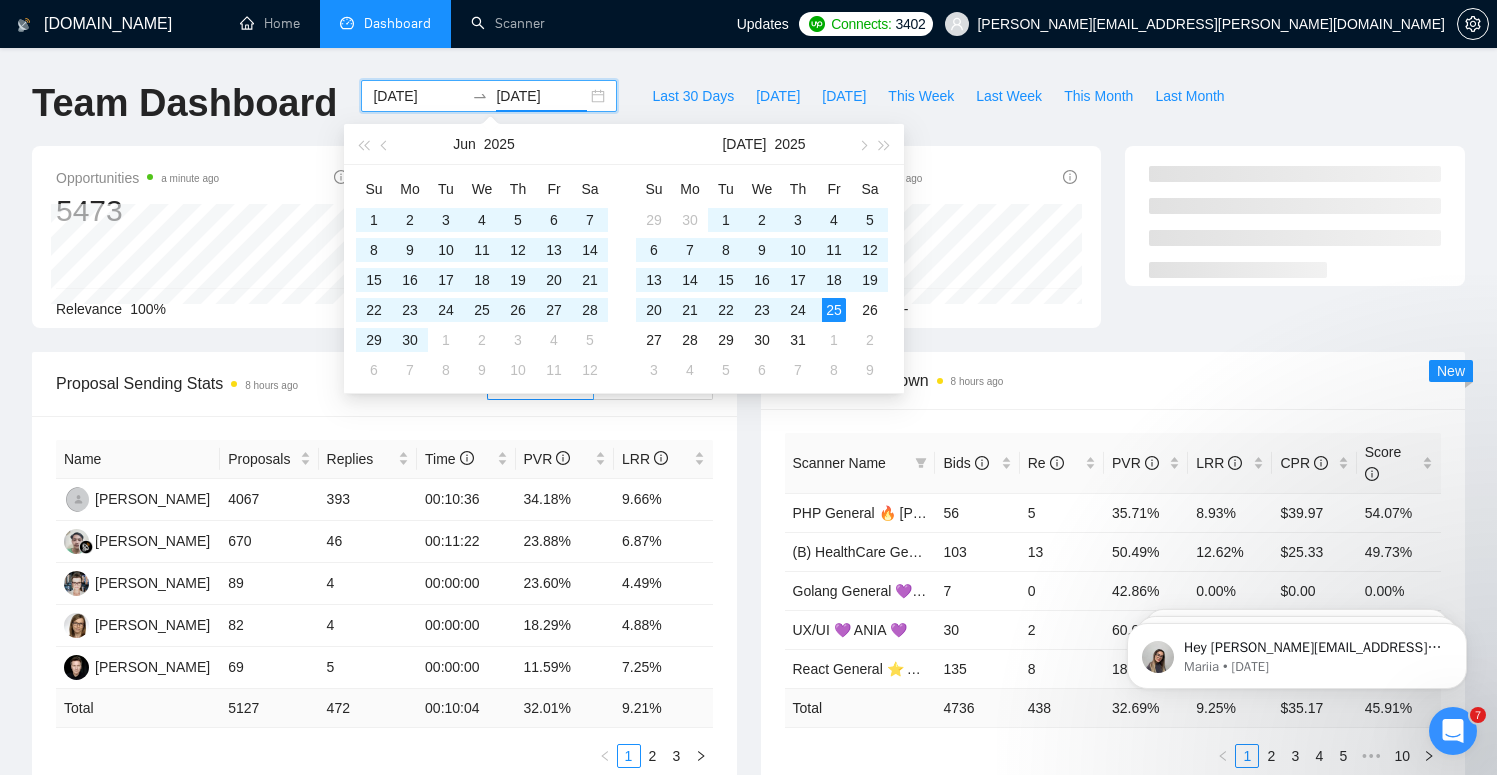 click on "[DOMAIN_NAME] Home Dashboard Scanner Updates  Connects: 3402 [PERSON_NAME][EMAIL_ADDRESS][PERSON_NAME][DOMAIN_NAME] Team Dashboard [DATE] [DATE] Last 30 Days [DATE] [DATE] This Week Last Week This Month Last Month Opportunities a minute ago 5473   Relevance 100% Proposals 8 hours ago 5127   Reply Rate 9.21% Invitations 8 hours ago 0   Acceptance Rate -- Proposal Sending Stats 8 hours ago By manager By Freelancer Name Proposals Replies Time   PVR   LRR   [PERSON_NAME] 4067 393 00:10:36 34.18% 9.66% [PERSON_NAME] 670 46 00:11:22 23.88% 6.87% [PERSON_NAME] 89 4 00:00:00 23.60% 4.49% [PERSON_NAME] 82 4 00:00:00 18.29% 4.88% [PERSON_NAME] 69 5 00:00:00 11.59% 7.25% Total 5127 472 00:10:04 32.01 % 9.21 % 1 2 3 Scanner Breakdown 8 hours ago Scanner Name Bids   Re   PVR   LRR   CPR   Score   PHP General 🔥 [PERSON_NAME] 🔥  56 5 35.71% 8.93% $39.97 54.07% (B) HealthCare General [PERSON_NAME] 🔥 [PERSON_NAME] 🔥  103 13 50.49% 12.62% $25.33 49.73% Golang General 💜 ANIA 💜  7 0 42.86% 0.00% $0.00 0.00% 30 2 60.00% 6.67% 8" at bounding box center (748, 803) 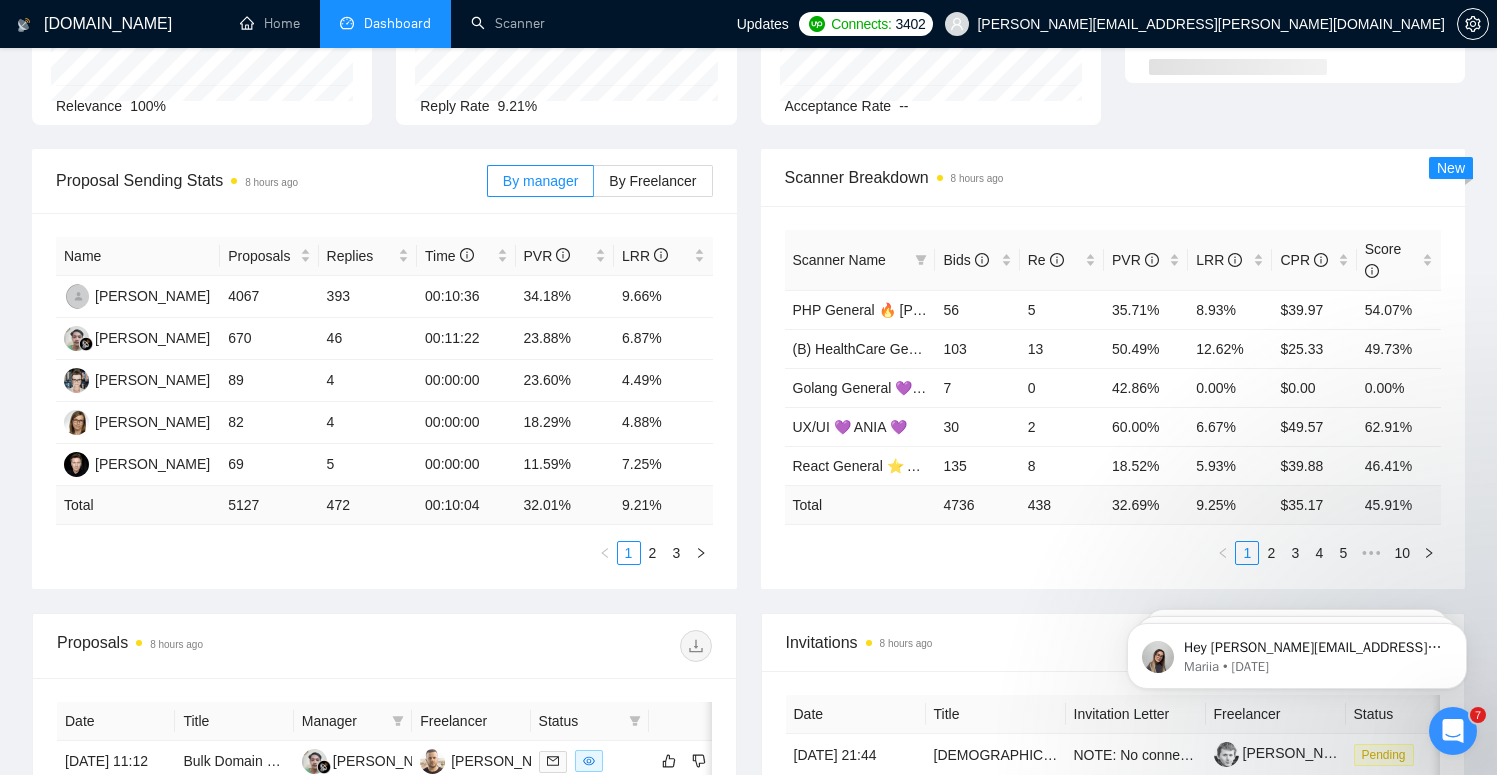scroll, scrollTop: 227, scrollLeft: 0, axis: vertical 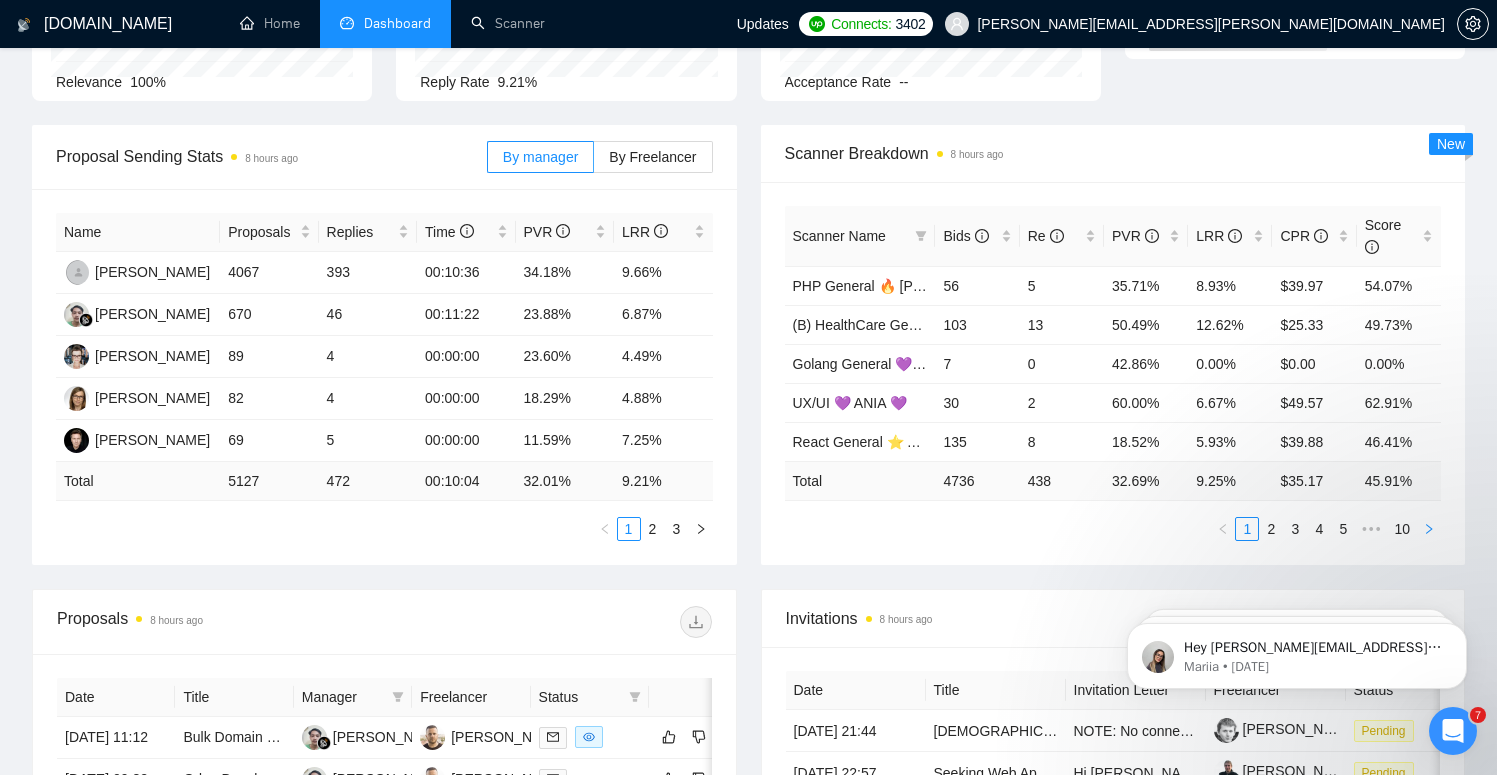 click at bounding box center [1429, 529] 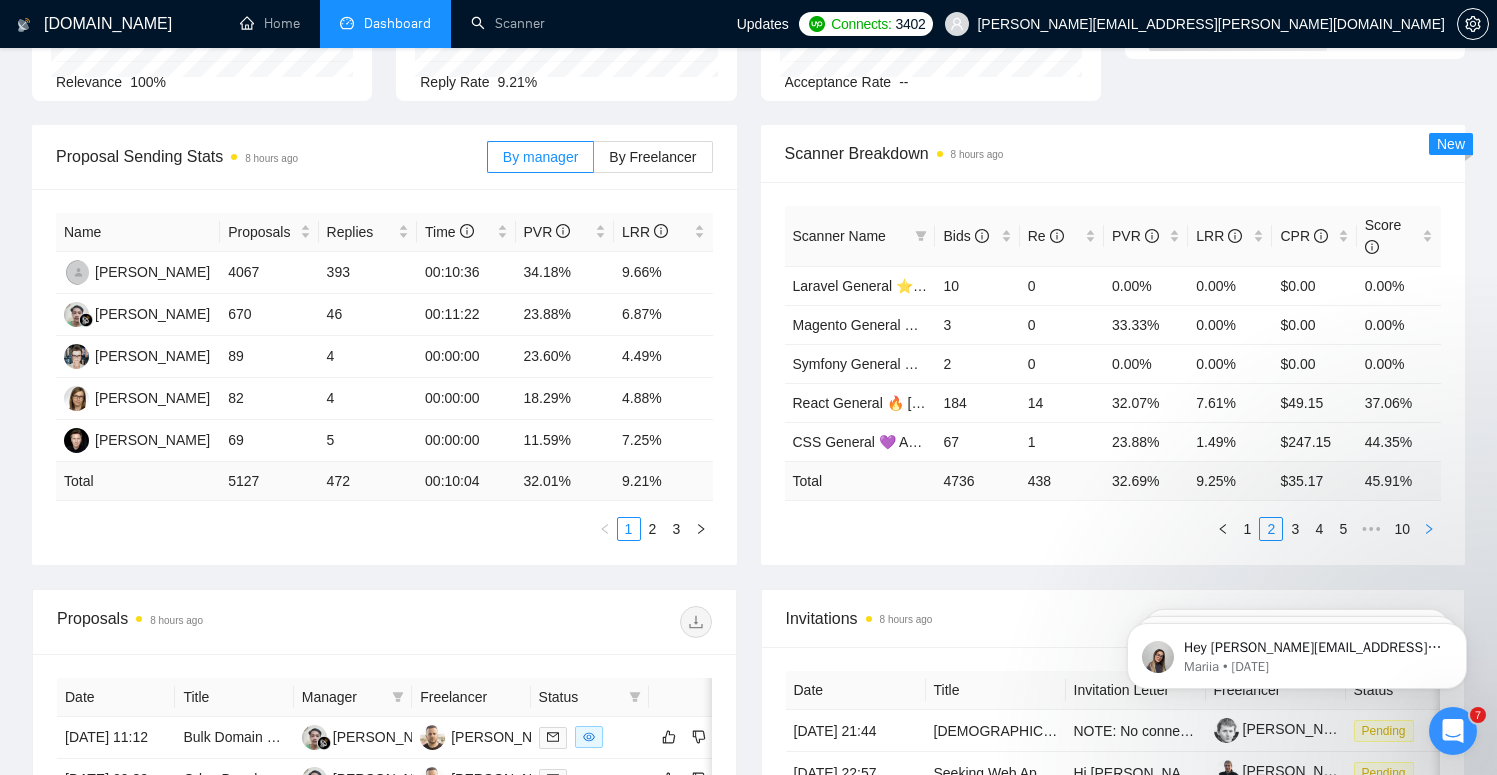 click at bounding box center [1429, 529] 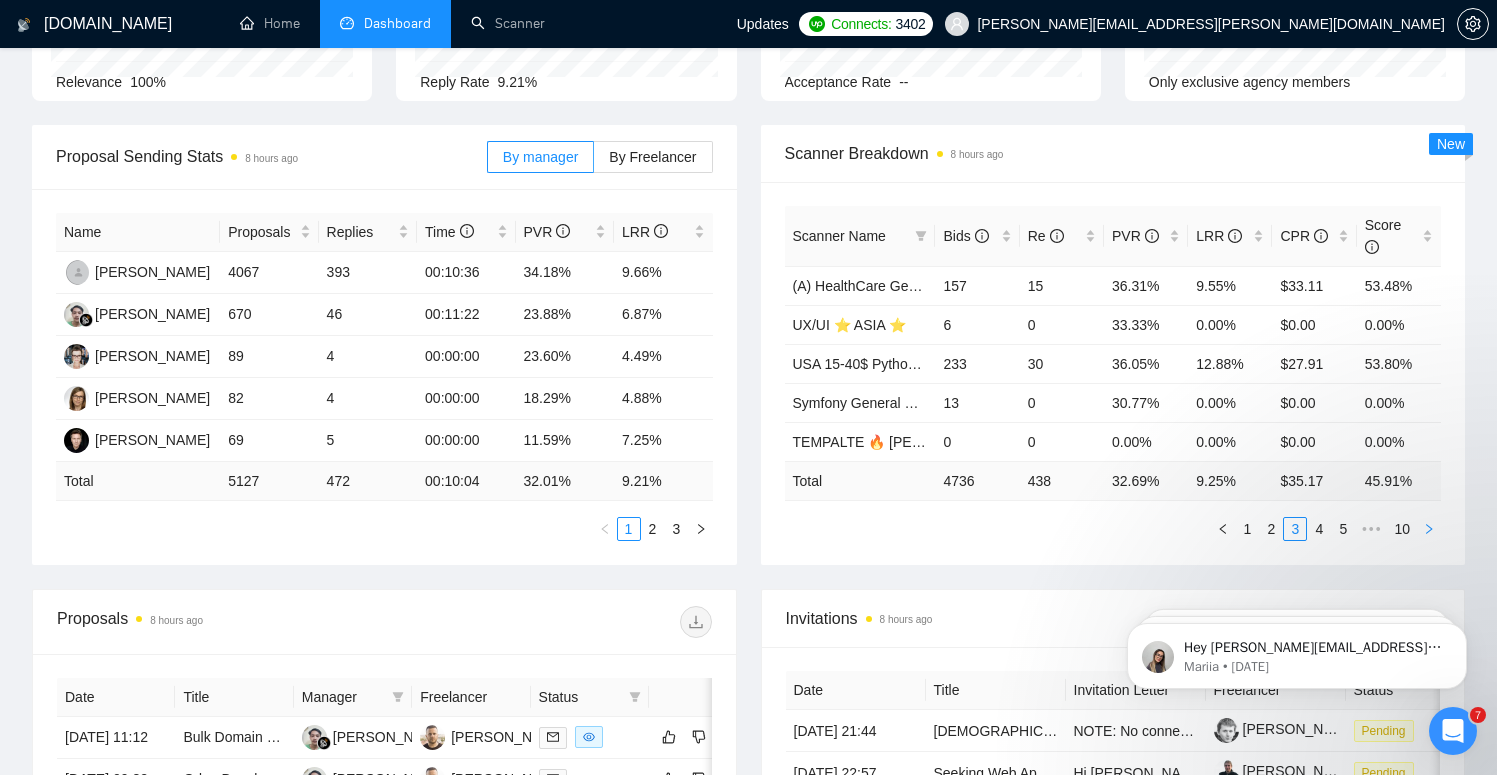 click at bounding box center [1429, 529] 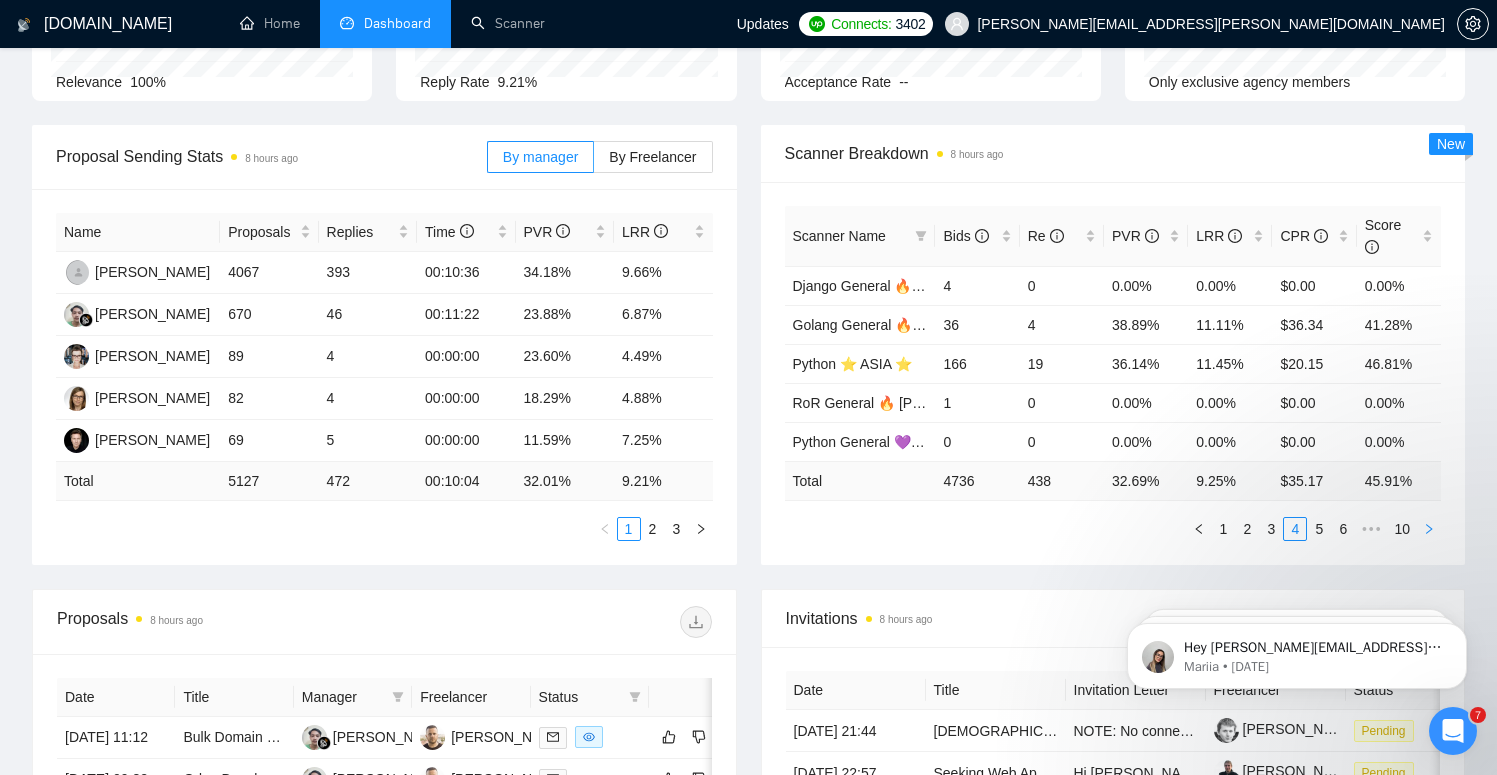 click at bounding box center [1429, 529] 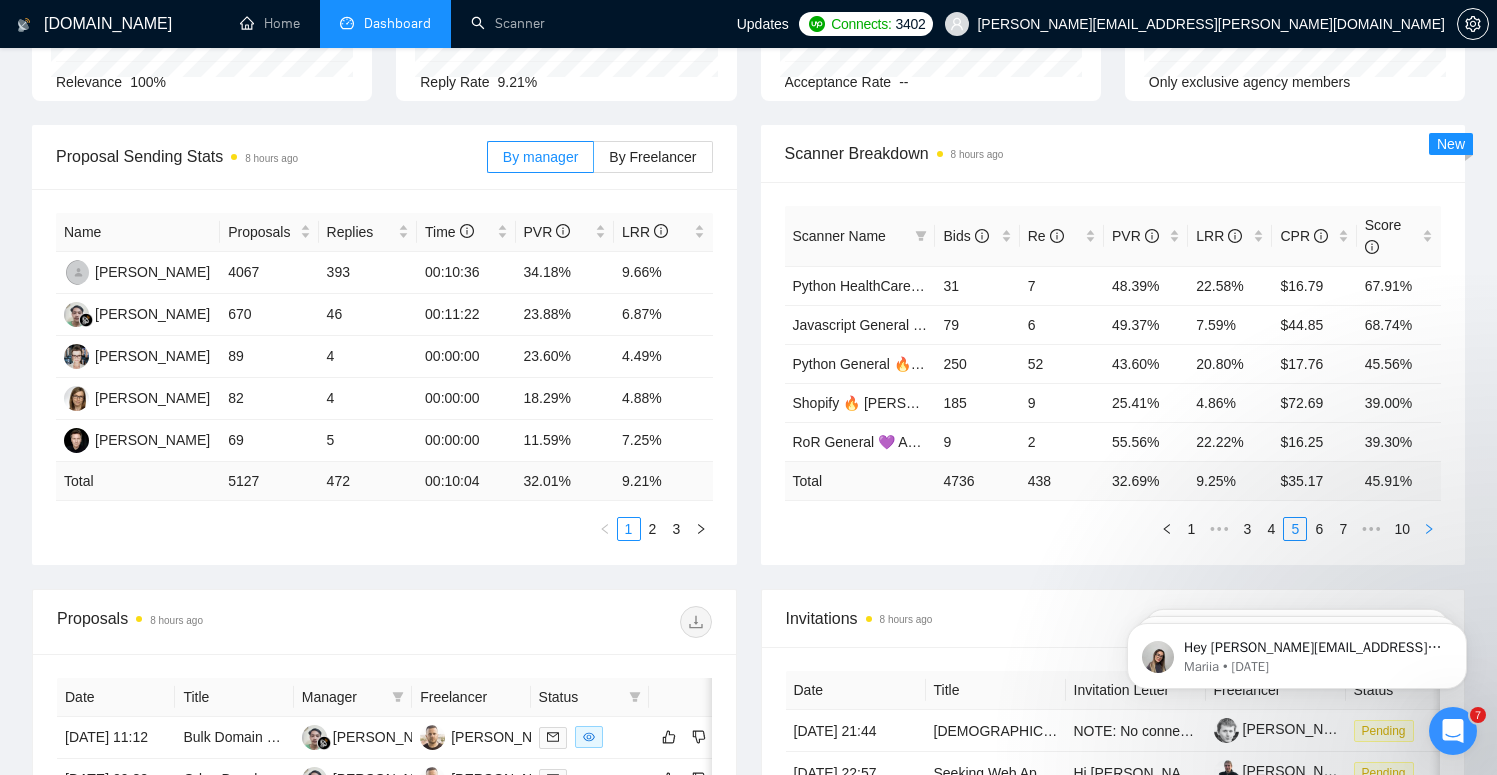 click at bounding box center (1429, 529) 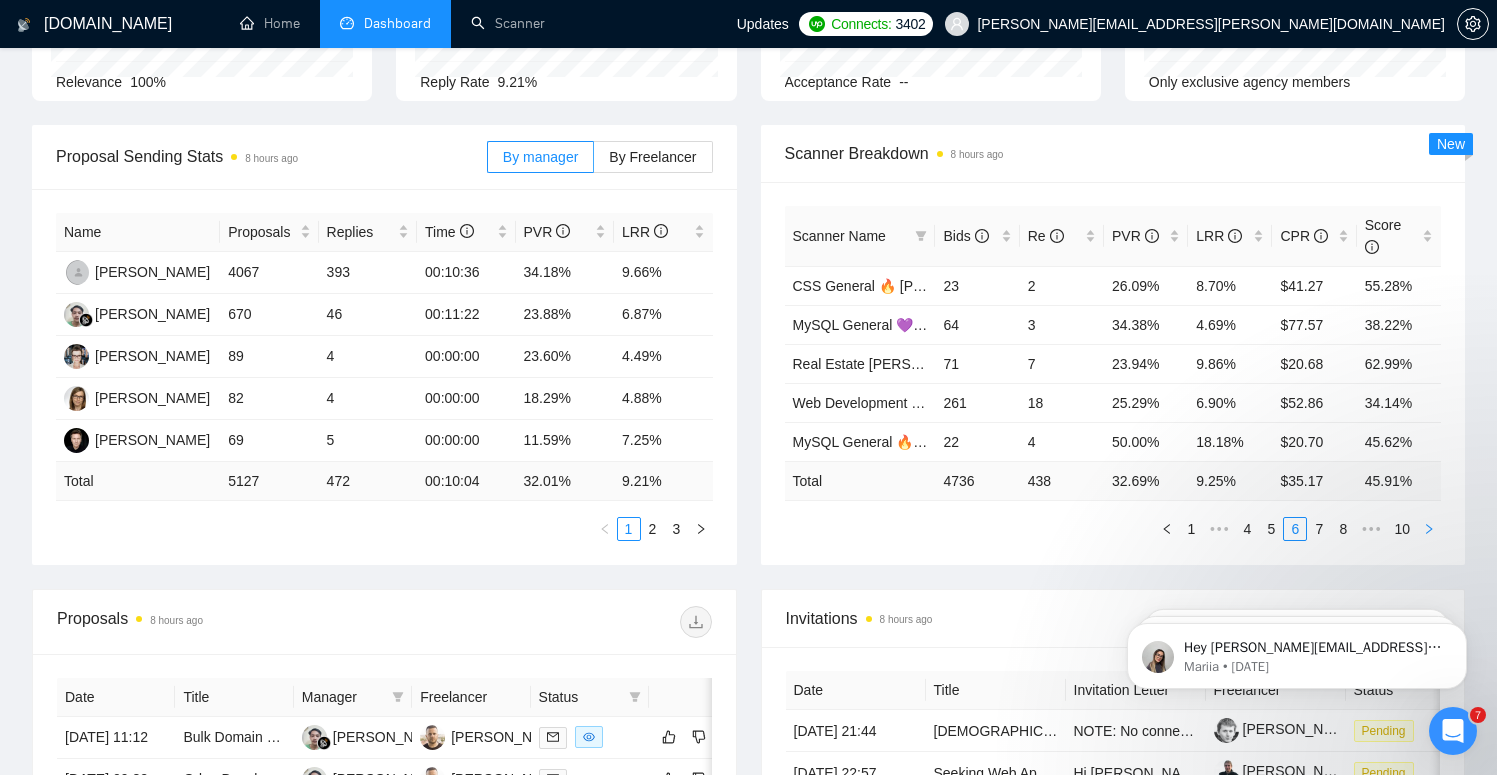 click at bounding box center [1429, 529] 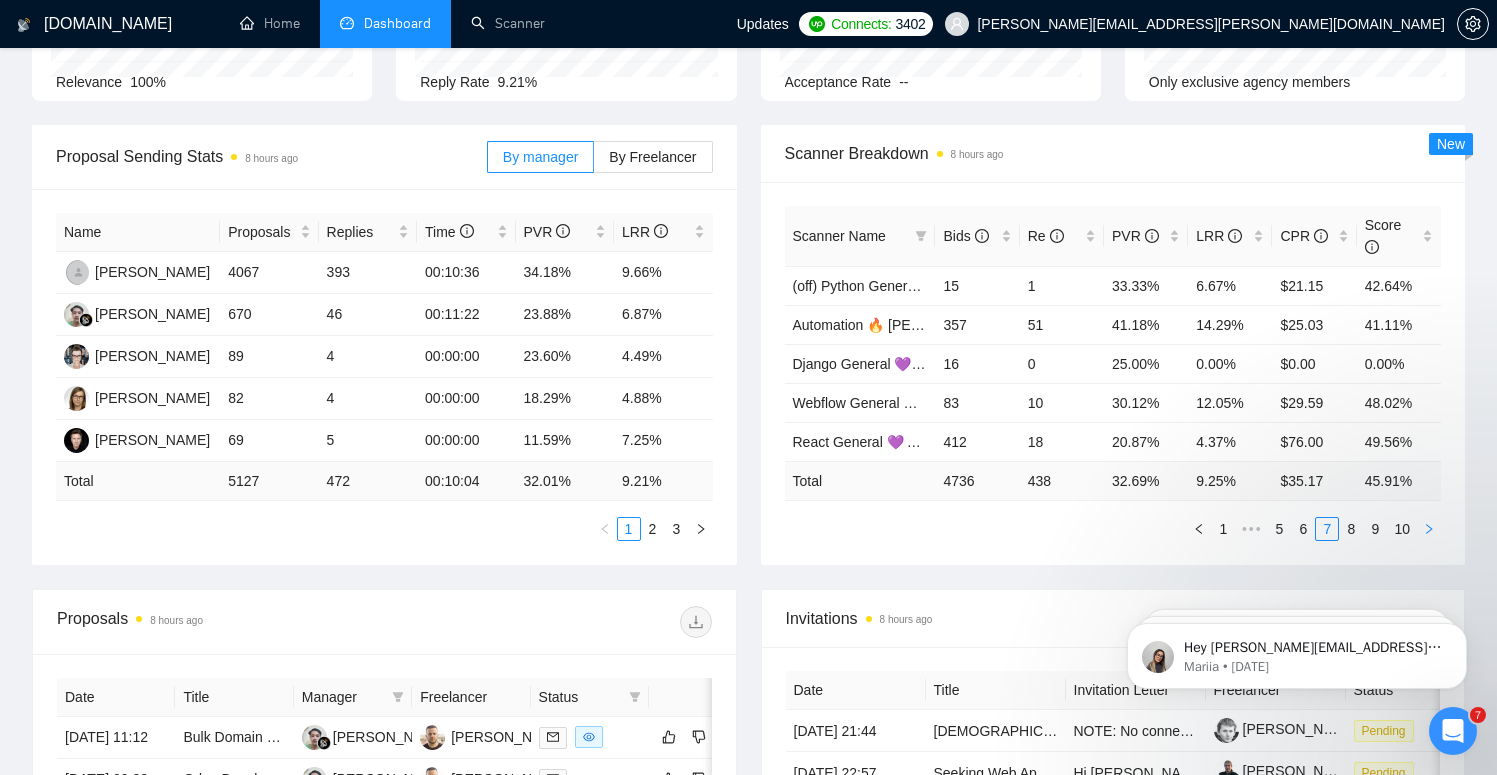 click at bounding box center (1429, 529) 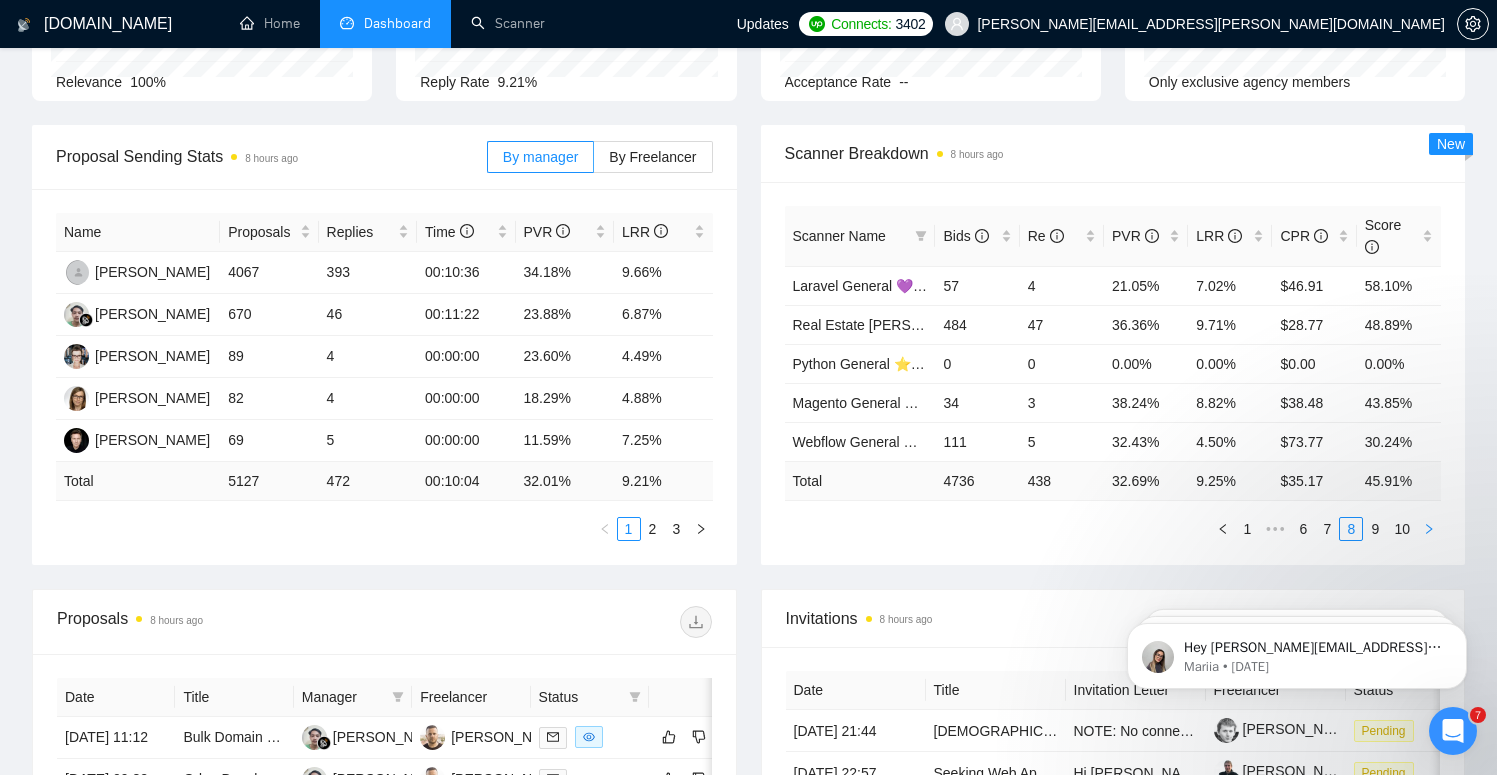 click at bounding box center [1429, 529] 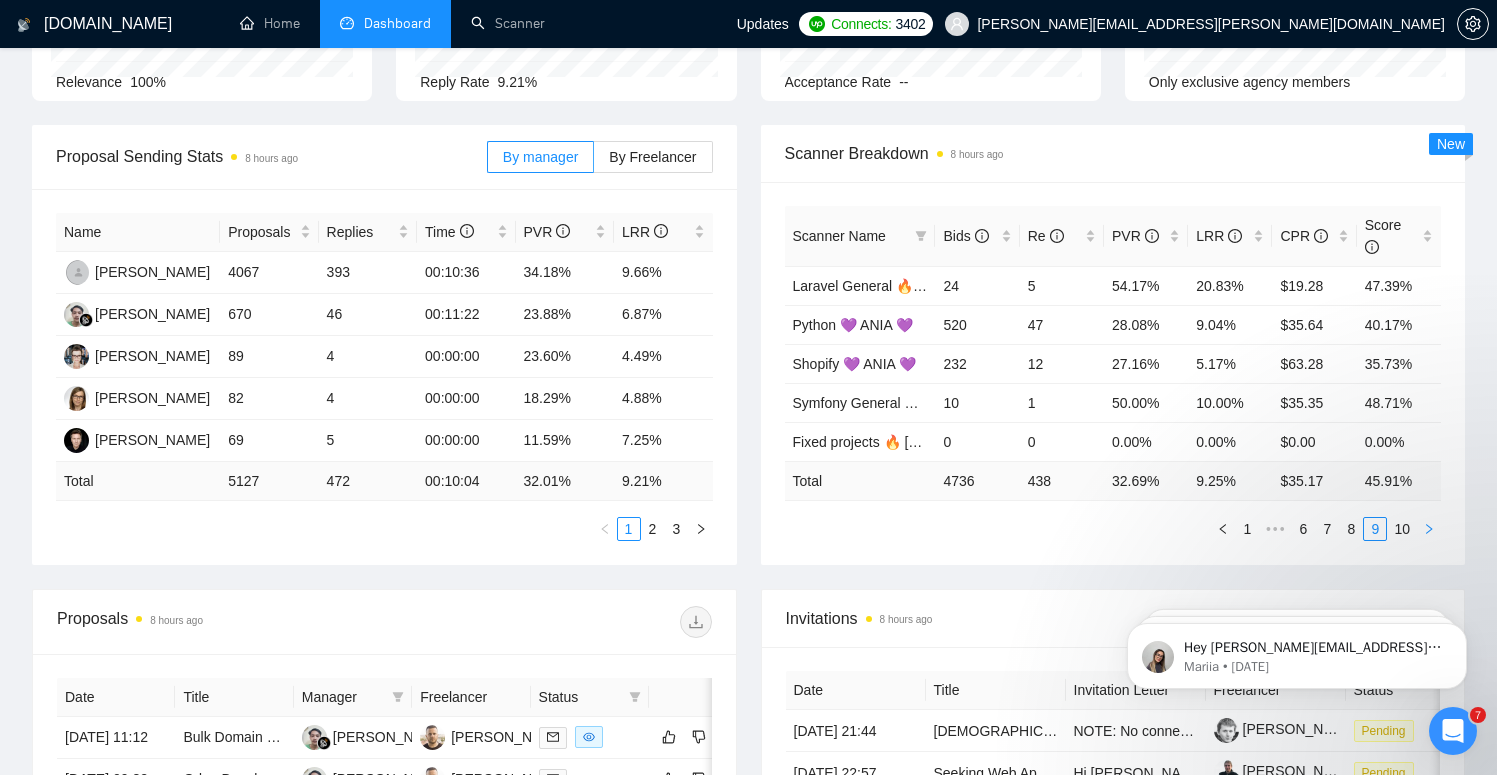 click at bounding box center (1429, 529) 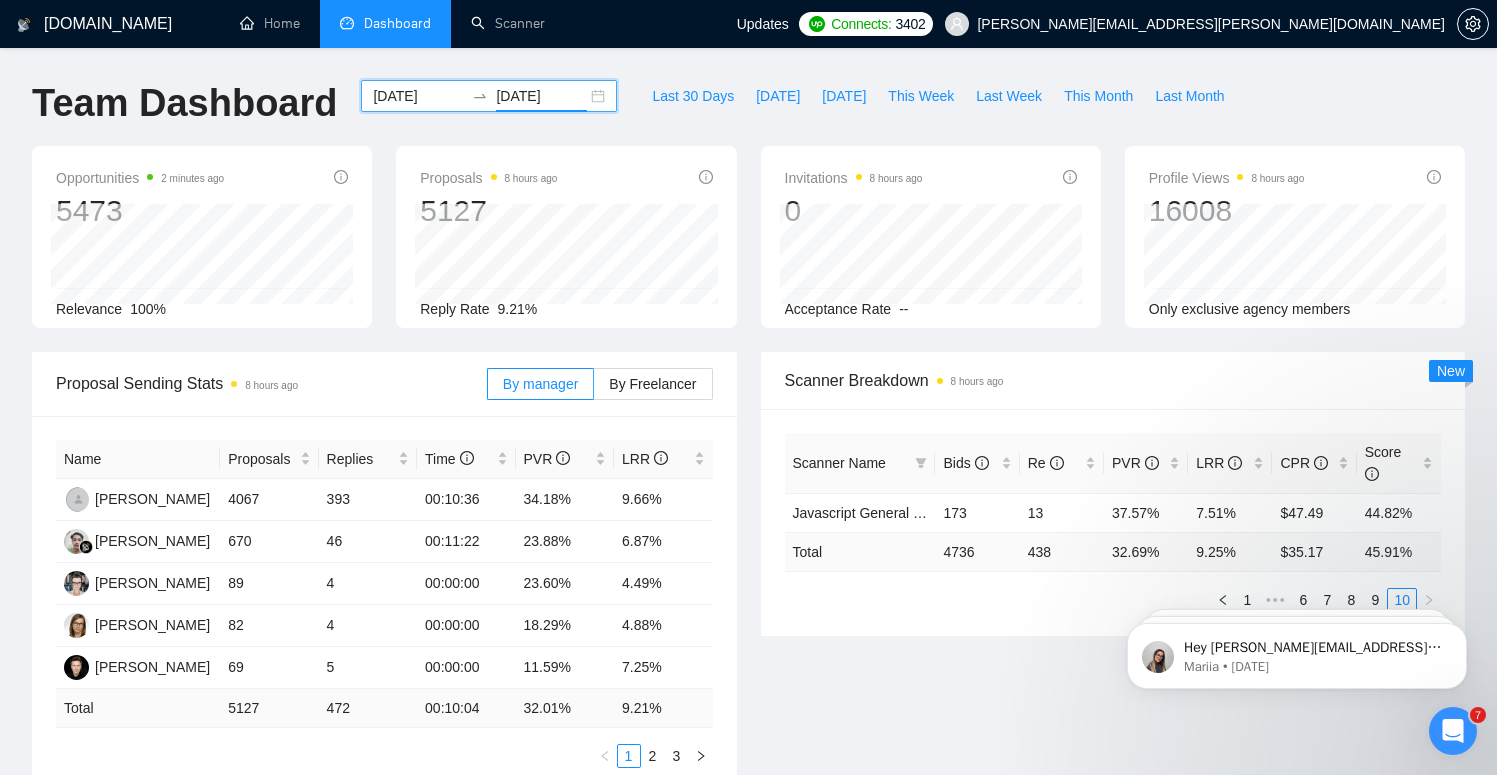 scroll, scrollTop: 0, scrollLeft: 0, axis: both 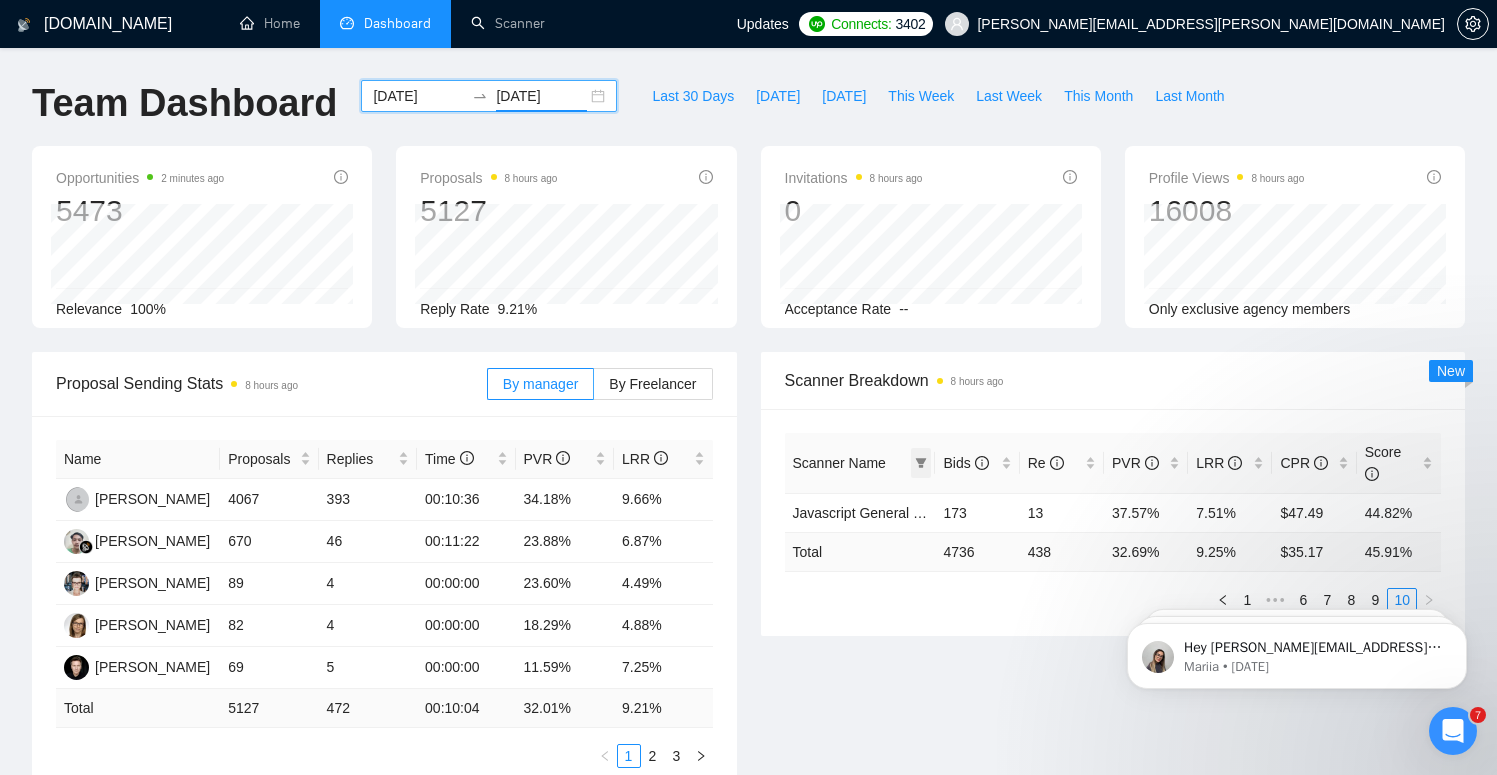 click 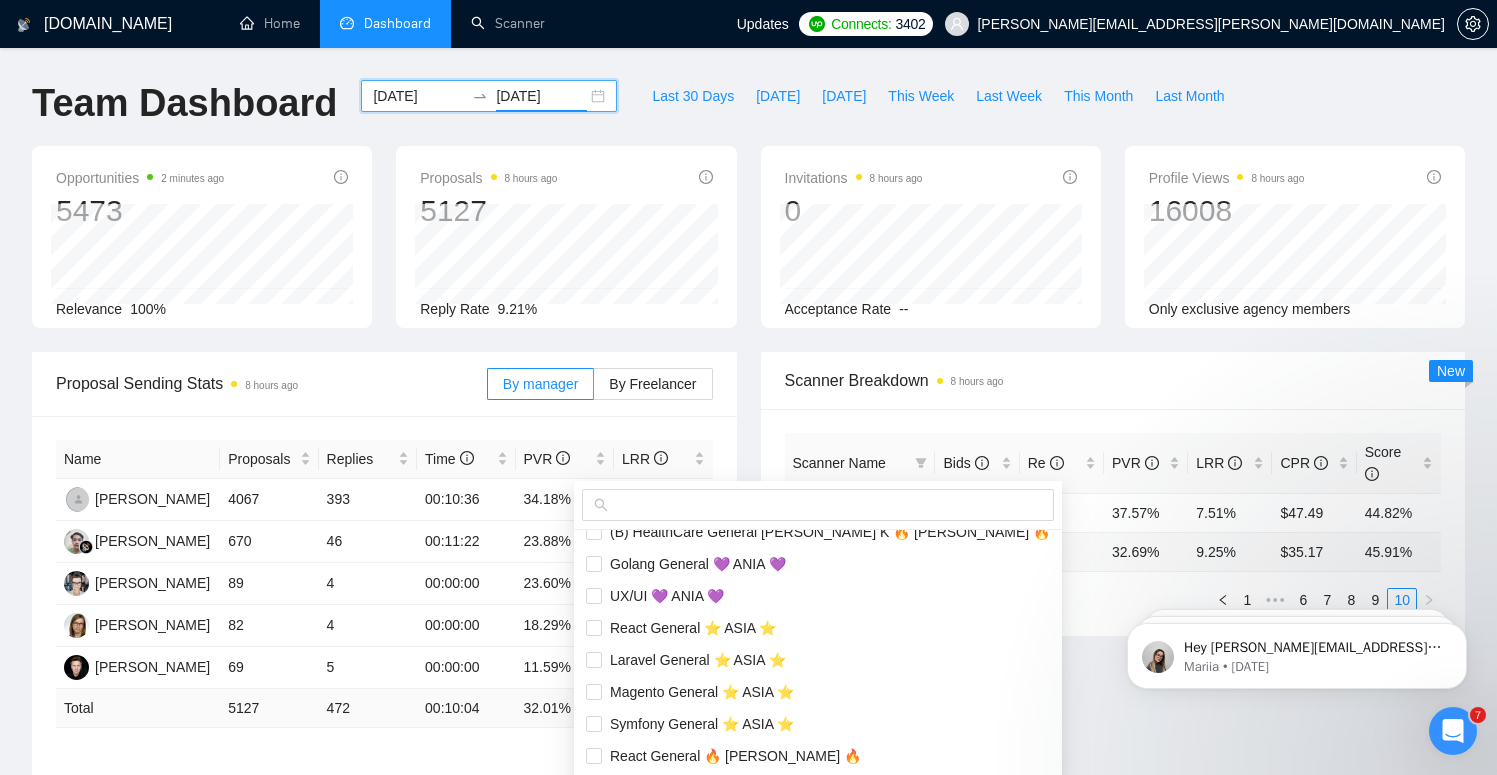 scroll, scrollTop: 30, scrollLeft: 0, axis: vertical 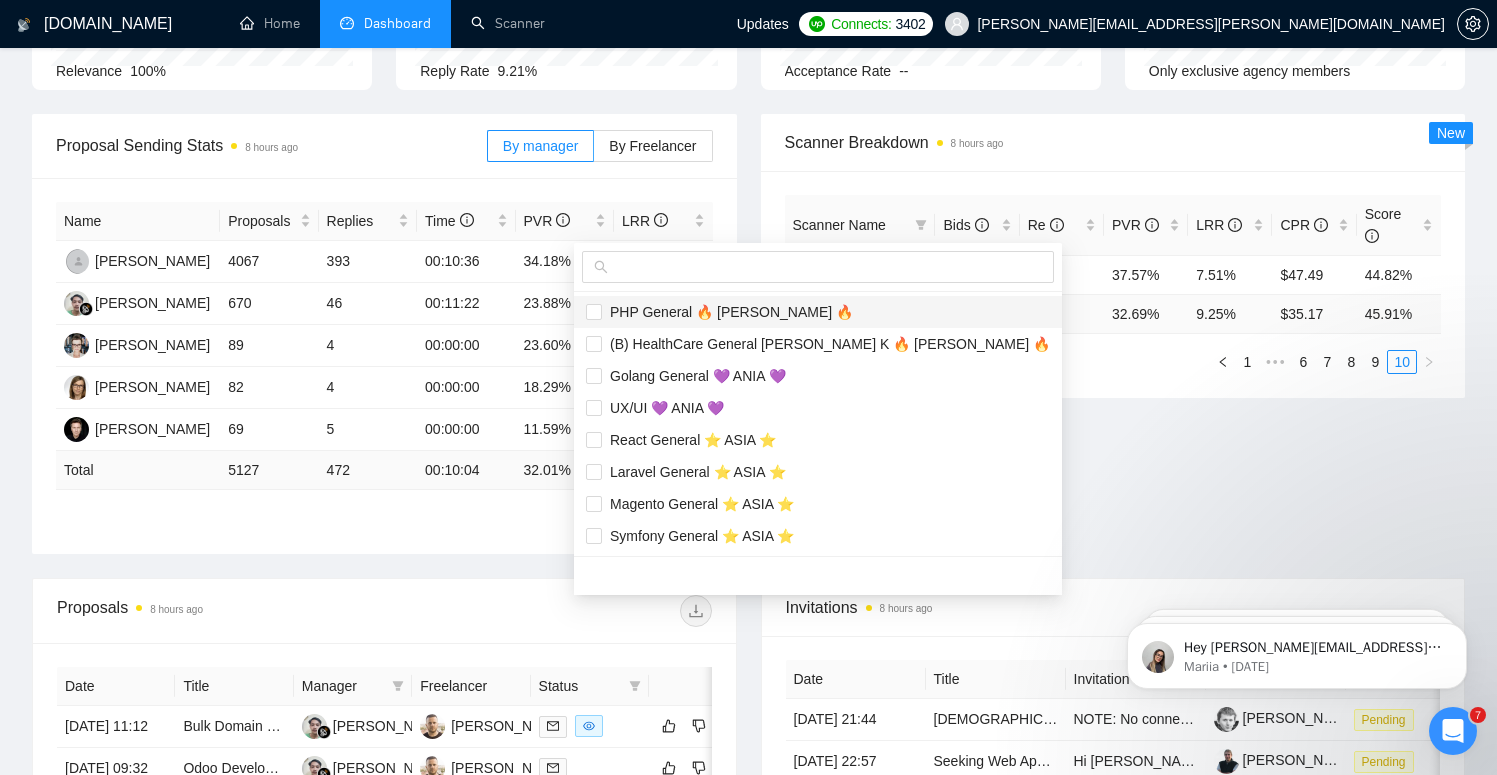 click on "PHP General 🔥 [PERSON_NAME] 🔥" at bounding box center [727, 312] 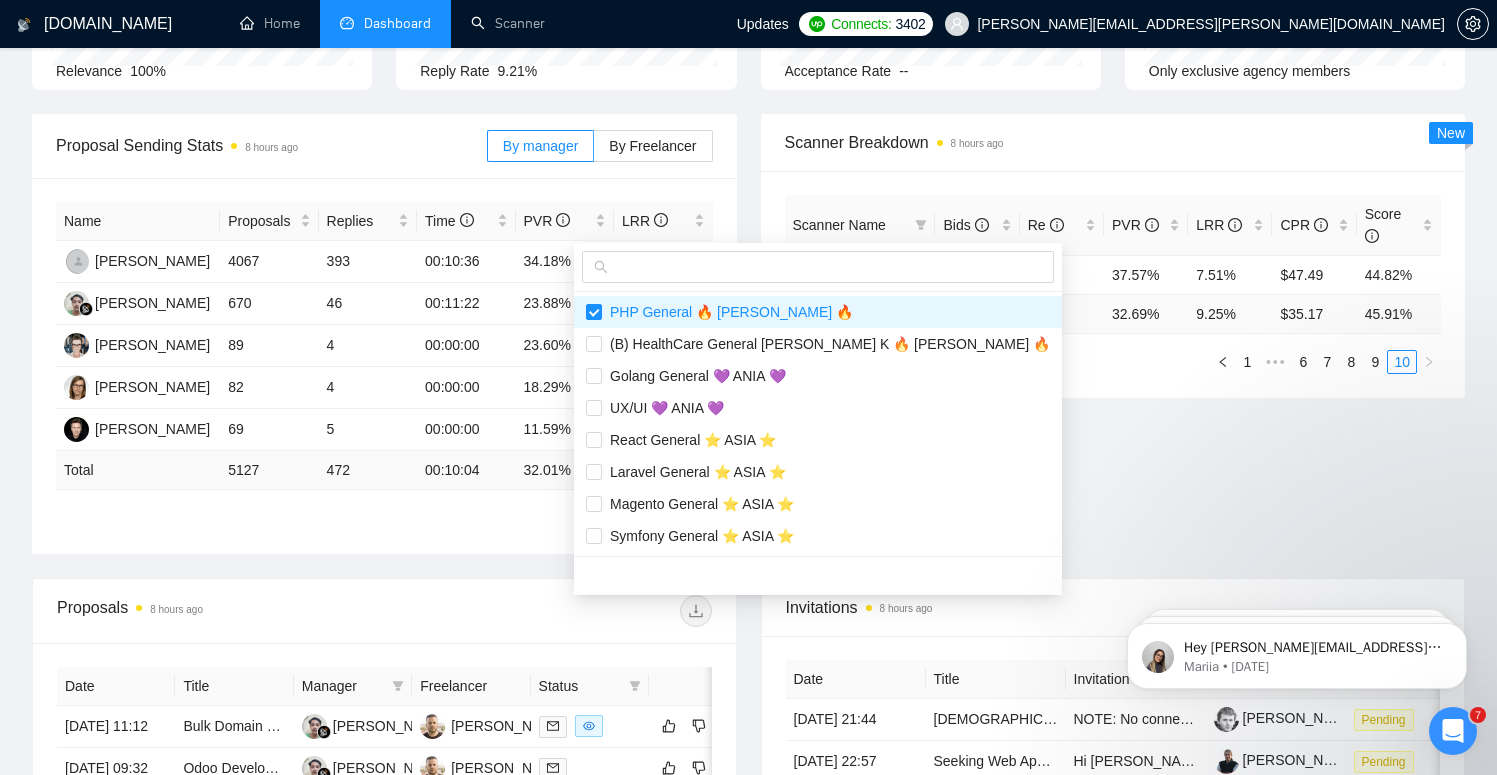 click on "Proposal Sending Stats 8 hours ago By manager By Freelancer Name Proposals Replies Time   PVR   LRR   [PERSON_NAME] 4067 393 00:10:36 34.18% 9.66% [PERSON_NAME] 670 46 00:11:22 23.88% 6.87% [PERSON_NAME] 89 4 00:00:00 23.60% 4.49% [PERSON_NAME] 82 4 00:00:00 18.29% 4.88% [PERSON_NAME] 69 5 00:00:00 11.59% 7.25% Total 5127 472 00:10:04 32.01 % 9.21 % 1 2 3 Scanner Breakdown 8 hours ago Scanner Name Bids   Re   PVR   LRR   CPR   Score   Javascript General 💜 ANIA 💜  173 13 37.57% 7.51% $47.49 44.82% Total 4736 438 32.69 % 9.25 % $ 35.17 45.91 % 1 ••• 6 7 8 9 10 New" at bounding box center (748, 346) 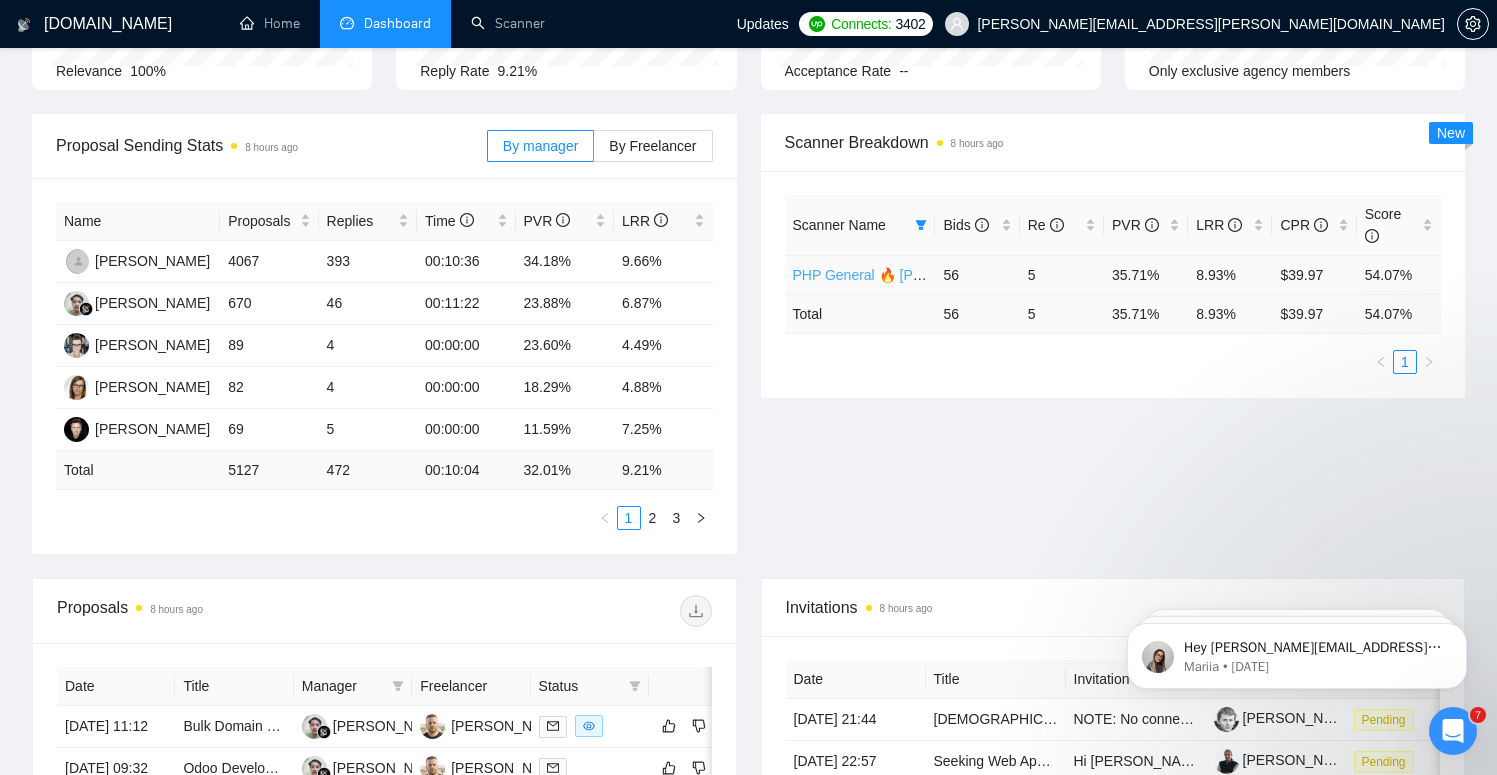 click on "PHP General 🔥 [PERSON_NAME] 🔥" at bounding box center (914, 275) 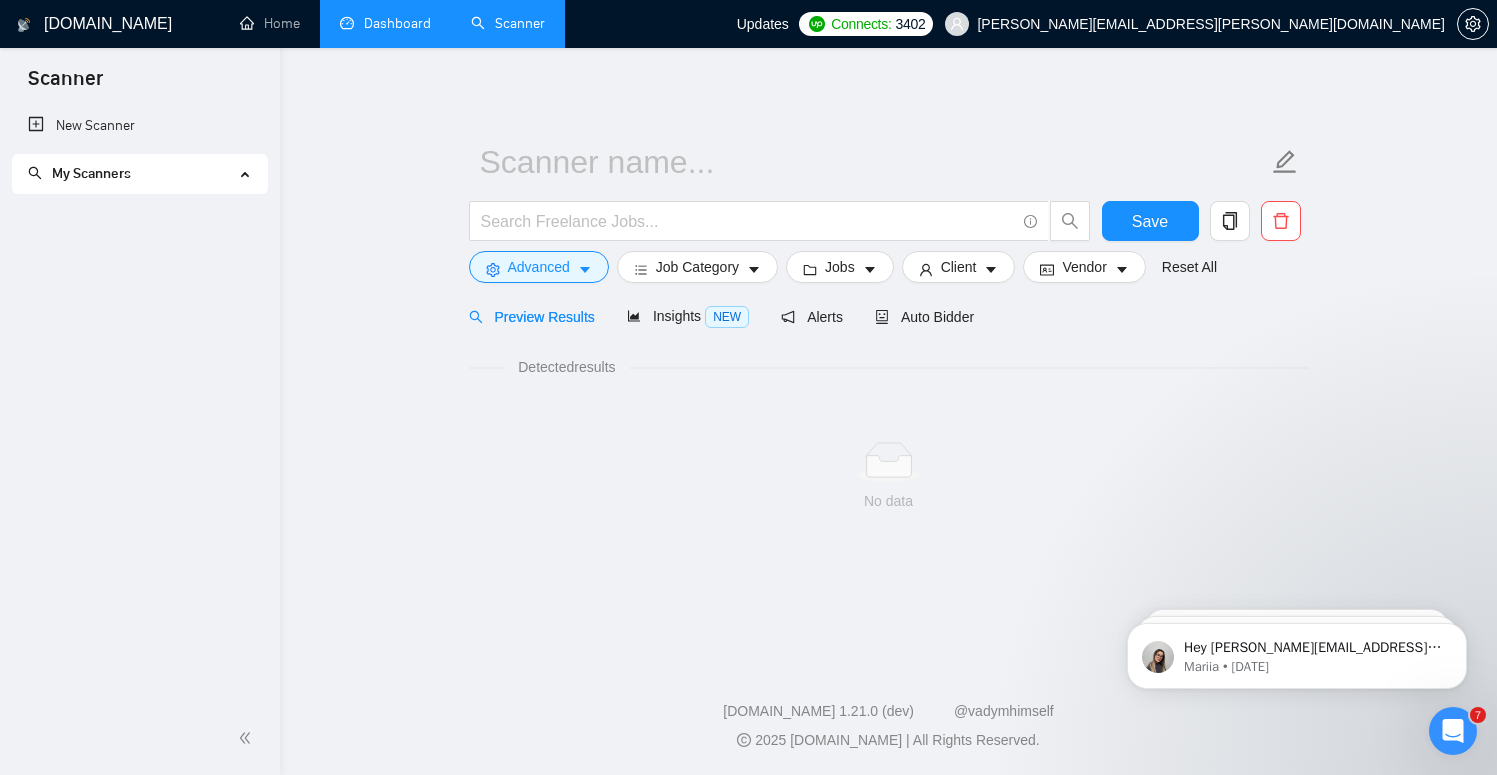 scroll, scrollTop: 0, scrollLeft: 0, axis: both 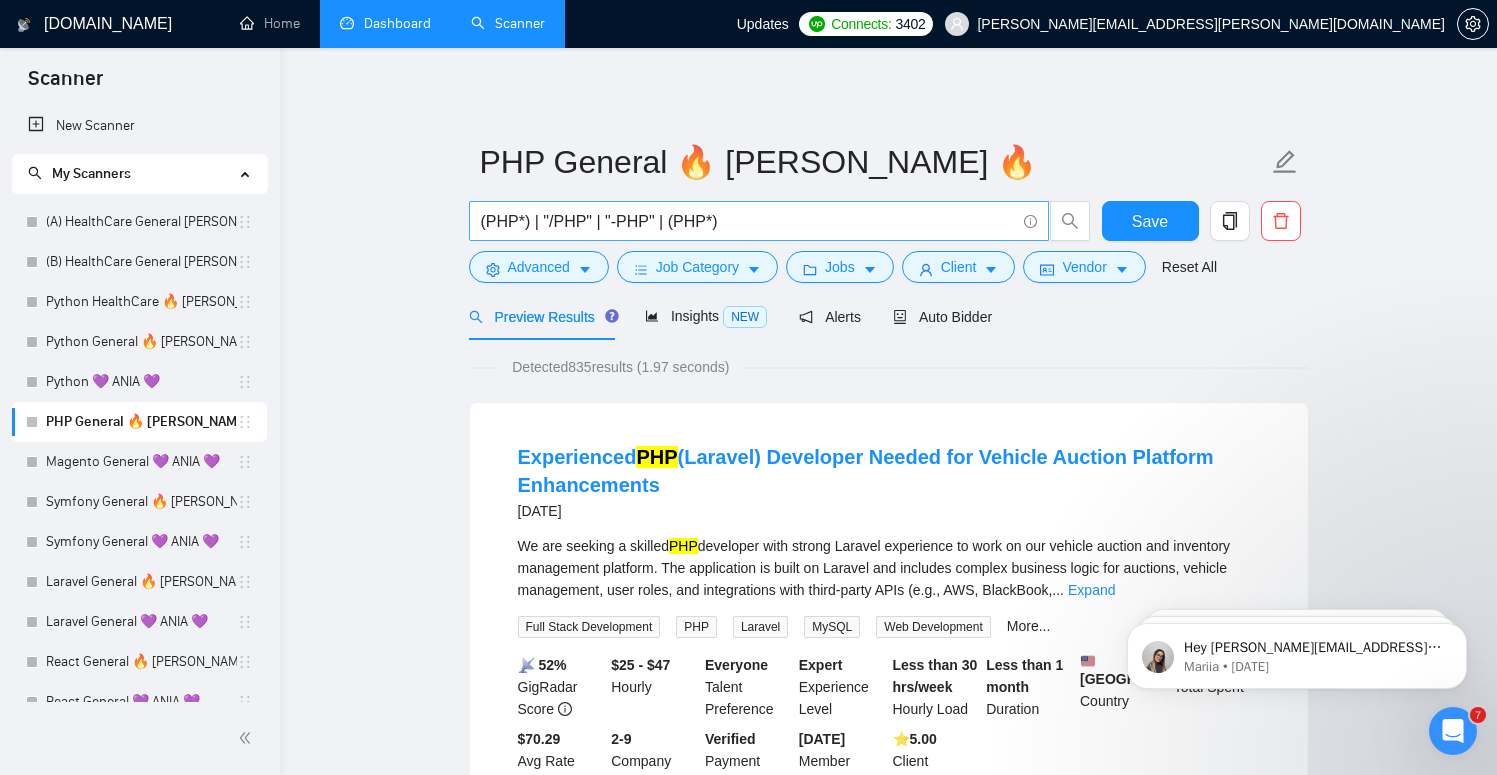 click on "(PHP*) | "/PHP" | "-PHP" | (PHP*)" at bounding box center (759, 221) 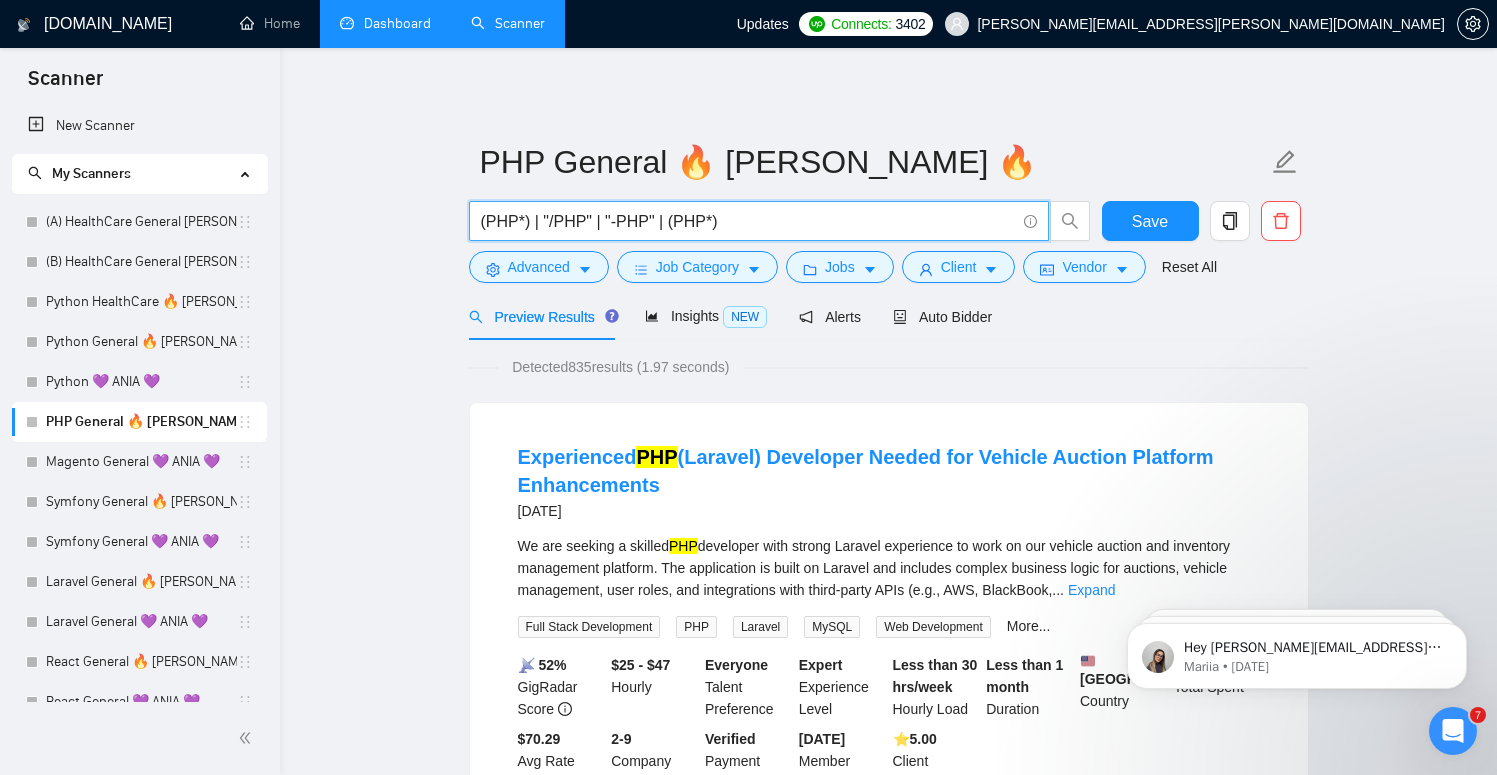 click on "PHP General 🔥 [PERSON_NAME] 🔥 (PHP*) | "/PHP" | "-PHP" | (PHP*) Save Advanced   Job Category   Jobs   Client   Vendor   Reset All Preview Results Insights NEW Alerts Auto Bidder Detected   835  results   (1.97 seconds) Experienced  PHP  (Laravel) Developer Needed for Vehicle Auction Platform Enhancements [DATE] We are seeking a skilled  PHP  developer with strong Laravel experience to work on our vehicle auction and inventory management platform. The application is built on Laravel and includes complex business logic for auctions, vehicle management, user roles, and integrations with third-party APIs (e.g., AWS, BlackBook,  ... Expand Full Stack Development PHP Laravel MySQL Web Development More... 📡   52% GigRadar Score   $25 - $47 Hourly Everyone Talent Preference Expert Experience Level Less than 30 hrs/week Hourly Load Less than 1 month Duration   [GEOGRAPHIC_DATA] Country $ 30.9k Total Spent $70.29 Avg Rate Paid 2-9 Company Size Verified Payment Verified [DATE] Member Since ⭐️  5.00 [DATE]" at bounding box center (888, 2448) 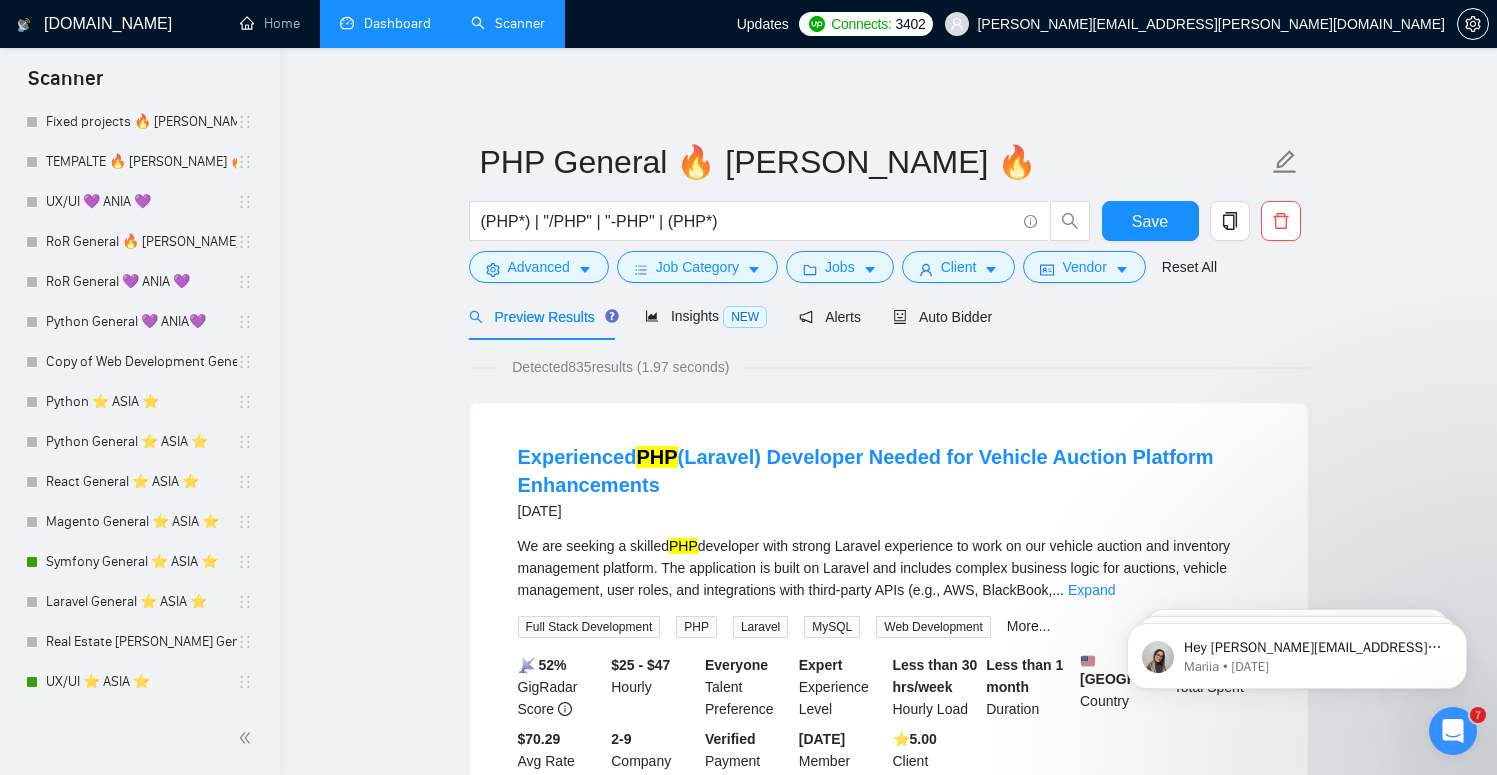scroll, scrollTop: 1340, scrollLeft: 0, axis: vertical 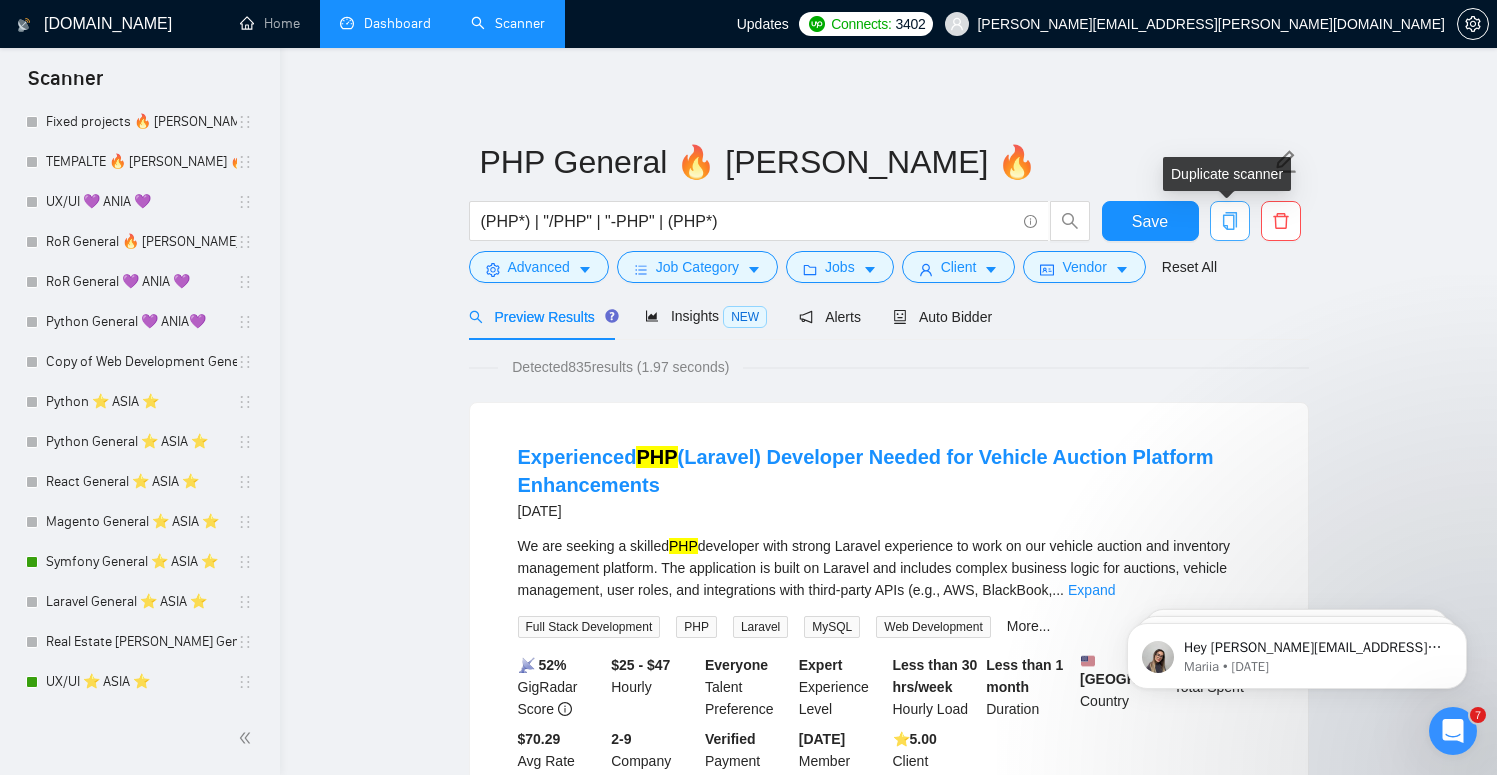 click at bounding box center [1230, 221] 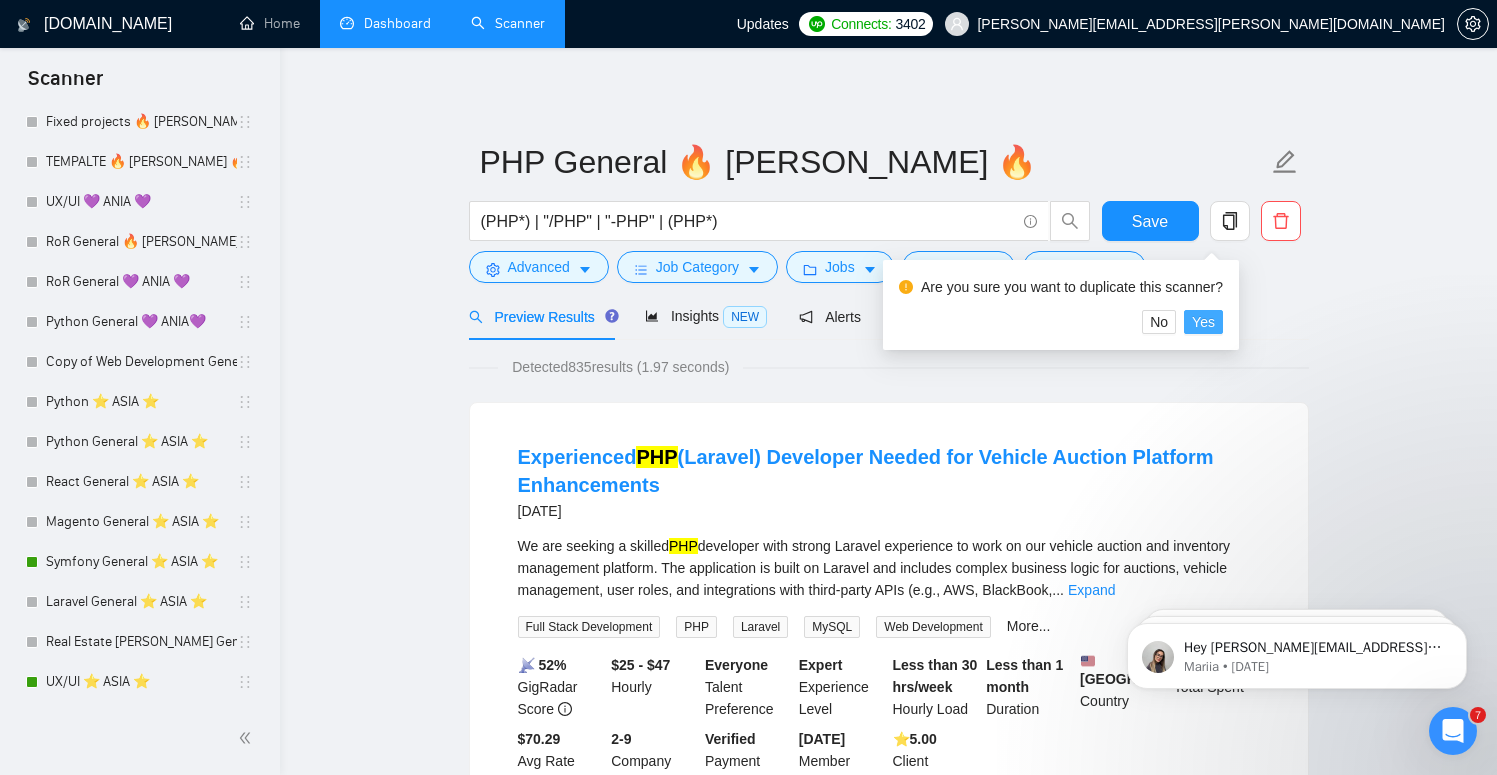 click on "Yes" at bounding box center (1203, 322) 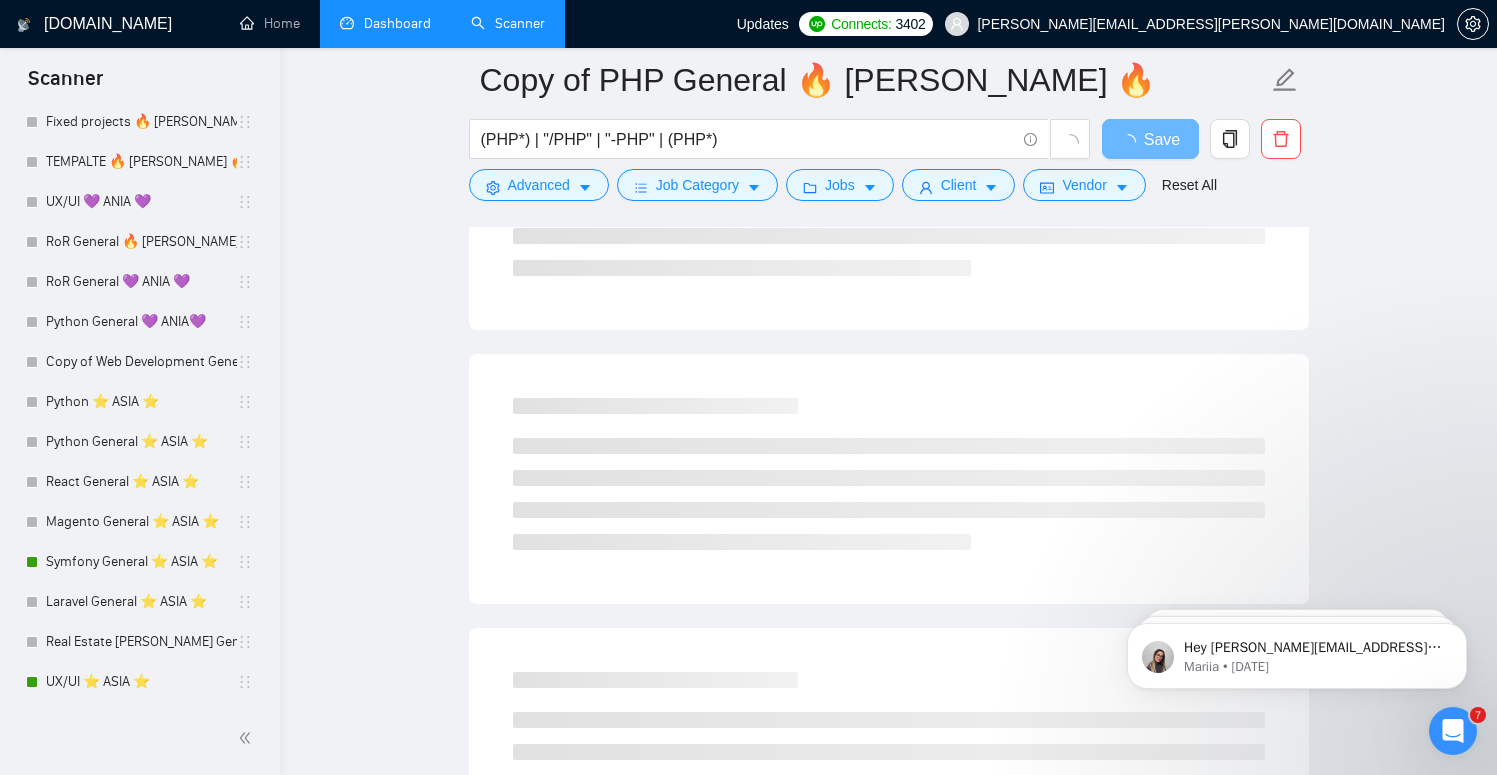 scroll, scrollTop: 345, scrollLeft: 0, axis: vertical 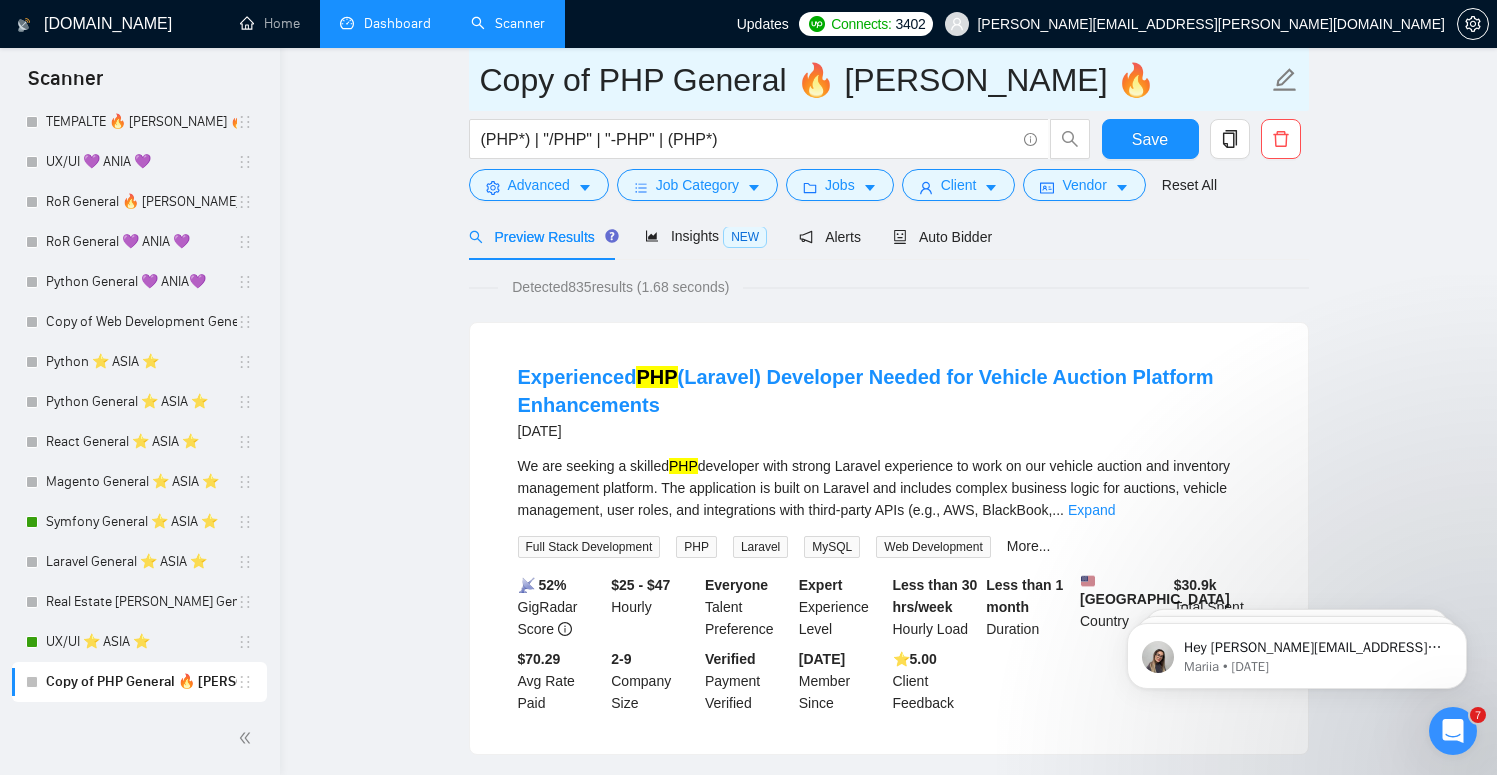 click on "Copy of PHP General 🔥 [PERSON_NAME] 🔥" at bounding box center [889, 79] 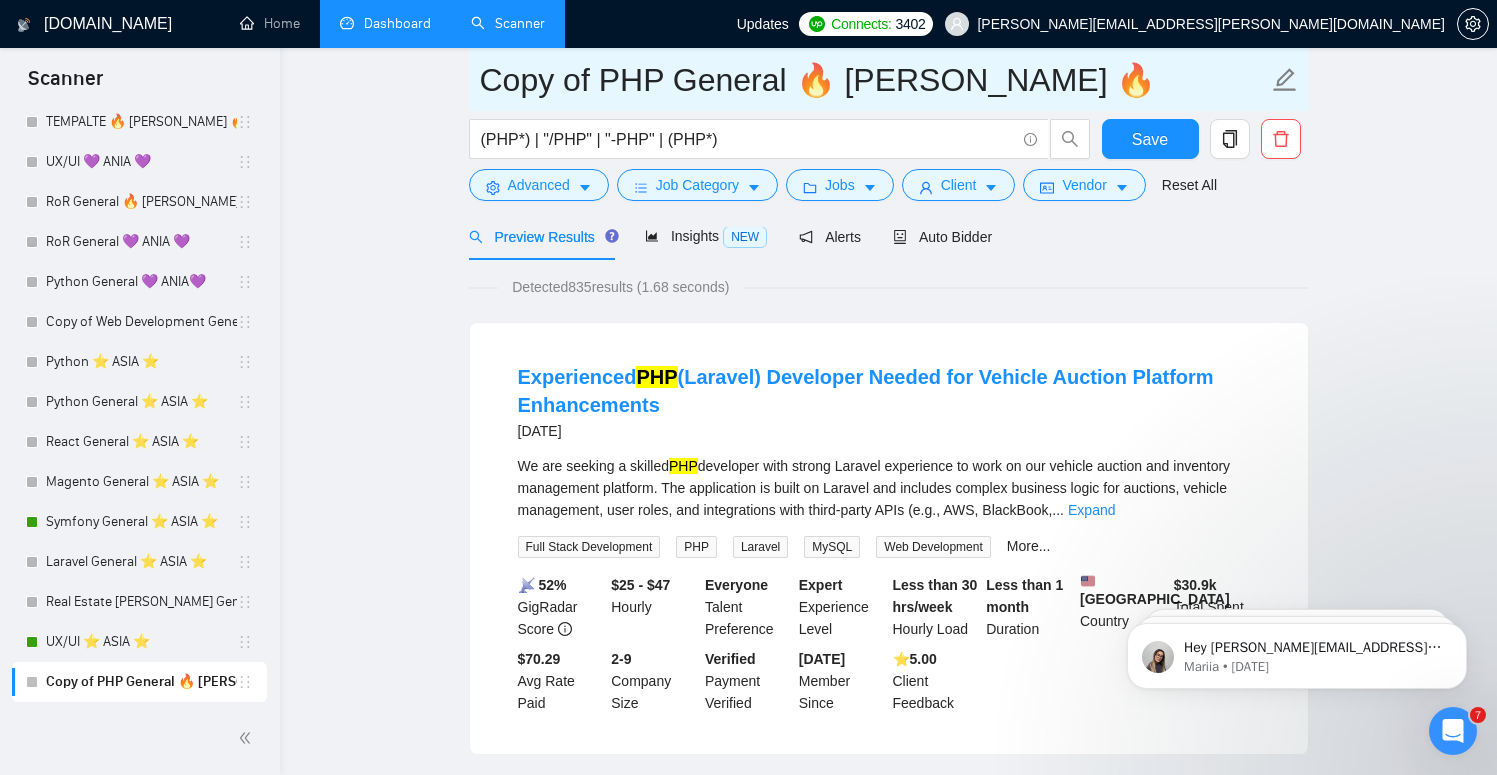 click on "Copy of PHP General 🔥 [PERSON_NAME] 🔥" at bounding box center (874, 80) 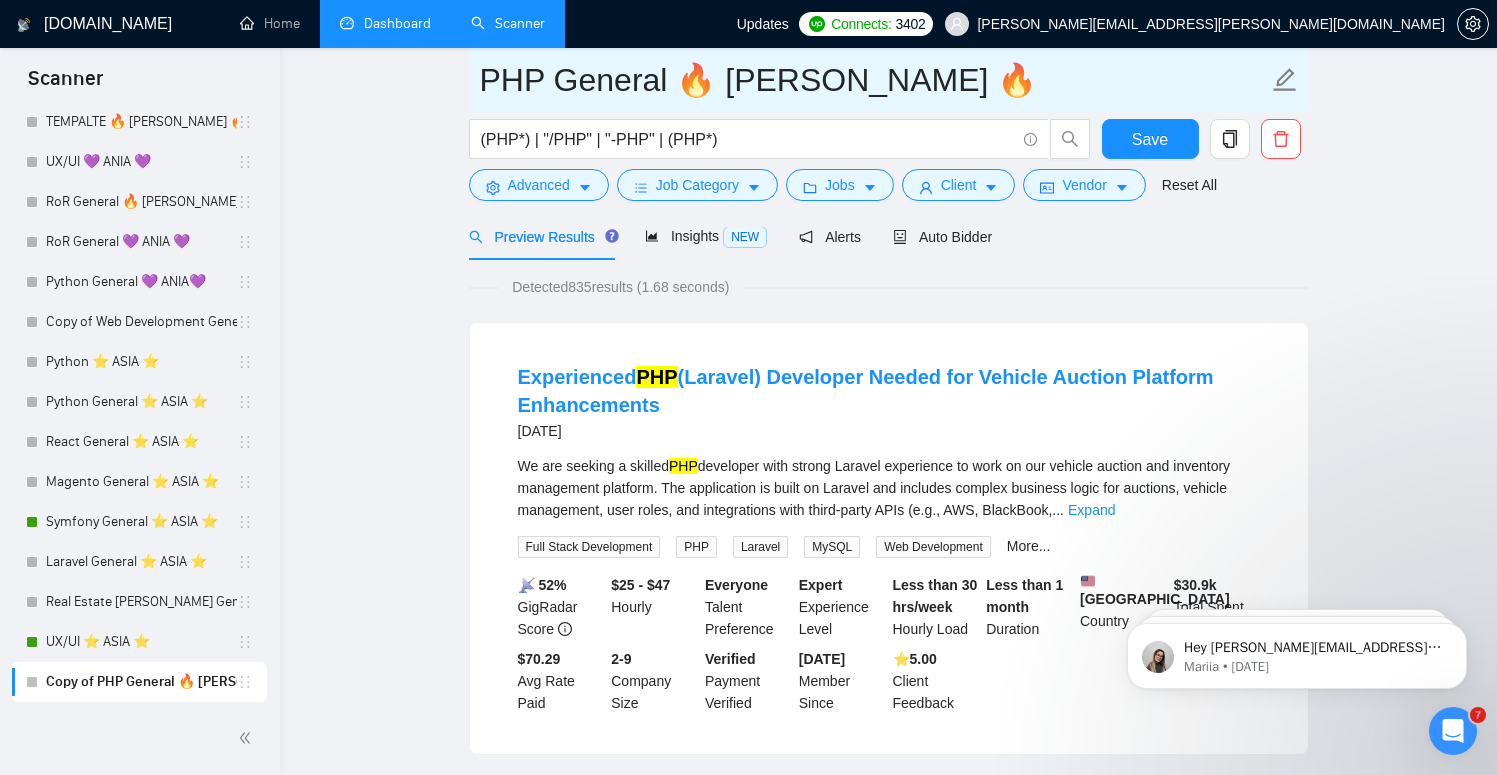 drag, startPoint x: 664, startPoint y: 83, endPoint x: 552, endPoint y: 79, distance: 112.0714 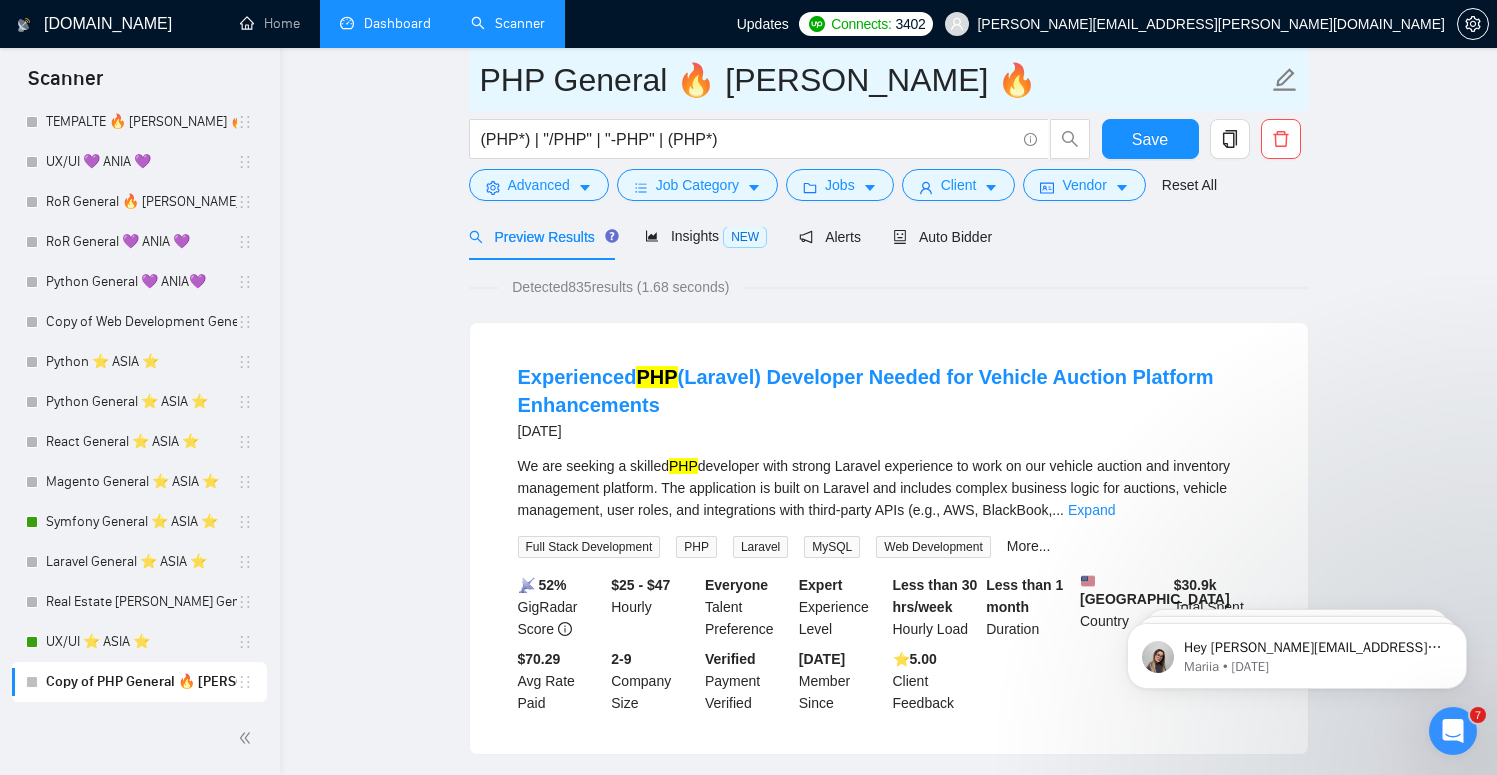 click on "PHP General 🔥 [PERSON_NAME] 🔥" at bounding box center [874, 80] 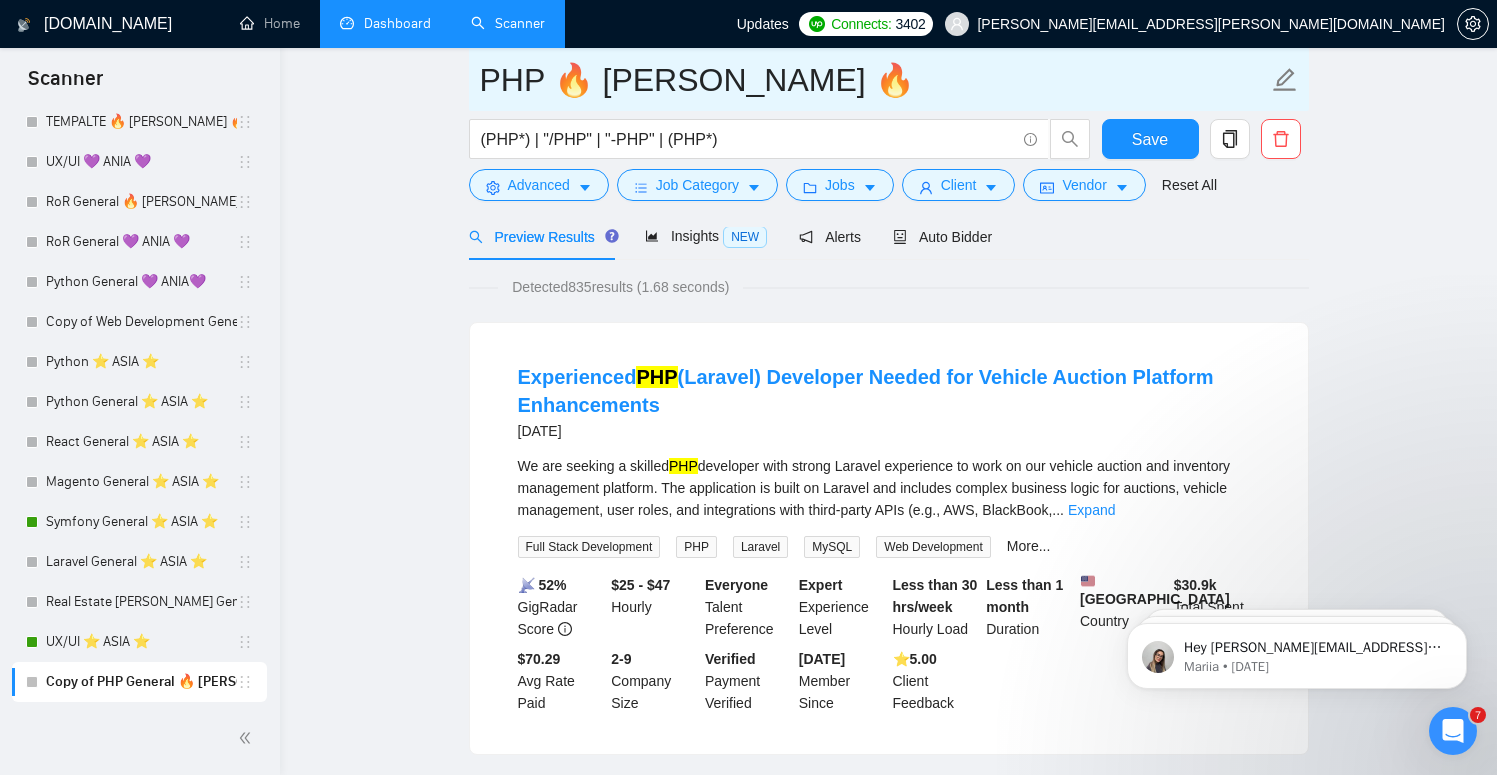 drag, startPoint x: 752, startPoint y: 99, endPoint x: 578, endPoint y: 85, distance: 174.56232 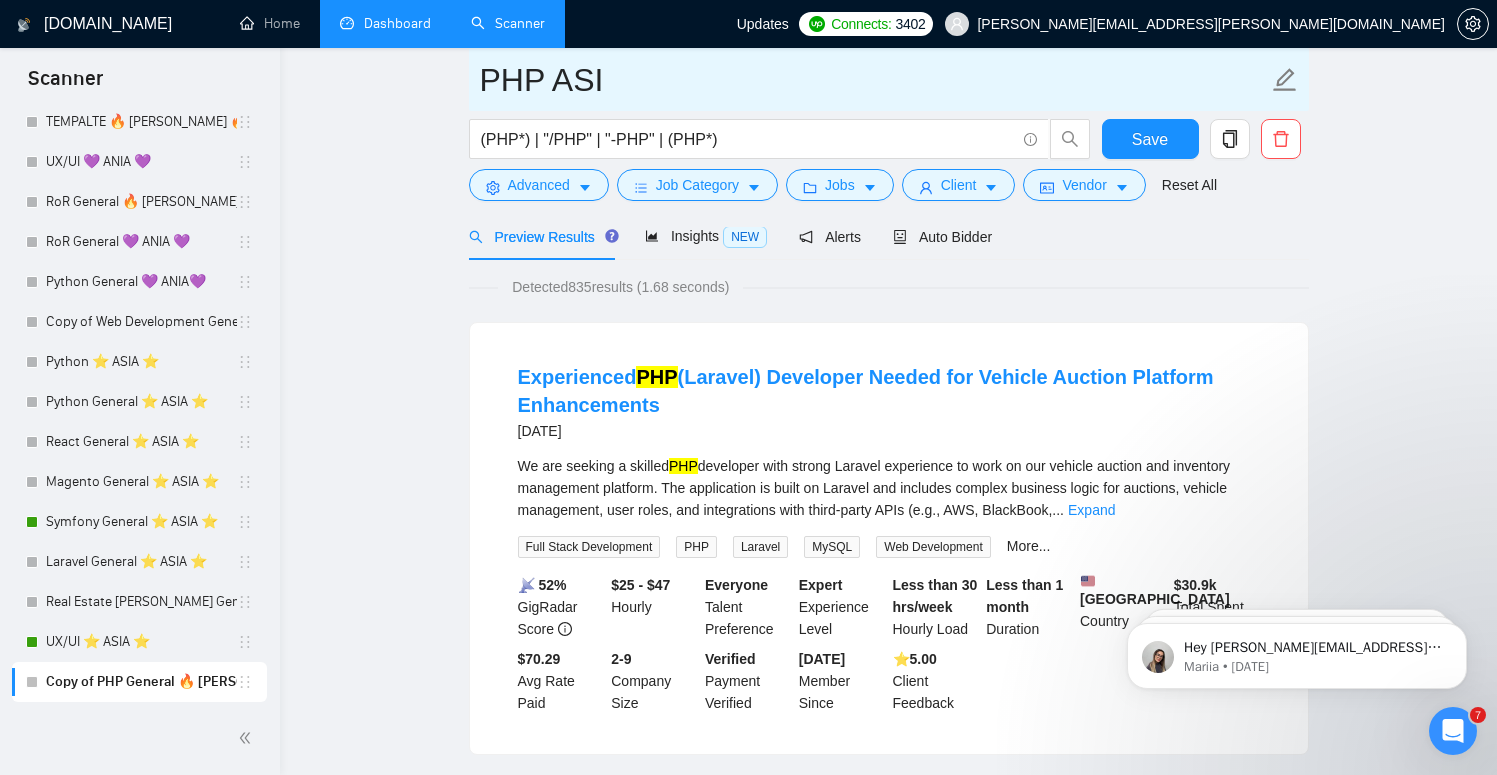 type on "PHP ASIA" 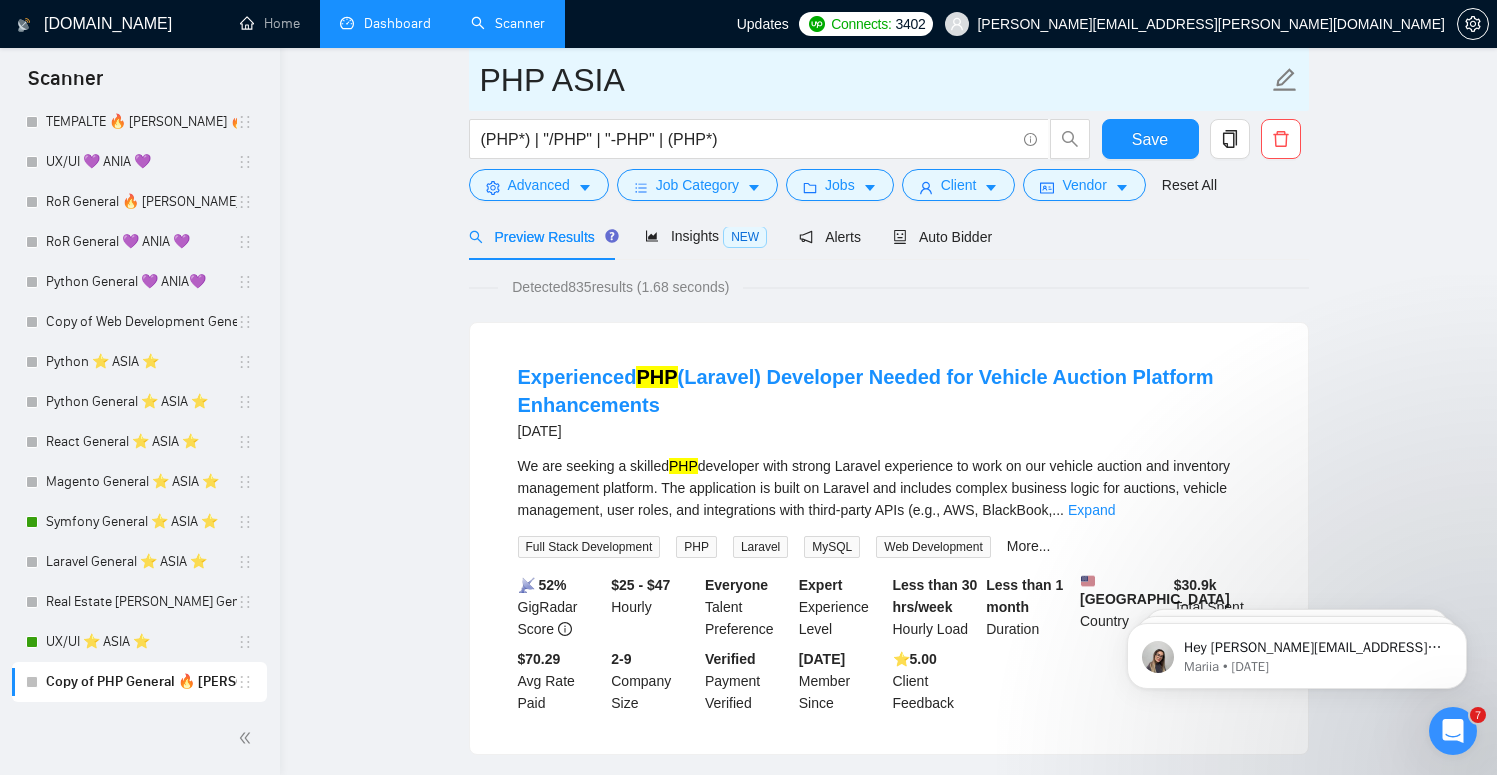 click on "PHP ASIA" at bounding box center [874, 80] 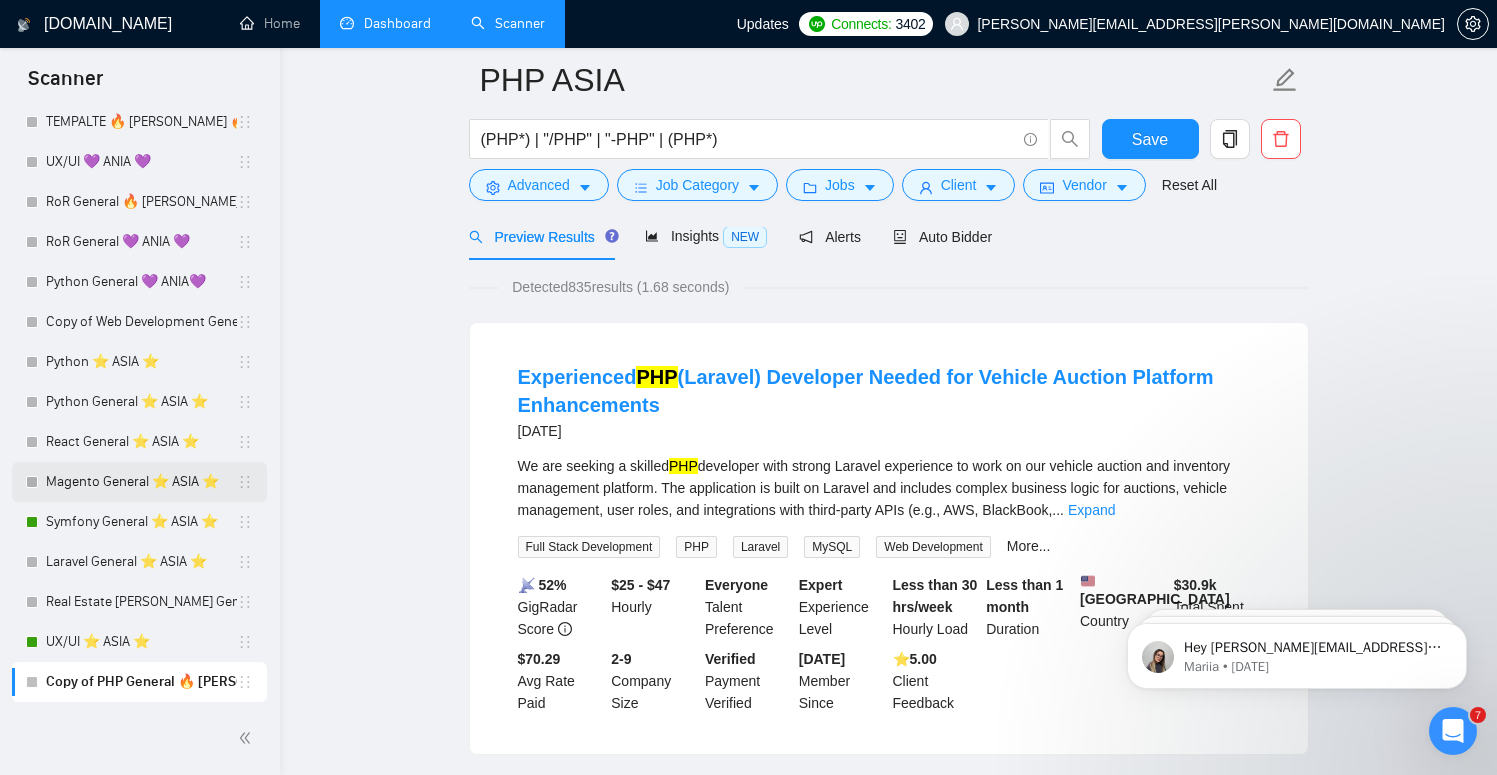 click on "Magento General ⭐️  ASIA ⭐️" at bounding box center [141, 482] 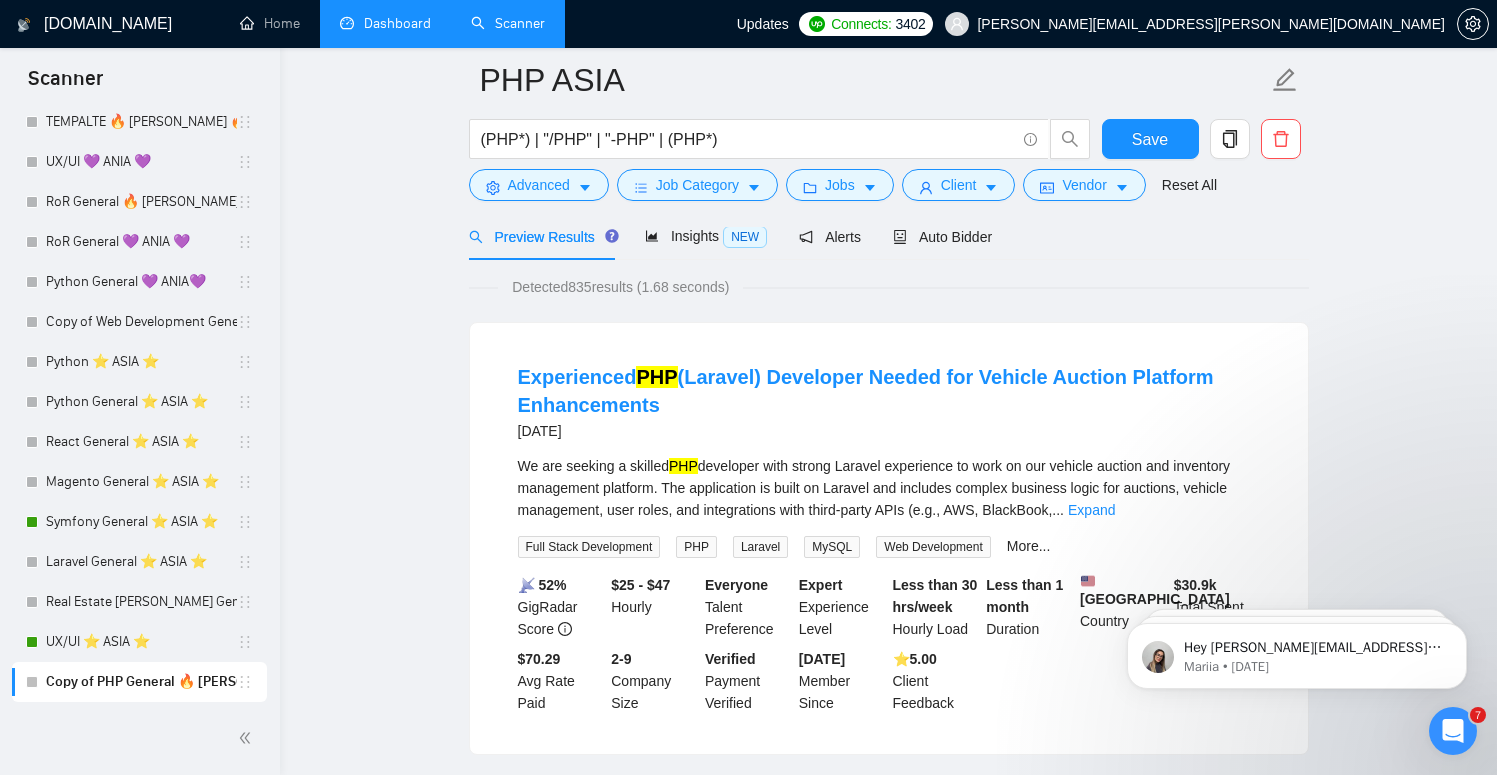 scroll, scrollTop: 0, scrollLeft: 0, axis: both 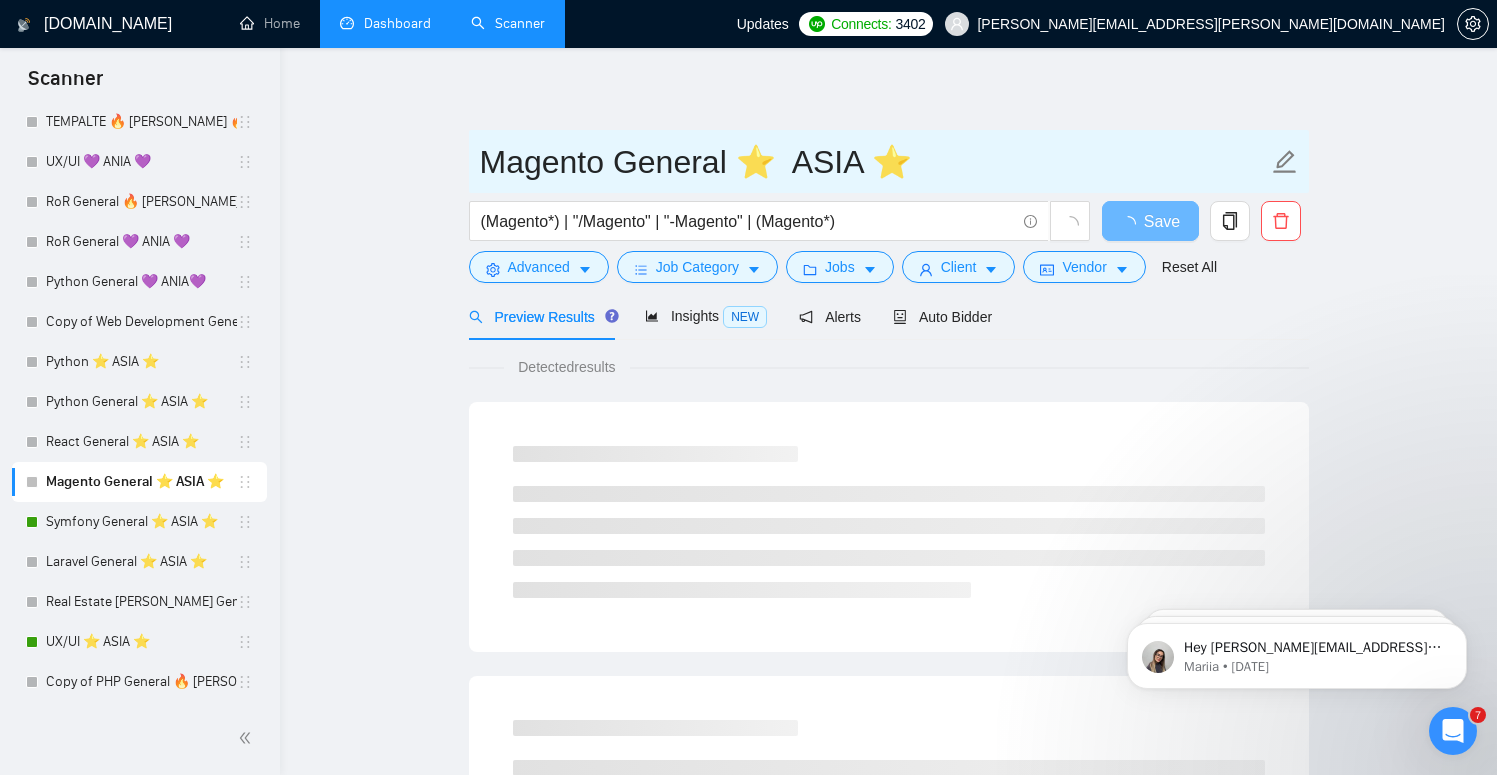 drag, startPoint x: 913, startPoint y: 168, endPoint x: 870, endPoint y: 167, distance: 43.011627 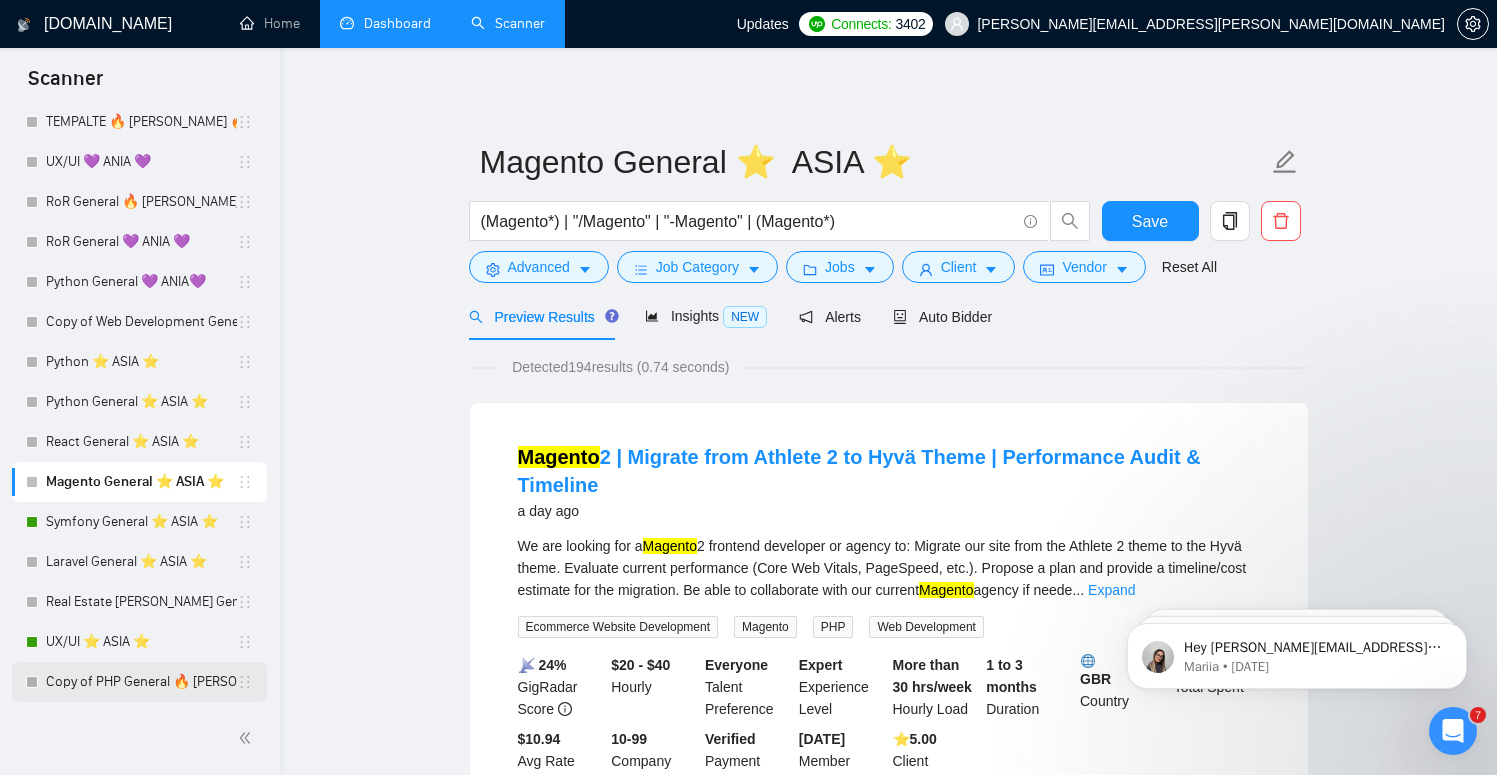 click on "Copy of PHP General 🔥 [PERSON_NAME] 🔥" at bounding box center [141, 682] 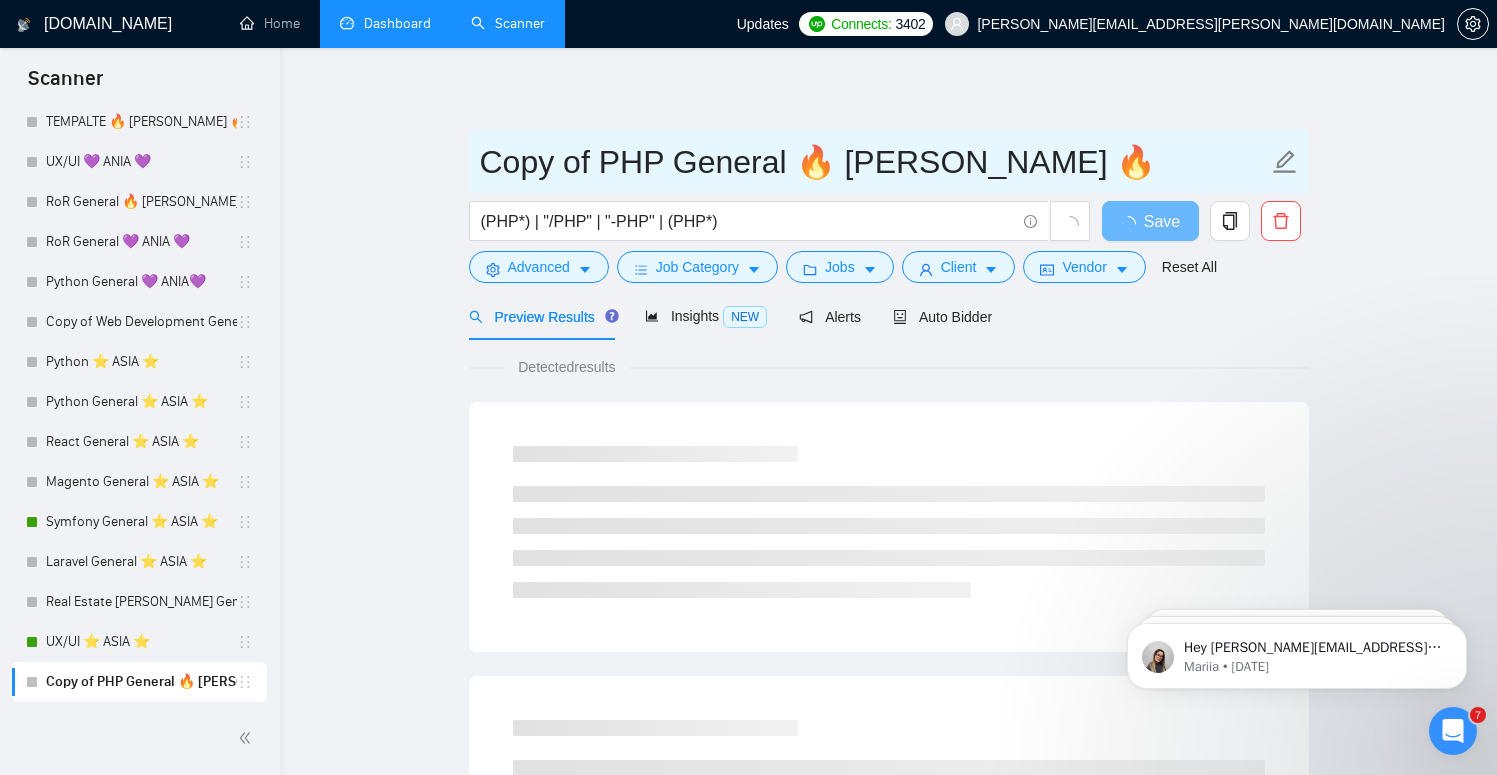 click on "Copy of PHP General 🔥 [PERSON_NAME] 🔥" at bounding box center [874, 162] 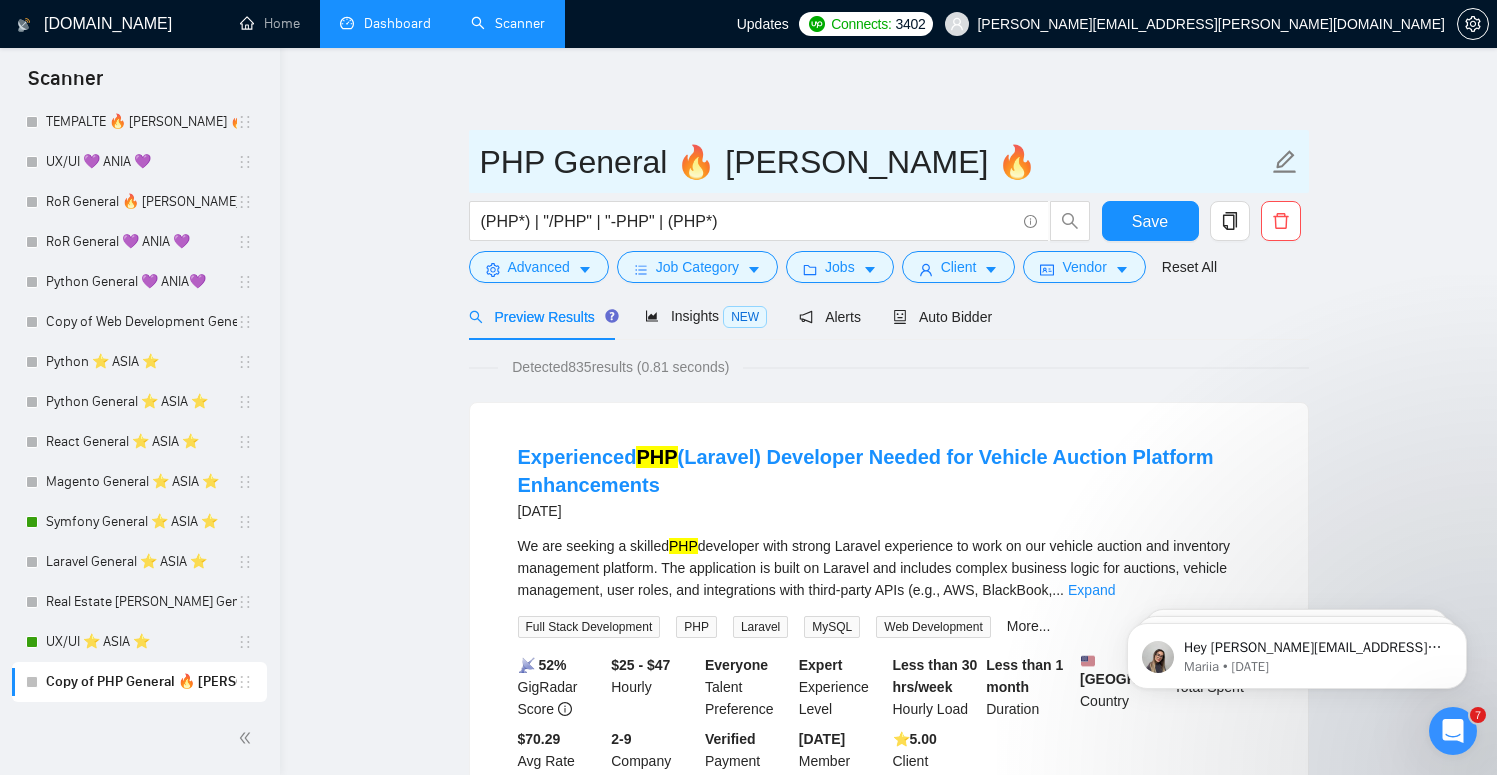 click on "PHP General 🔥 [PERSON_NAME] 🔥" at bounding box center (874, 162) 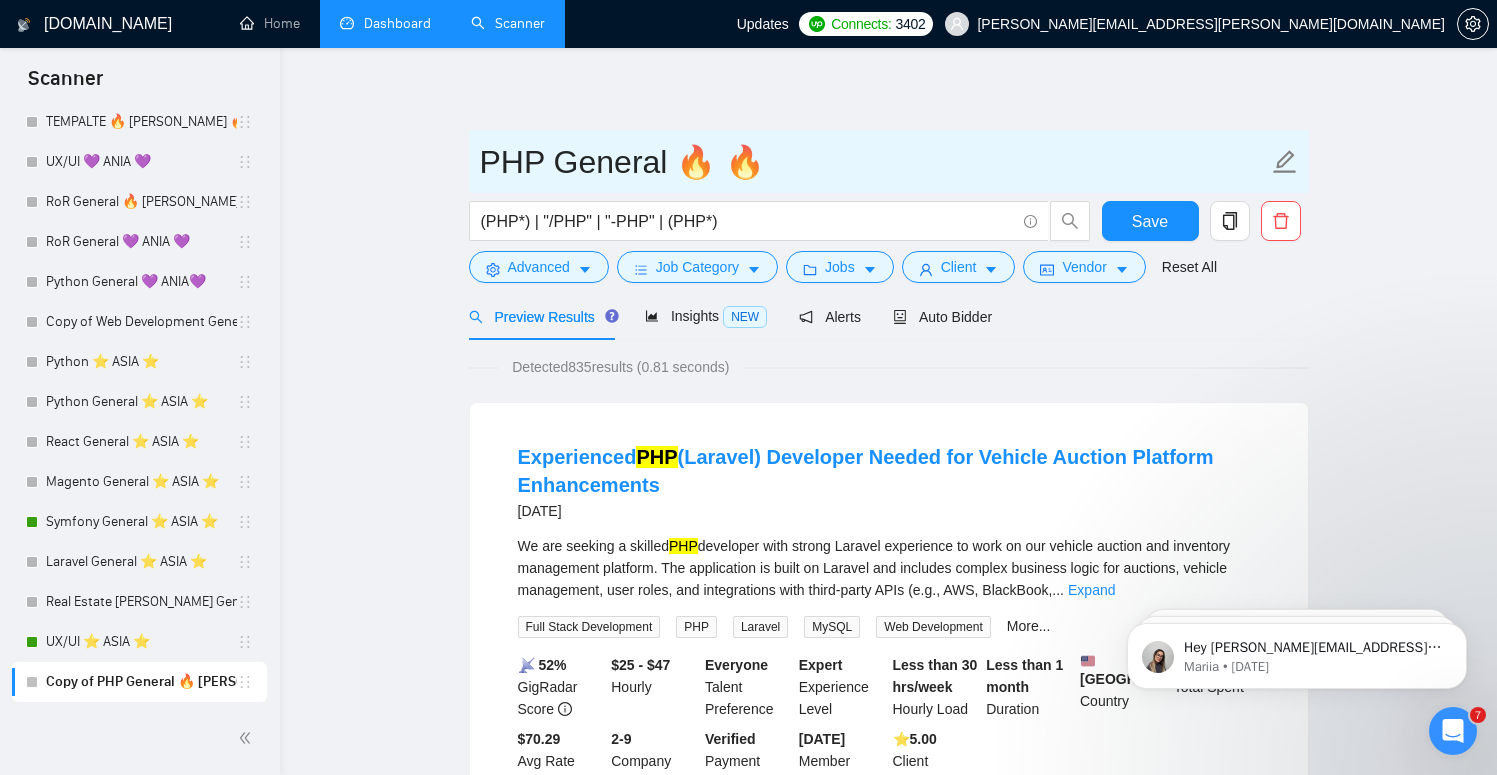 paste on "⭐️" 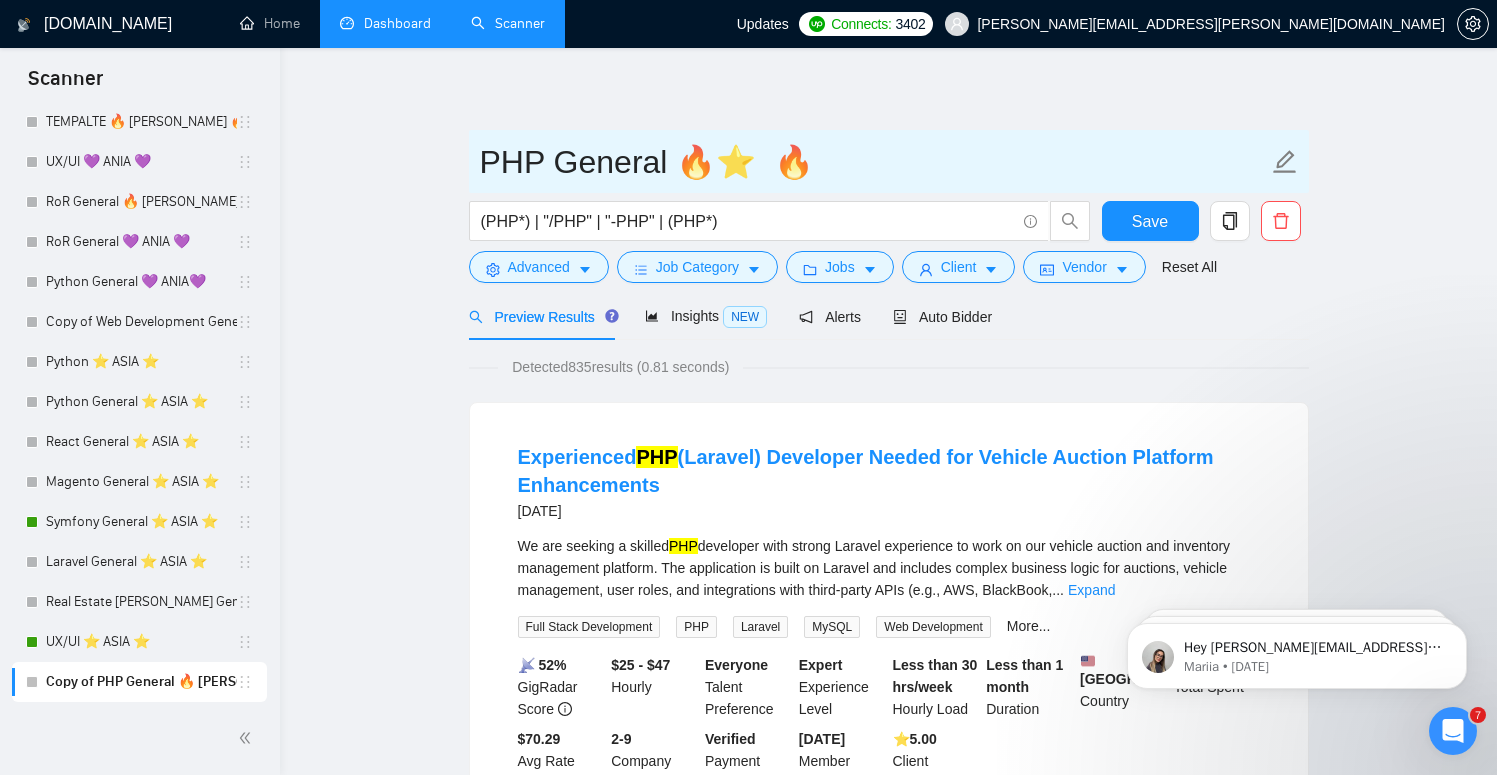 paste on "⭐️" 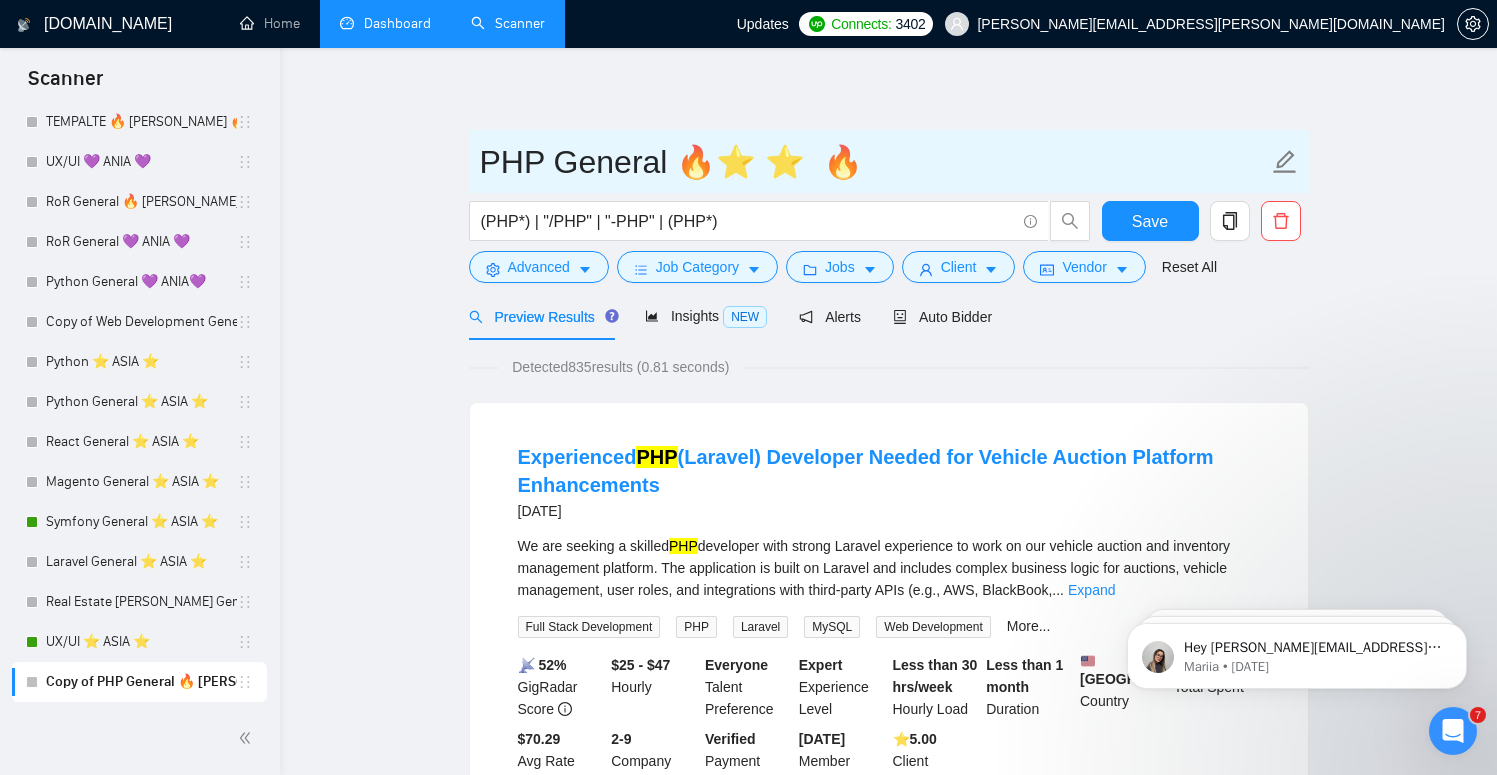 click on "PHP General 🔥⭐️ ⭐️  🔥" at bounding box center [874, 162] 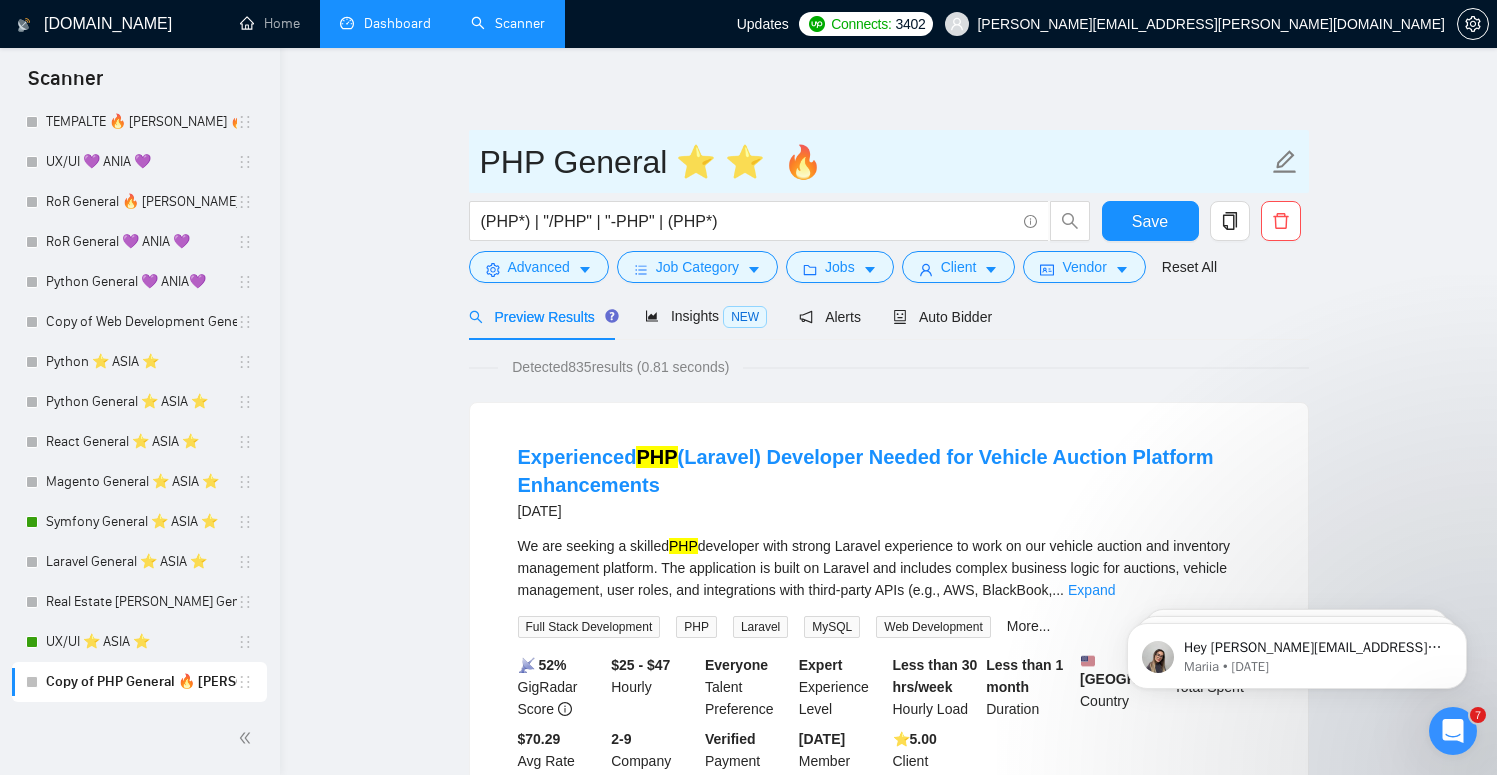 click on "PHP General ⭐️ ⭐️  🔥" at bounding box center (874, 162) 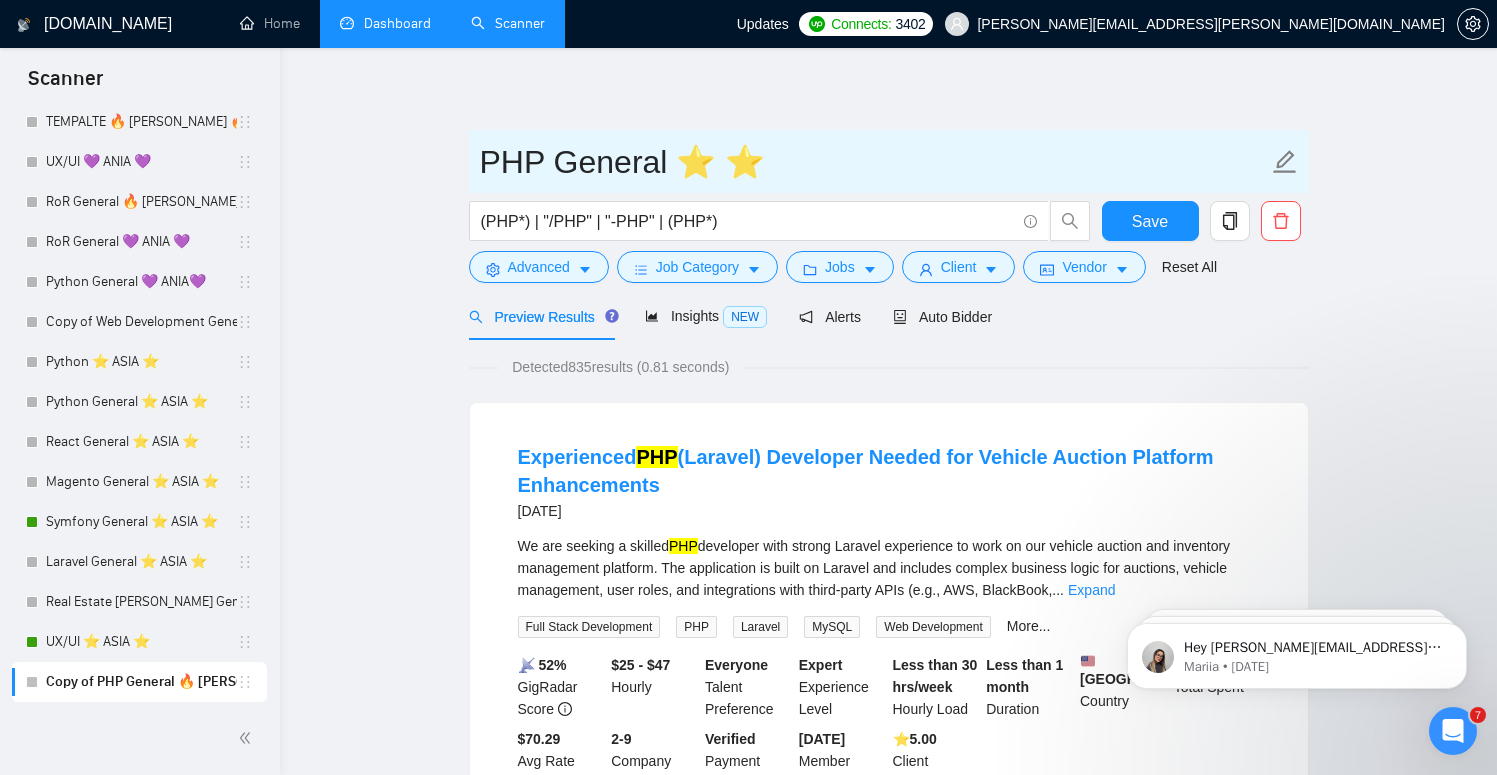 click on "PHP General ⭐️ ⭐️" at bounding box center [874, 162] 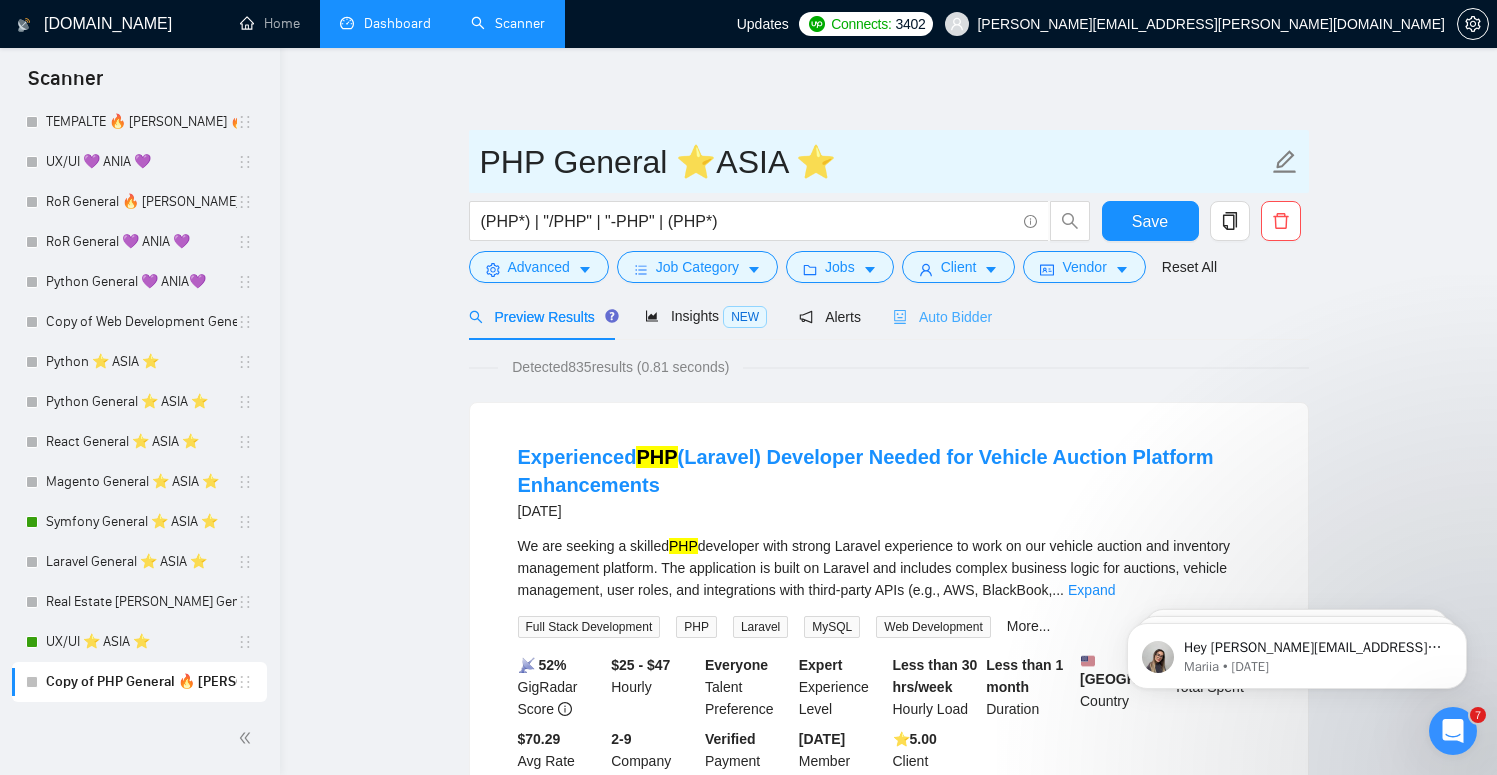 type on "PHP General ⭐️ASIA ⭐️" 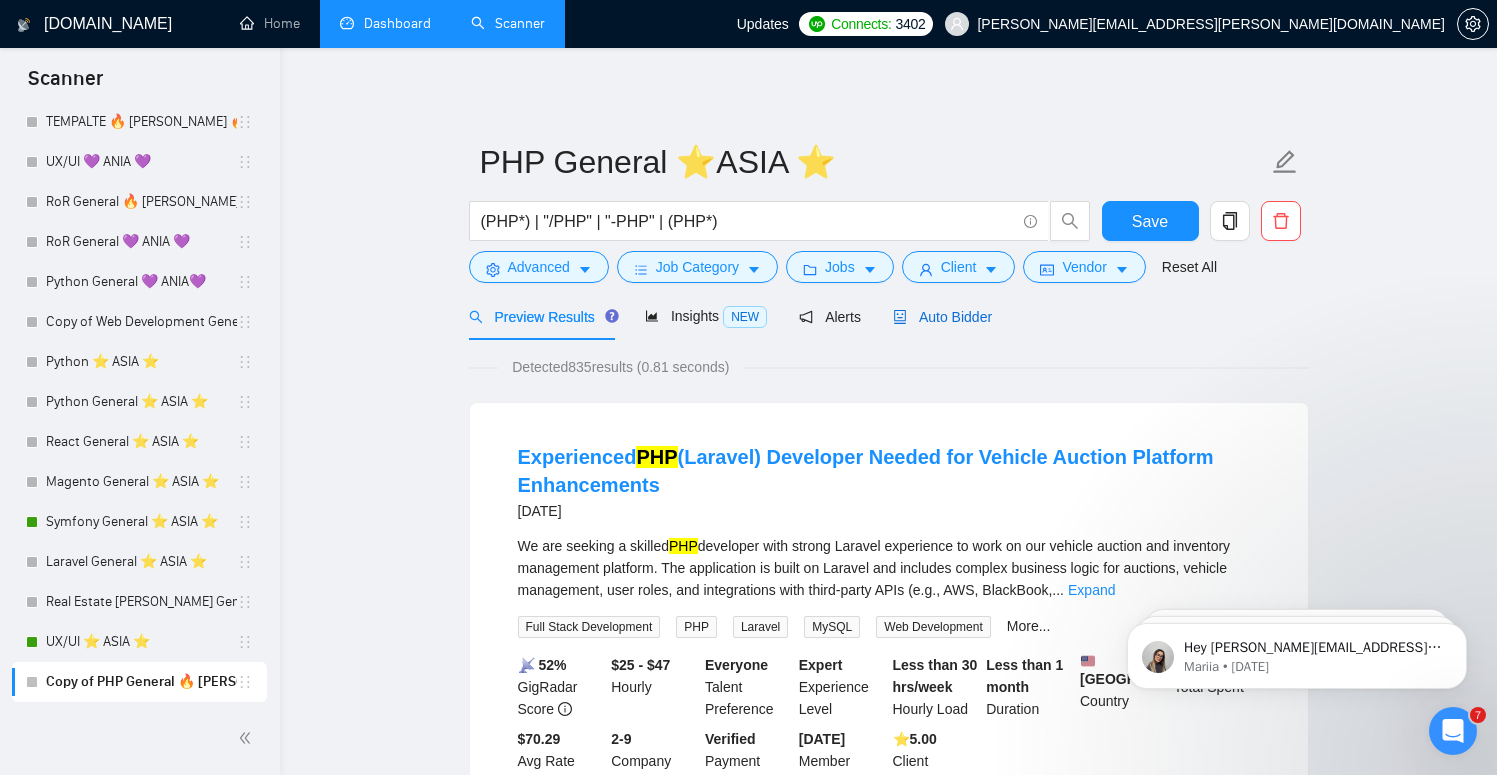 click on "Auto Bidder" at bounding box center (942, 317) 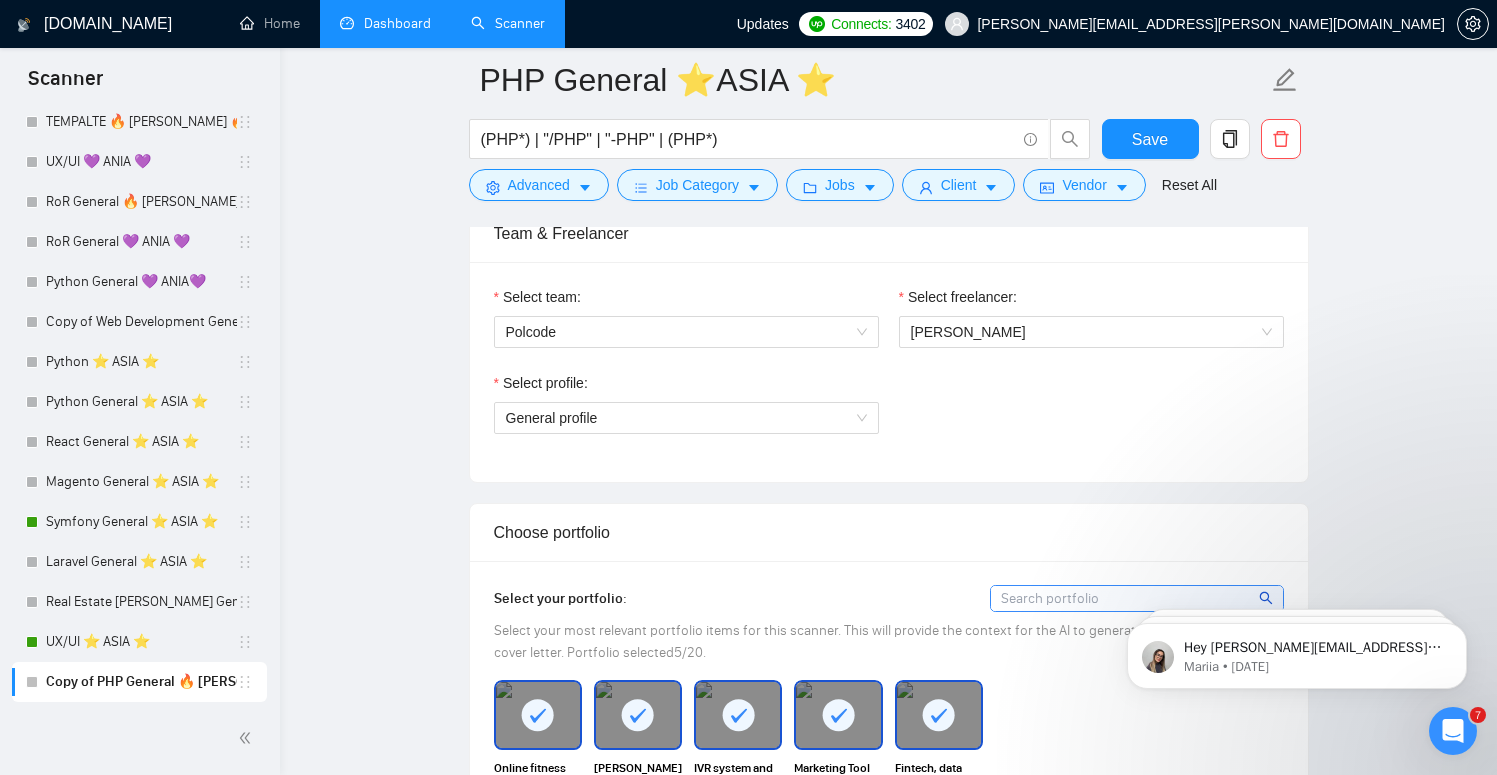 scroll, scrollTop: 1296, scrollLeft: 0, axis: vertical 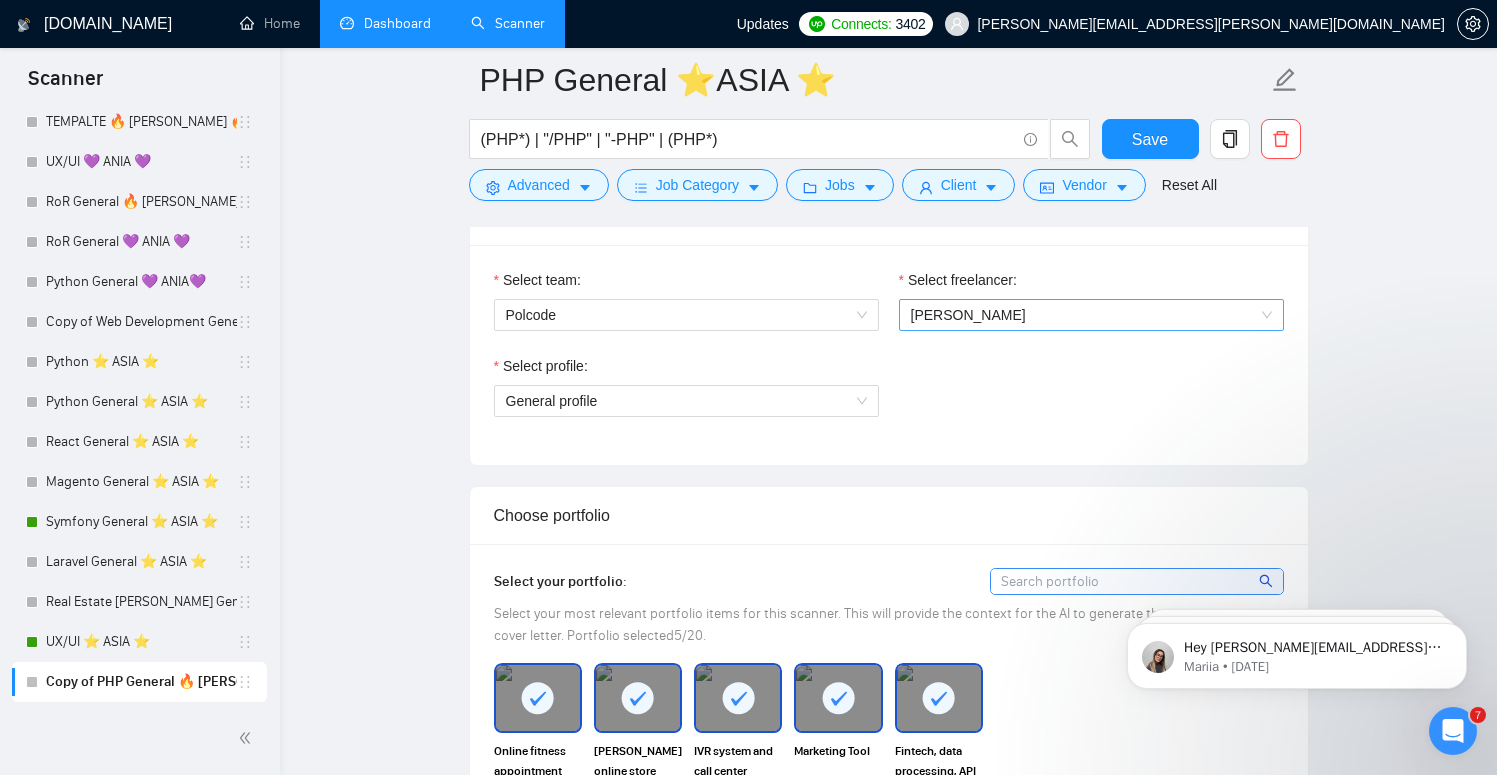 click on "[PERSON_NAME]" at bounding box center [1091, 315] 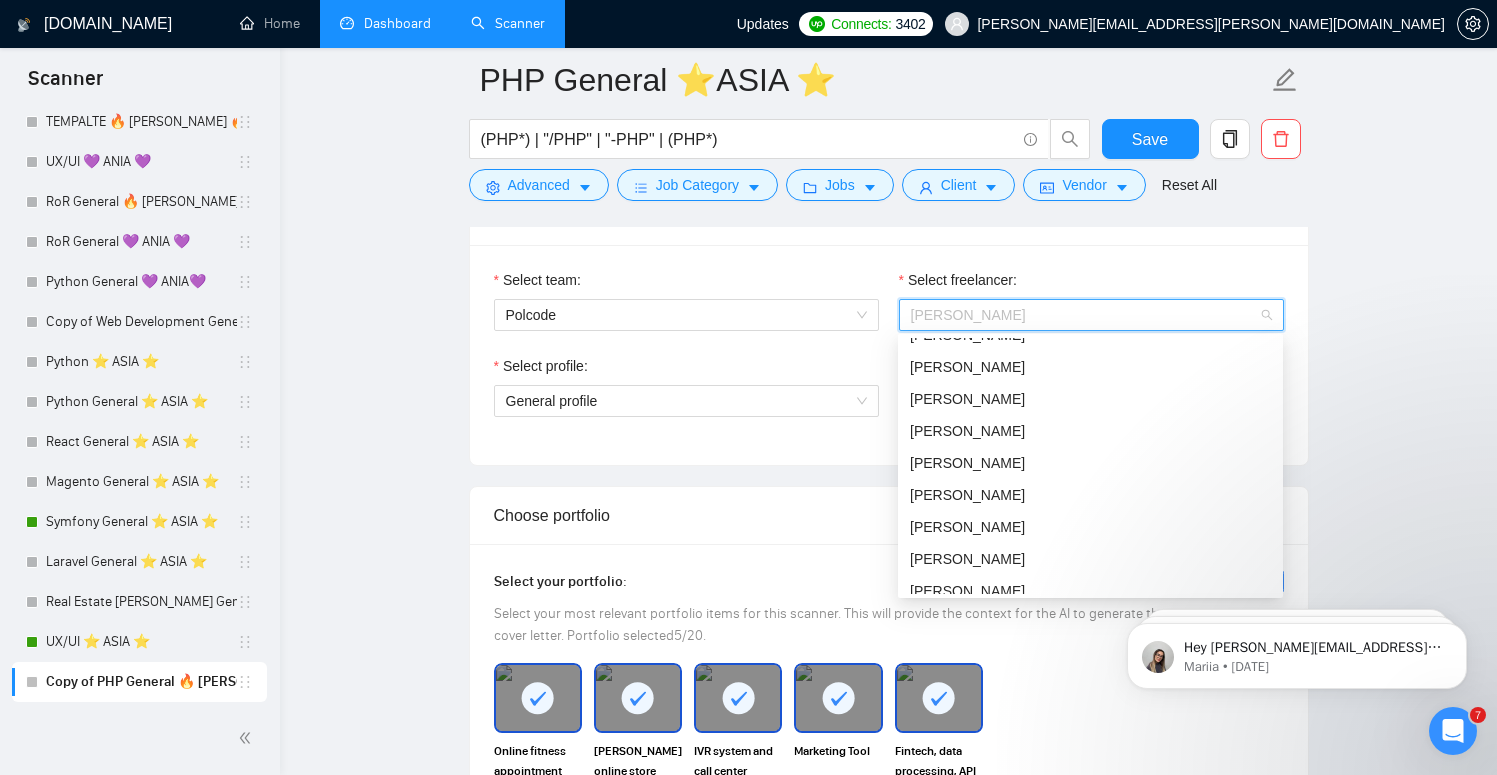 scroll, scrollTop: 3289, scrollLeft: 0, axis: vertical 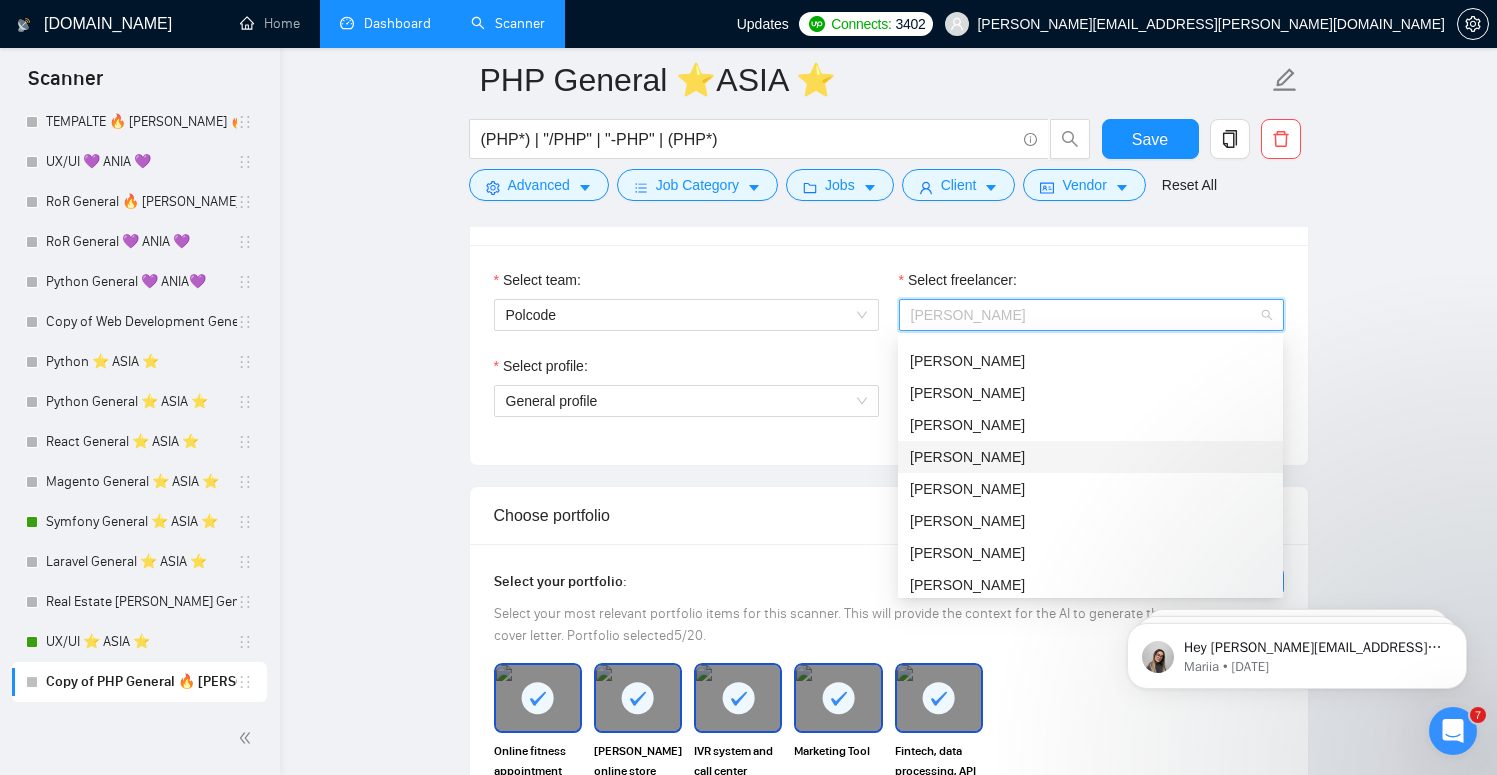 click on "[PERSON_NAME]" at bounding box center (1090, 457) 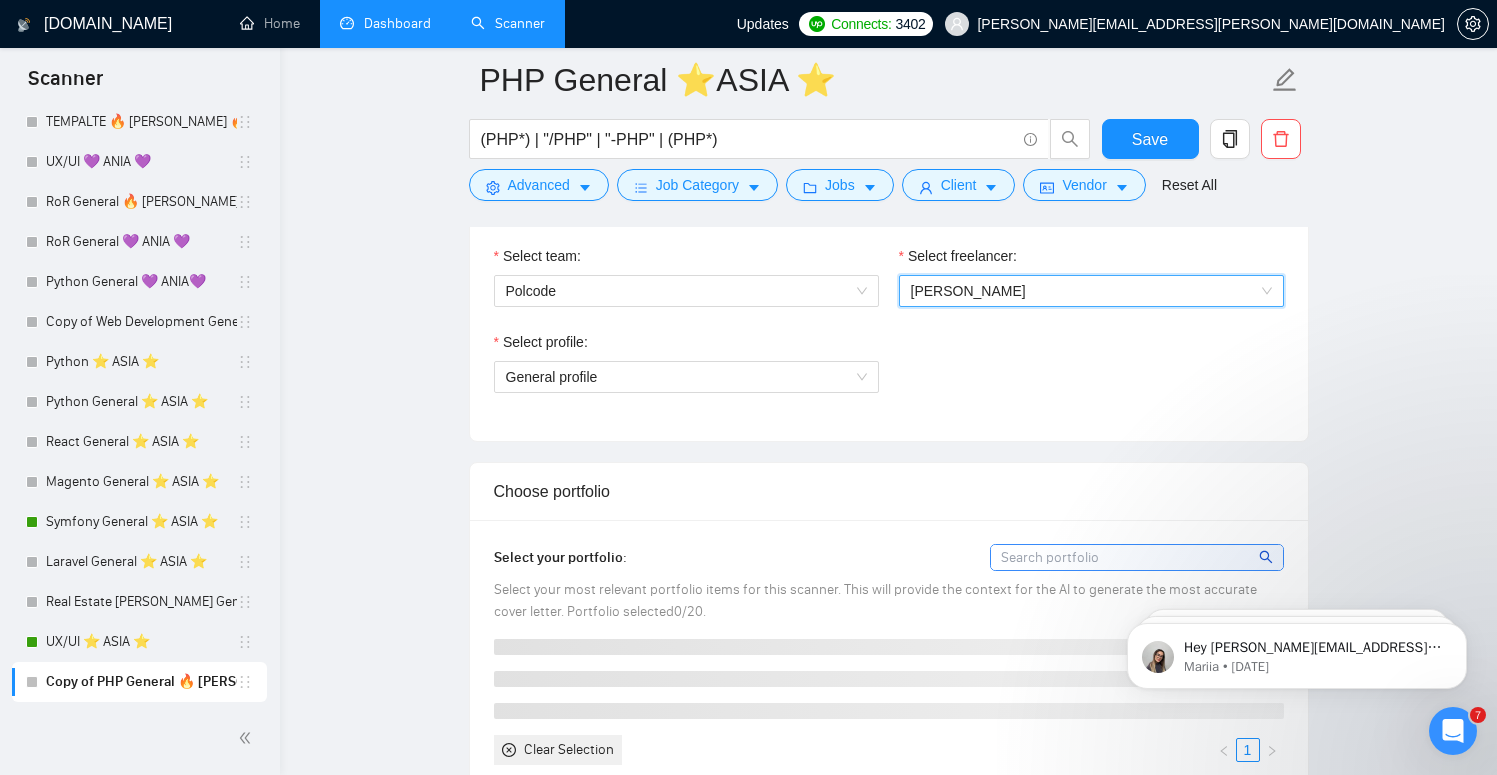 scroll, scrollTop: 1326, scrollLeft: 0, axis: vertical 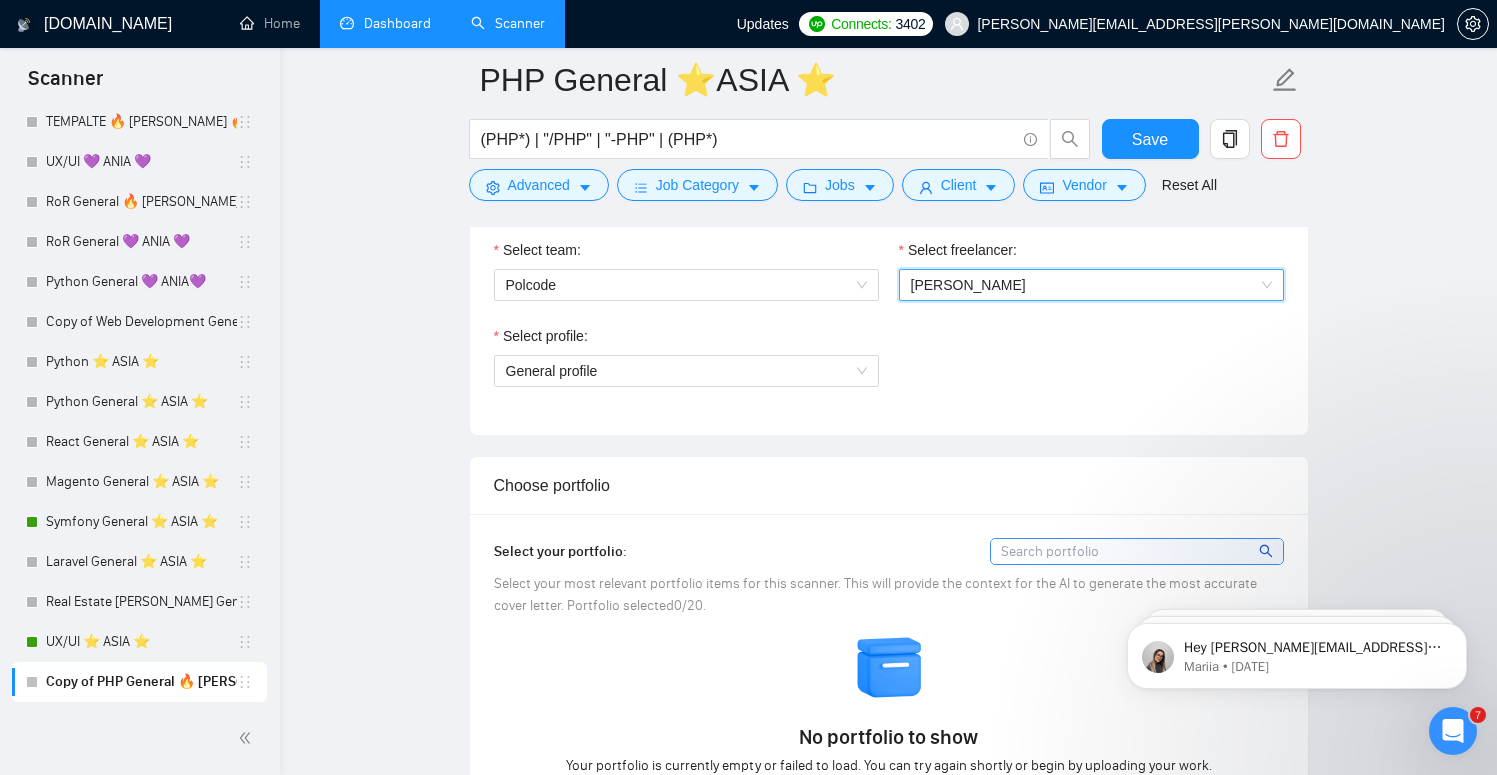 click on "[PERSON_NAME]" at bounding box center (1091, 285) 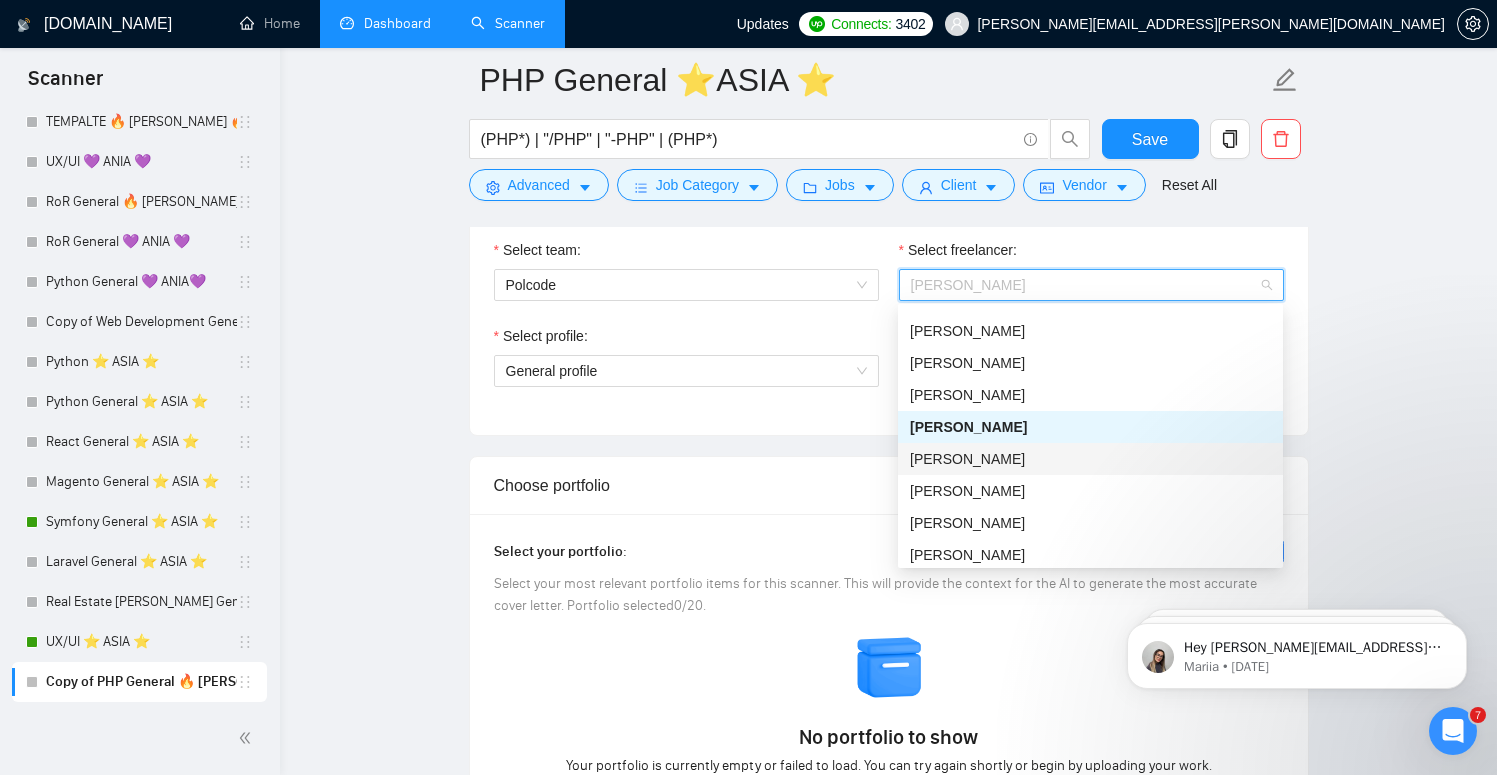 scroll, scrollTop: 3330, scrollLeft: 0, axis: vertical 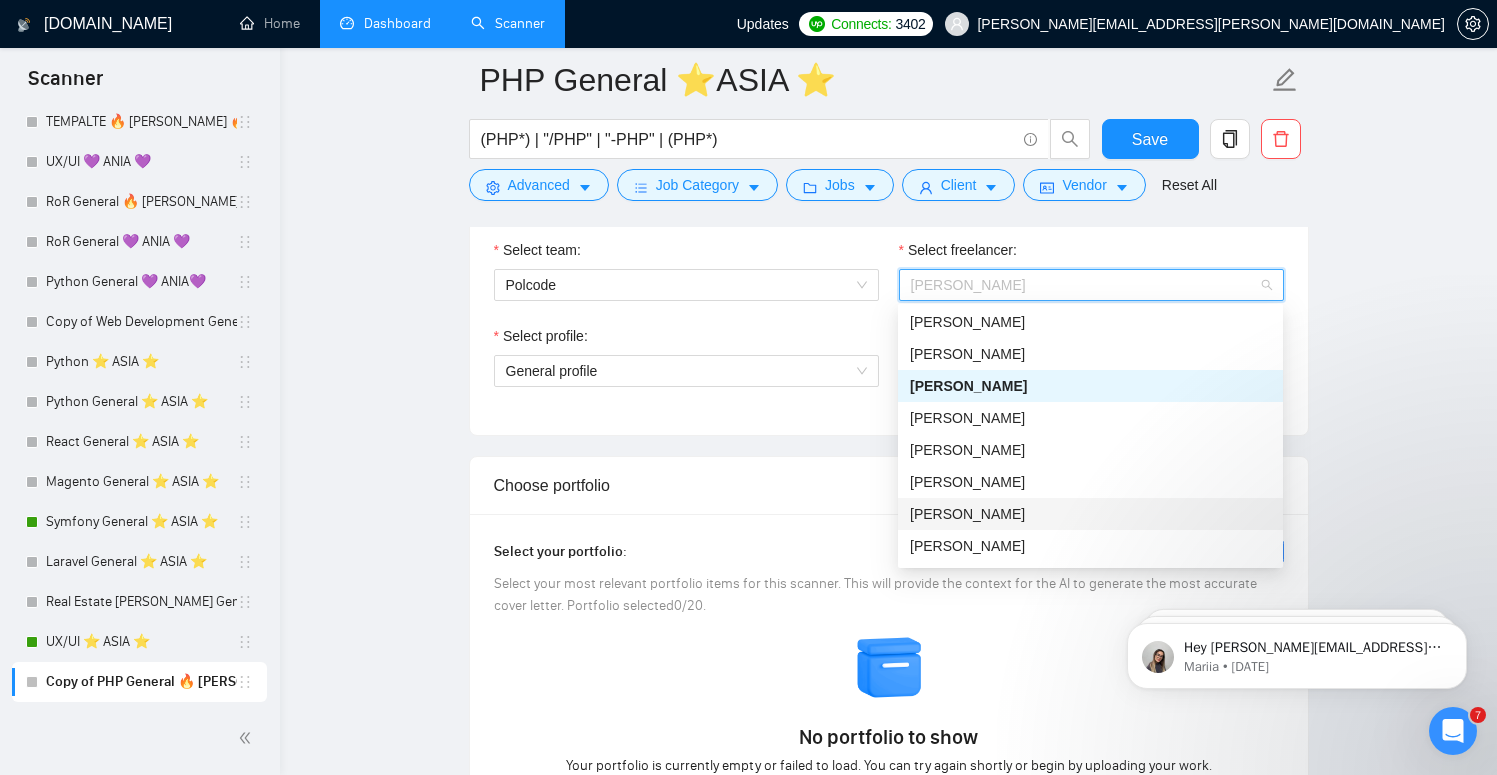 click on "[PERSON_NAME]" at bounding box center (1090, 514) 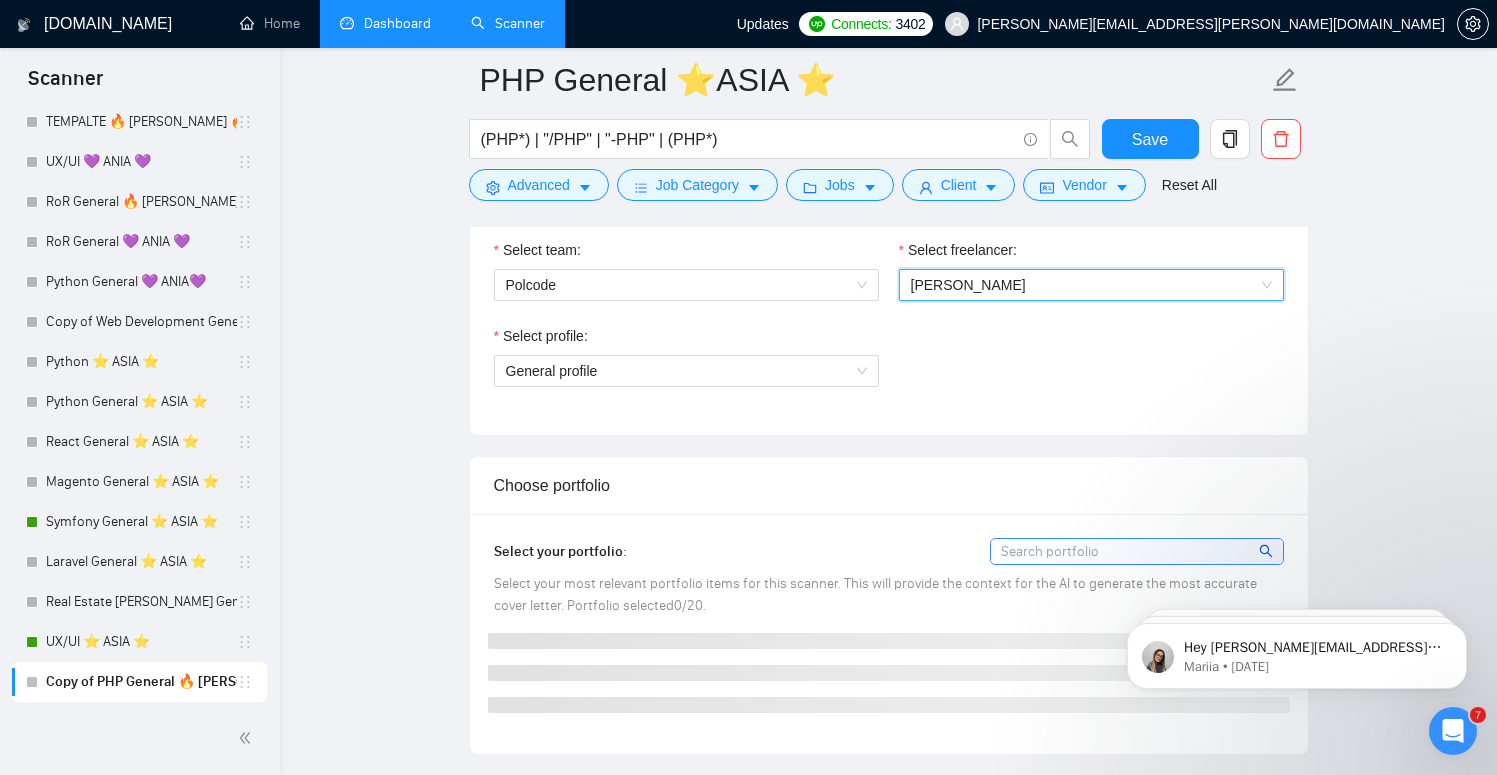 click on "PHP General ⭐️ASIA ⭐️ (PHP*) | "/PHP" | "-PHP" | (PHP*) Save Advanced   Job Category   Jobs   Client   Vendor   Reset All Preview Results Insights NEW Alerts Auto Bidder Auto Bidding Enabled Auto Bidding Enabled: OFF Auto Bidder Schedule Auto Bidding Type: Automated (recommended) Semi-automated Auto Bidding Schedule: 24/7 Custom Custom Auto Bidder Schedule Repeat every week [DATE] [DATE] [DATE] [DATE] [DATE] [DATE] [DATE] Active Hours ( [GEOGRAPHIC_DATA]/[GEOGRAPHIC_DATA] ): From: 00:00 To: 00:00  (next day) ( 24  hours) [GEOGRAPHIC_DATA]/Makassar Auto Bidding Type Select your bidding algorithm: Choose the algorithm for you bidding. The price per proposal does not include your connects expenditure. Template Bidder Works great for narrow segments and short cover letters that don't change. 0.50  credits / proposal Sardor AI 🤖 Personalise your cover letter with ai [placeholders] 0.50  credits / proposal Experimental Laziza AI  👑   NEW   Learn more 1.00  credits / proposal 22.19 credits savings Team & Freelancer Polcode 0" at bounding box center (888, 1298) 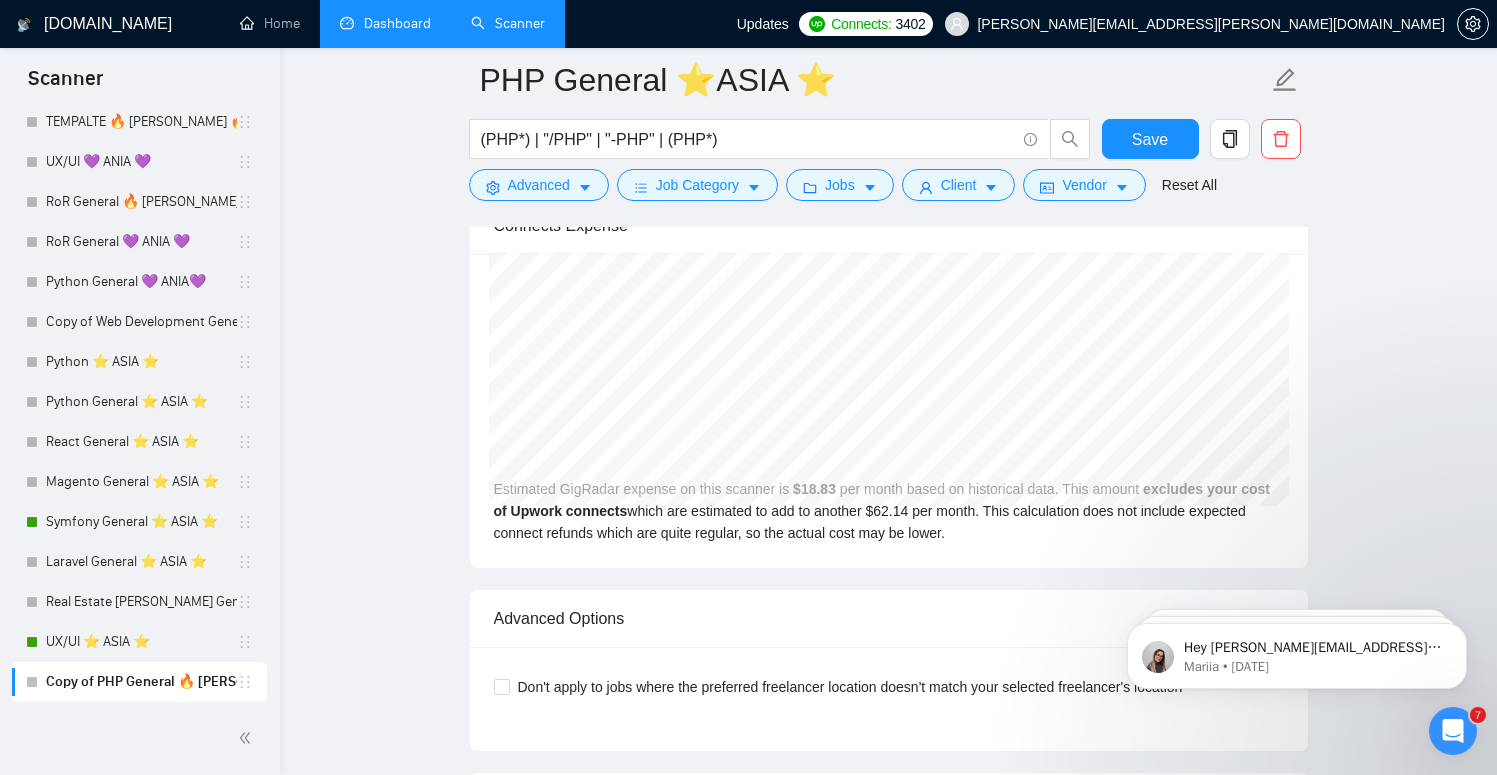 scroll, scrollTop: 4009, scrollLeft: 0, axis: vertical 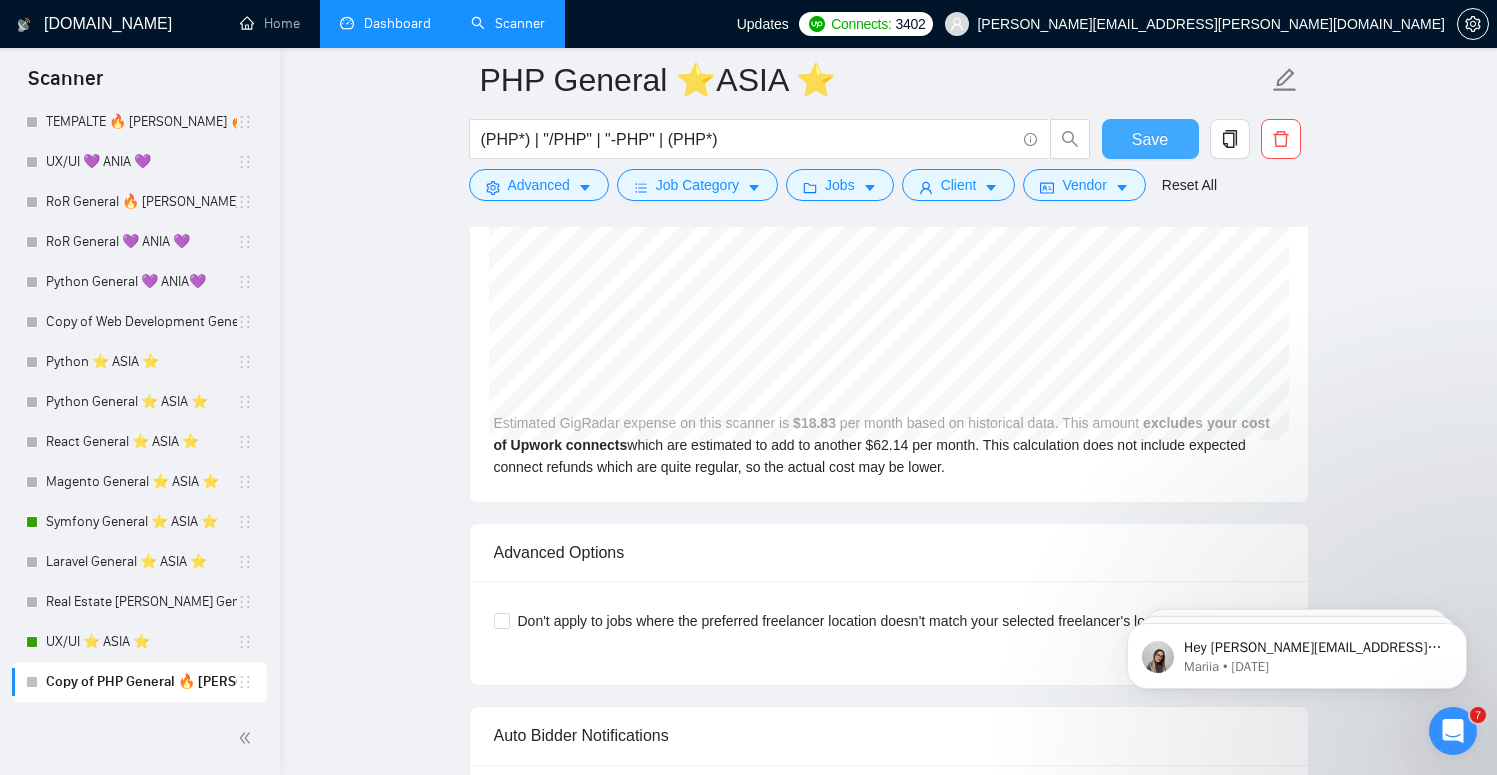 click on "Save" at bounding box center (1150, 139) 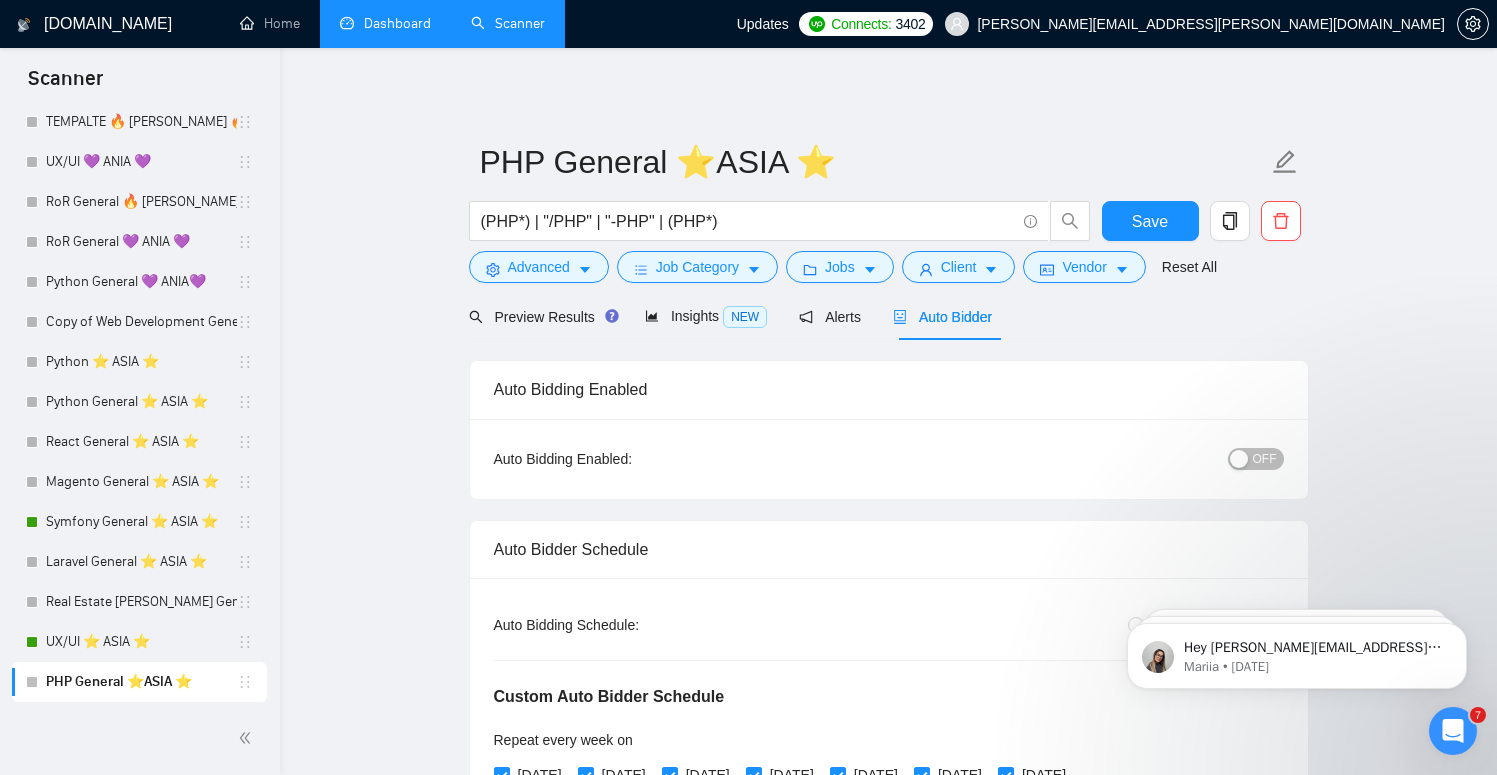 scroll, scrollTop: 0, scrollLeft: 0, axis: both 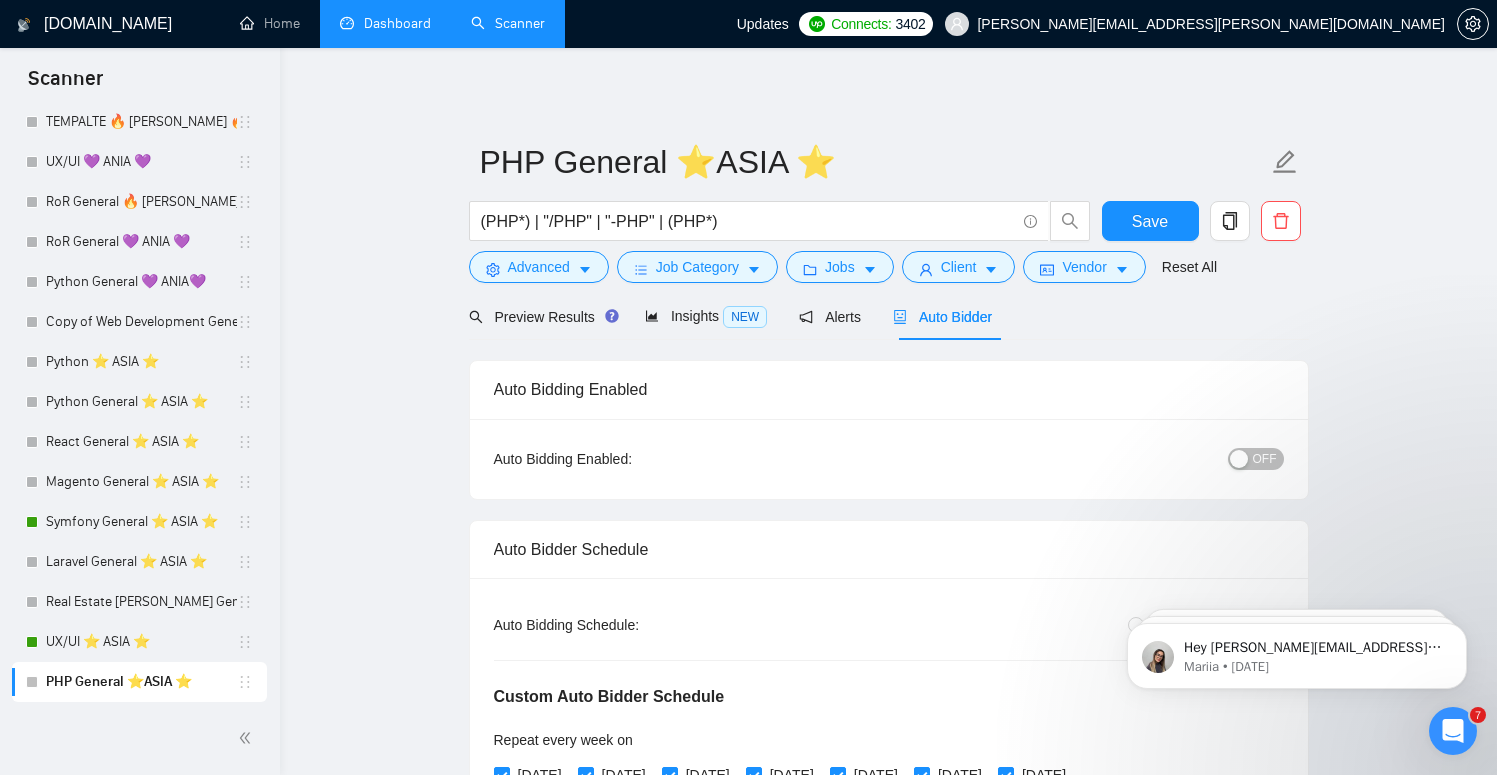 click at bounding box center [1239, 459] 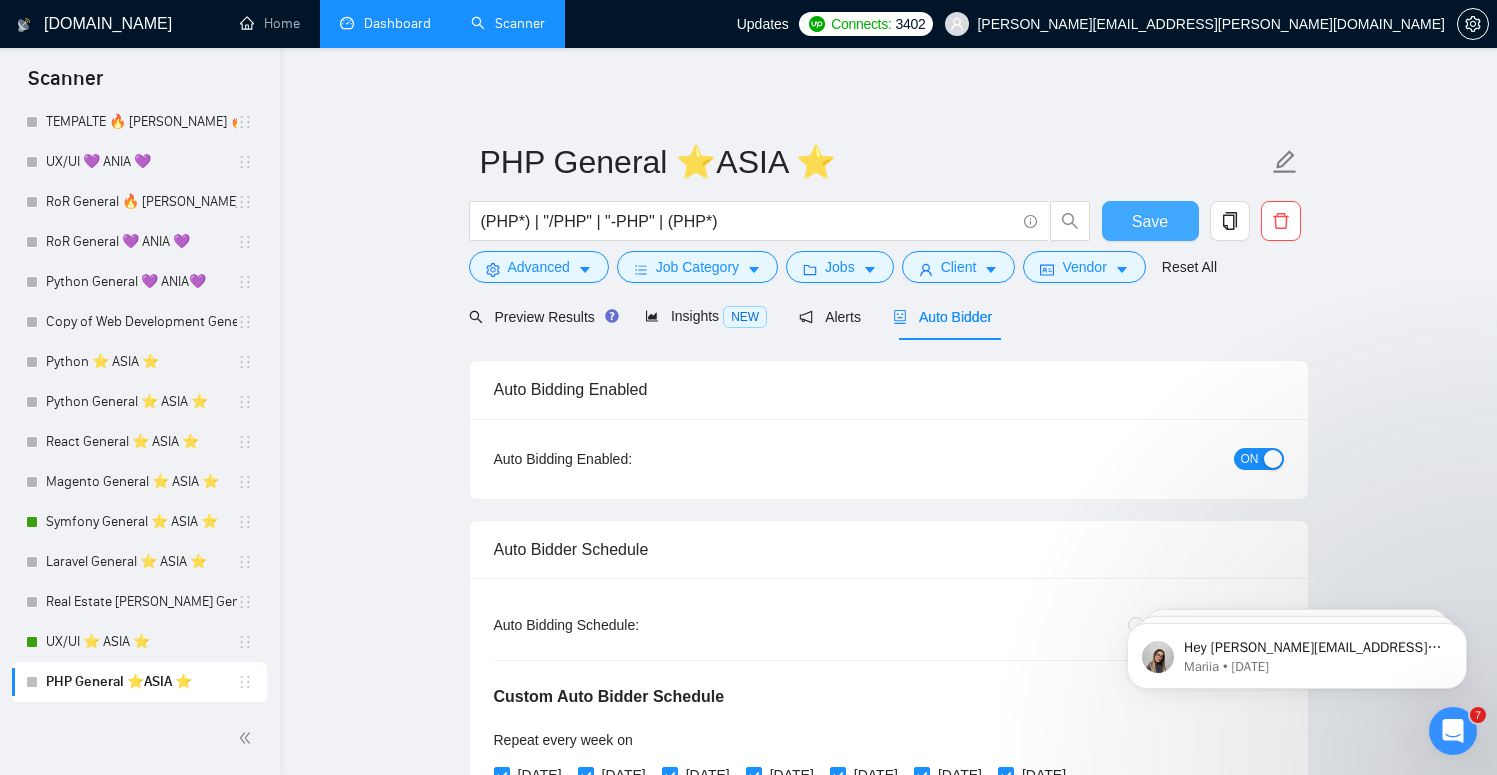 click on "Save" at bounding box center (1150, 221) 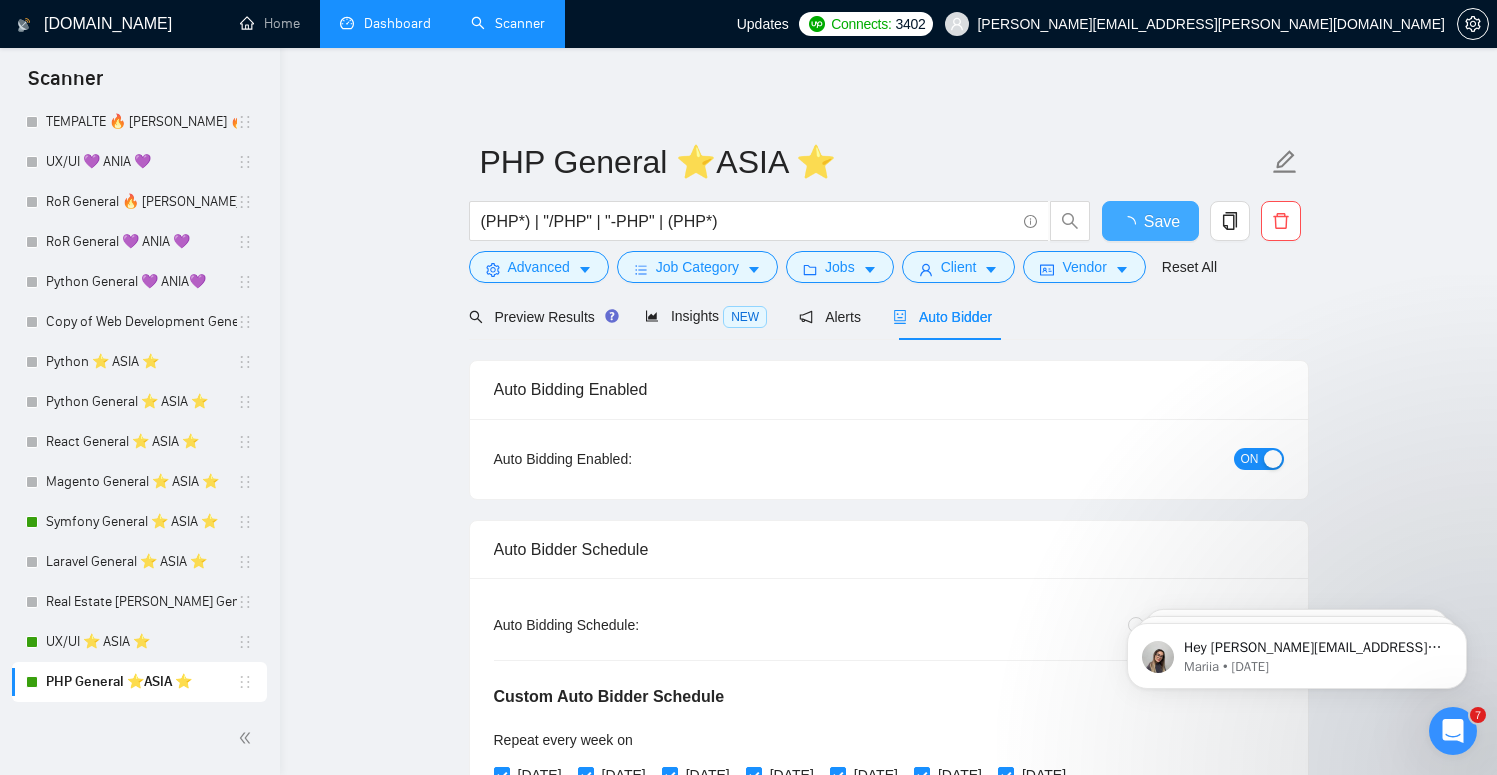 type 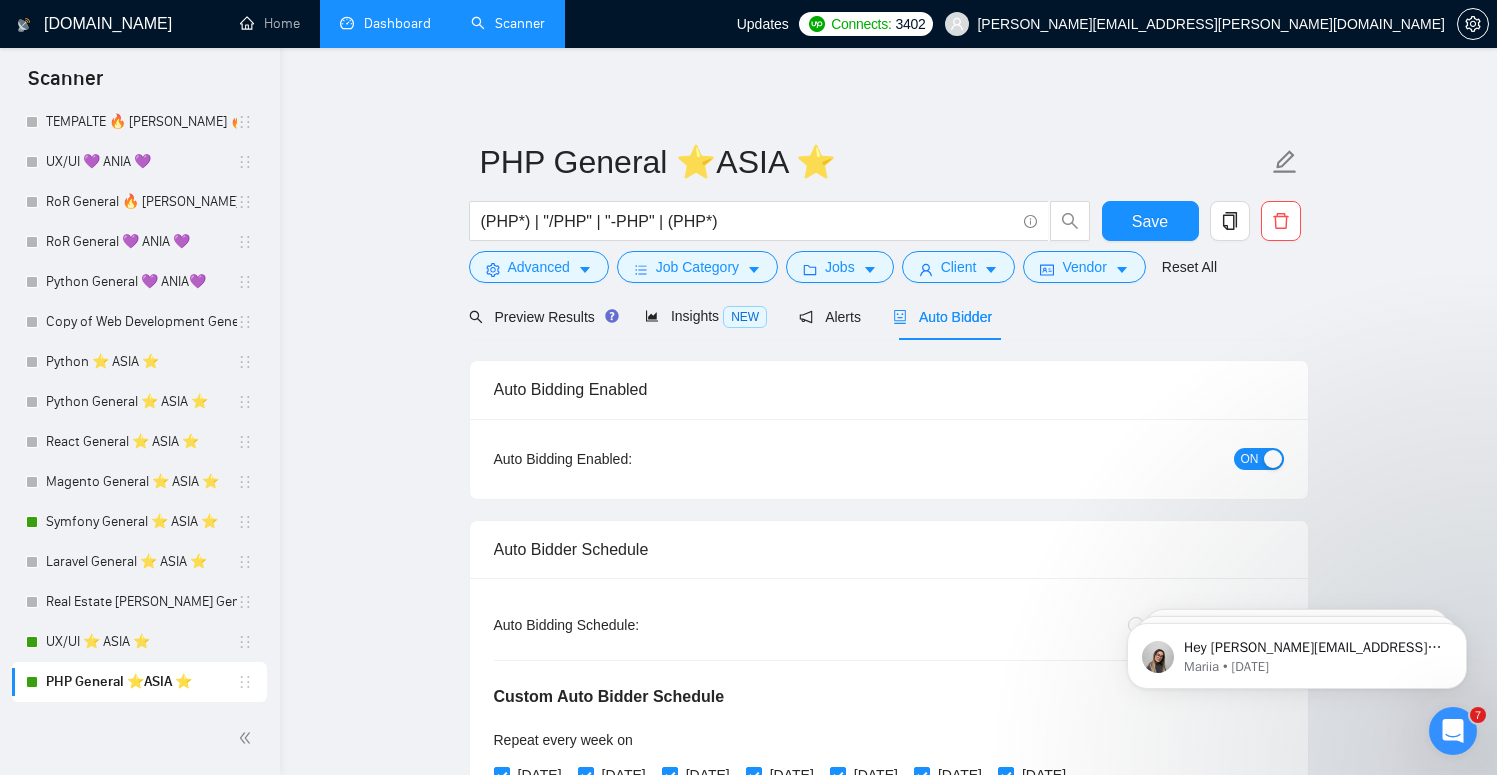 click on "PHP General ⭐️ASIA ⭐️ (PHP*) | "/PHP" | "-PHP" | (PHP*) Save Advanced   Job Category   Jobs   Client   Vendor   Reset All Preview Results Insights NEW Alerts Auto Bidder Auto Bidding Enabled Auto Bidding Enabled: ON Auto Bidder Schedule Auto Bidding Type: Automated (recommended) Semi-automated Auto Bidding Schedule: 24/7 Custom Custom Auto Bidder Schedule Repeat every week [DATE] [DATE] [DATE] [DATE] [DATE] [DATE] [DATE] Active Hours ( [GEOGRAPHIC_DATA]/[GEOGRAPHIC_DATA] ): From: 00:00 To: 00:00  (next day) ( 24  hours) [GEOGRAPHIC_DATA]/Makassar Auto Bidding Type Select your bidding algorithm: Choose the algorithm for you bidding. The price per proposal does not include your connects expenditure. Template Bidder Works great for narrow segments and short cover letters that don't change. 0.50  credits / proposal Sardor AI 🤖 Personalise your cover letter with ai [placeholders] 0.50  credits / proposal Experimental Laziza AI  👑   NEW   Learn more 1.00  credits / proposal 22.19 credits savings Team & Freelancer Polcode 4 1" at bounding box center (888, 2650) 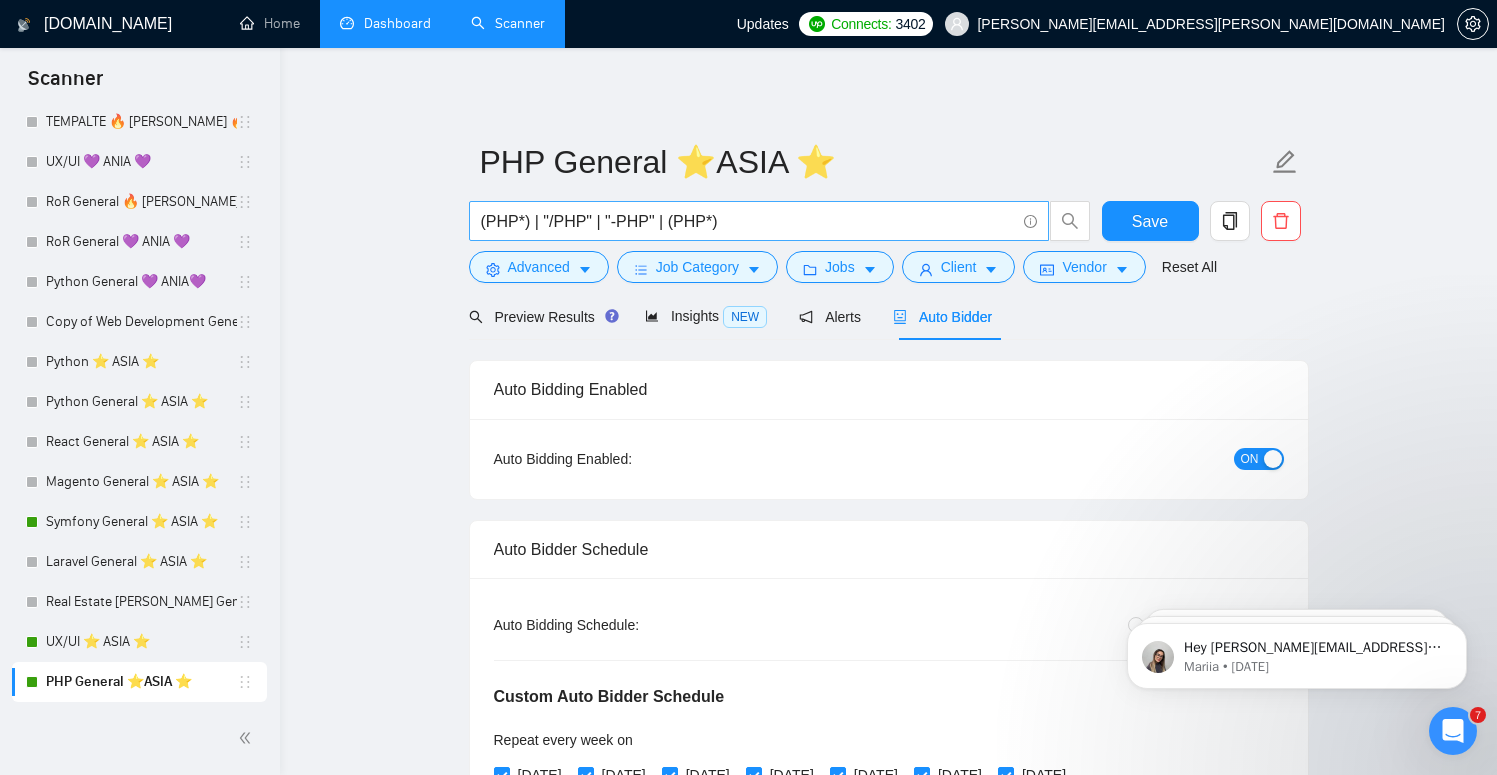 click on "(PHP*) | "/PHP" | "-PHP" | (PHP*)" at bounding box center (748, 221) 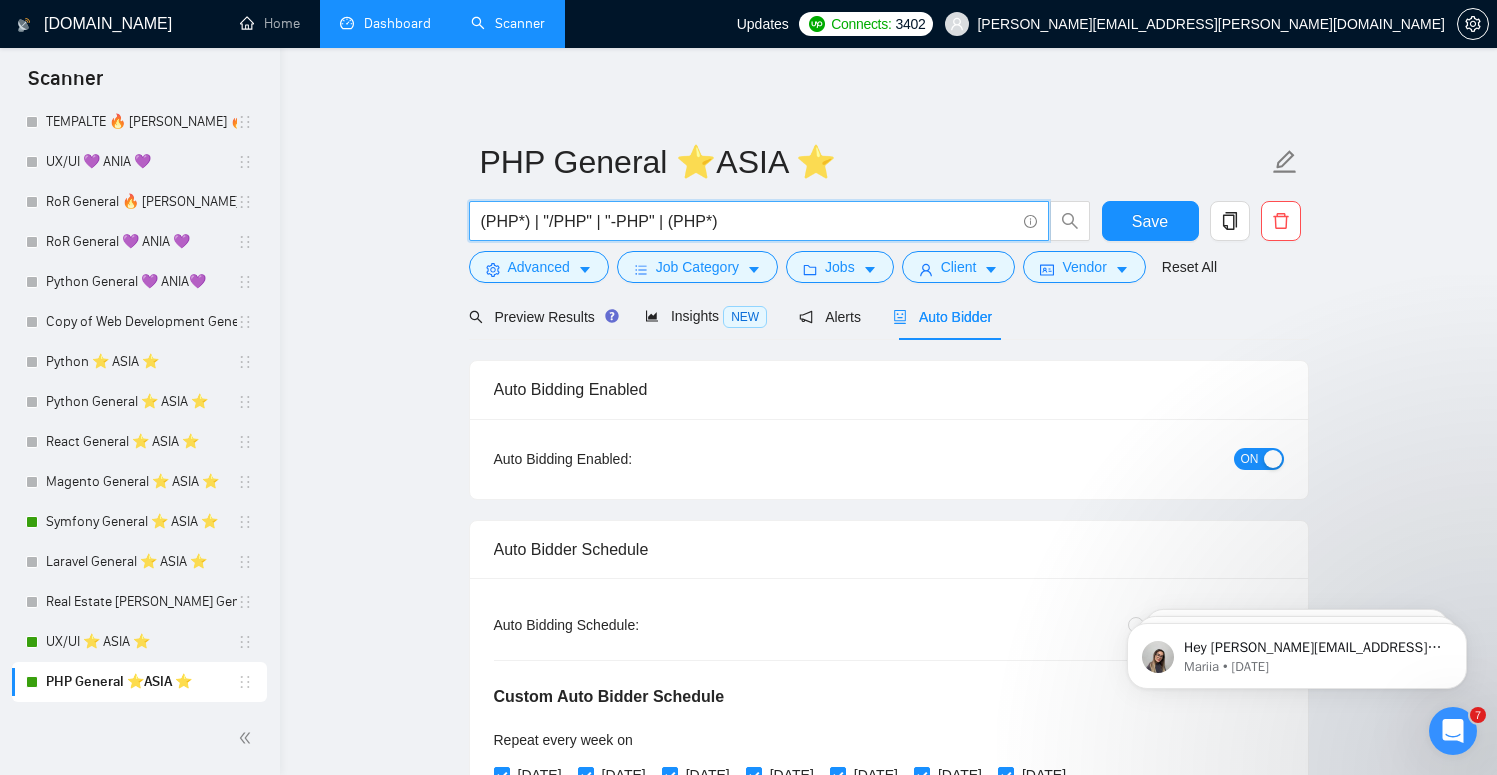 click on "(PHP*) | "/PHP" | "-PHP" | (PHP*)" at bounding box center (748, 221) 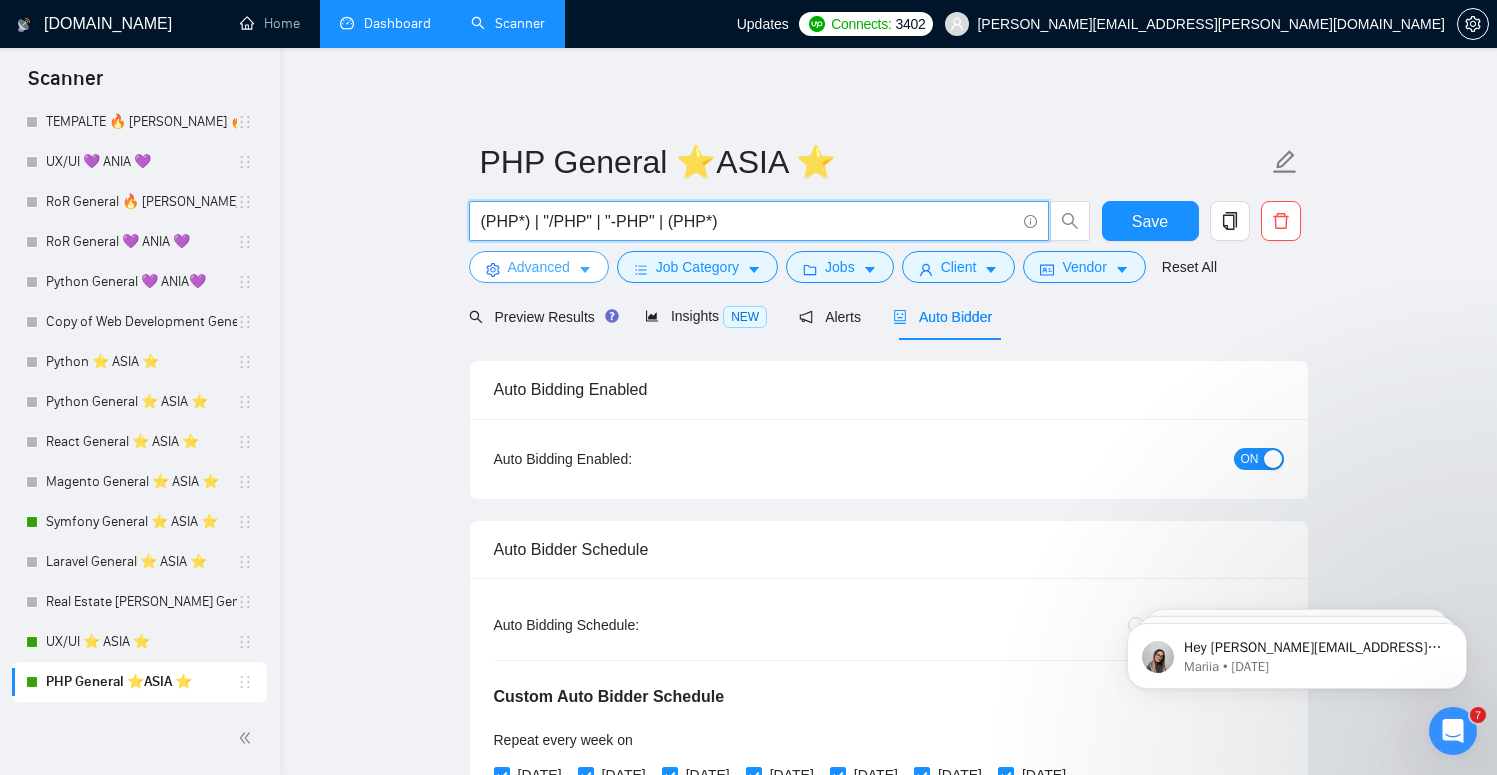 click on "Advanced" at bounding box center [539, 267] 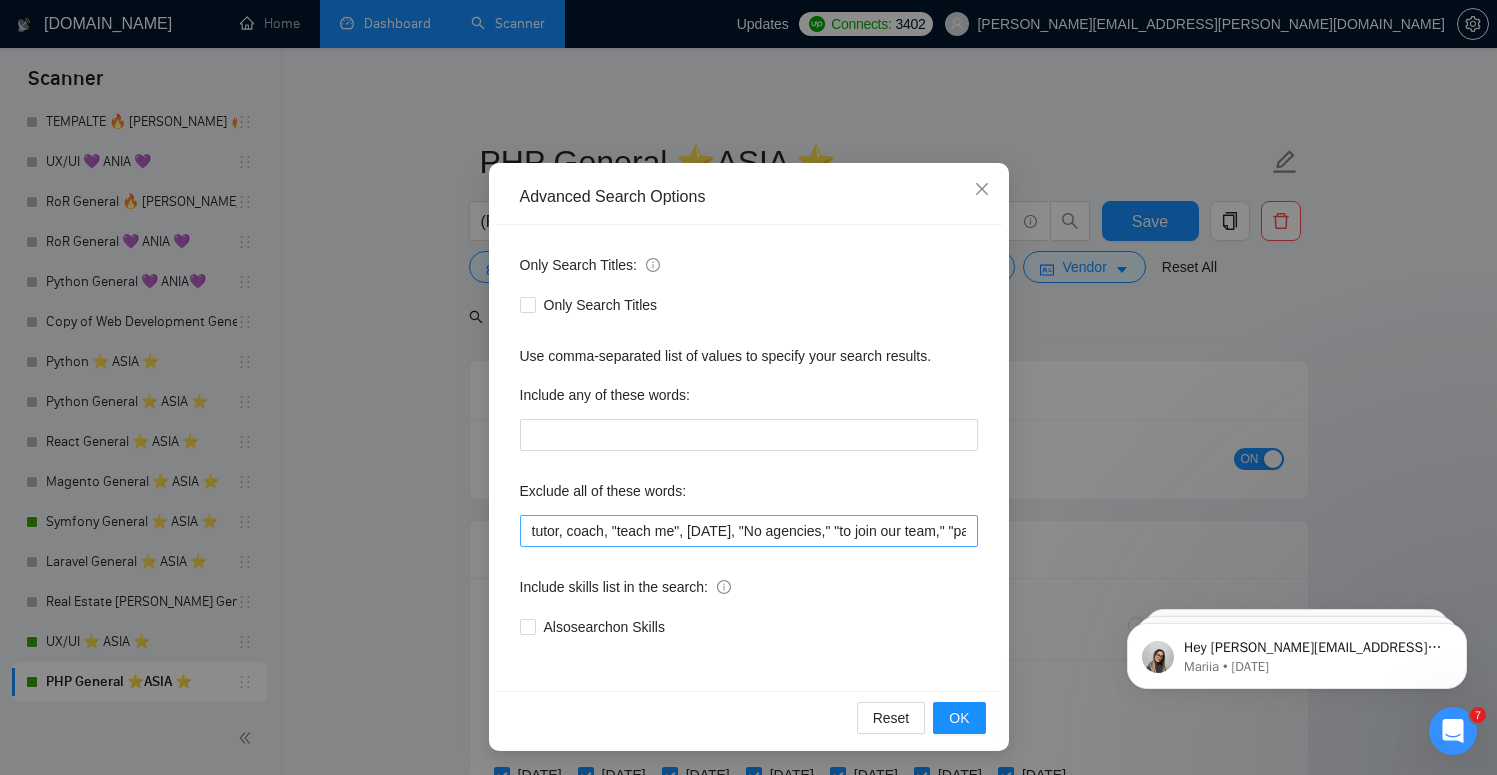 scroll, scrollTop: 57, scrollLeft: 0, axis: vertical 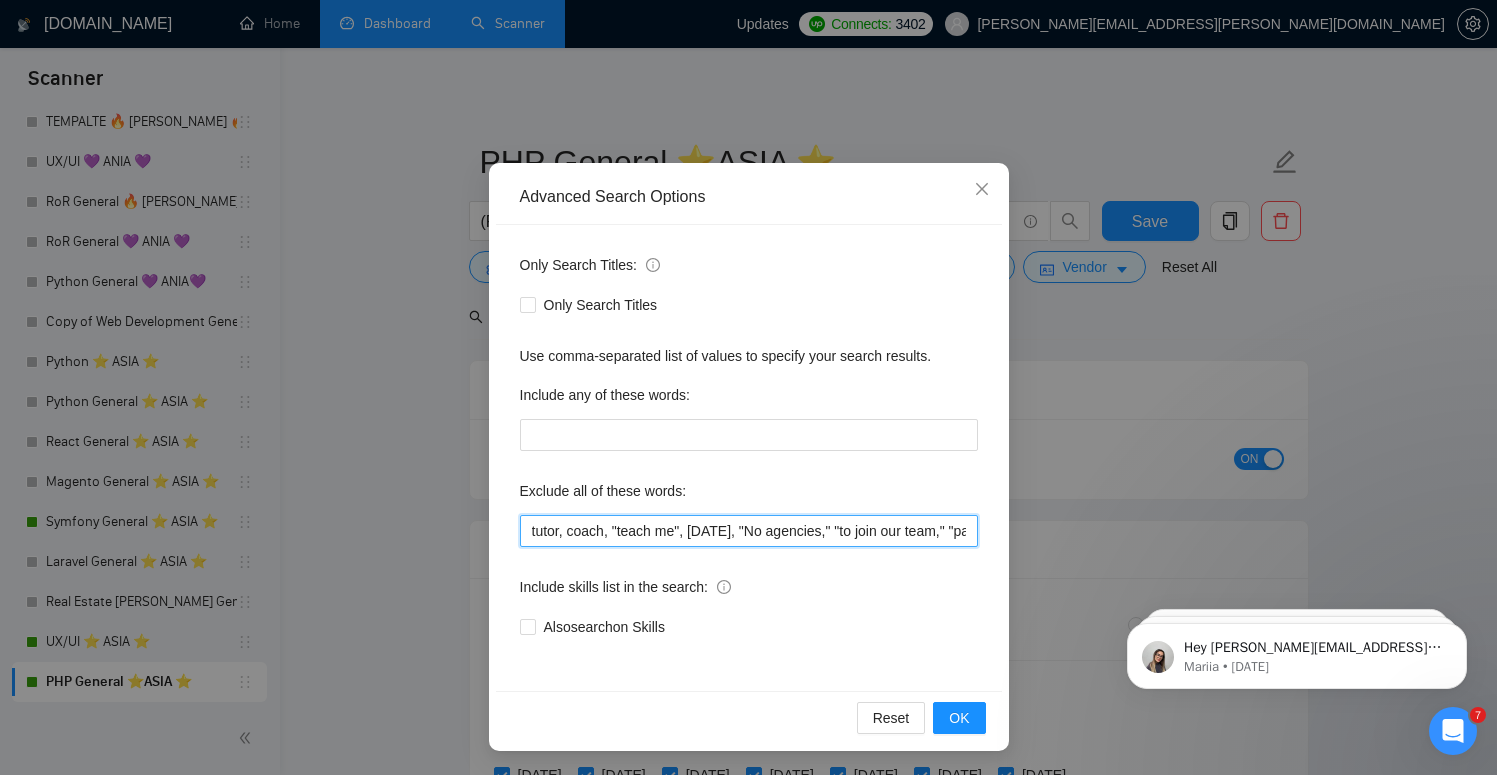 drag, startPoint x: 752, startPoint y: 540, endPoint x: 459, endPoint y: 534, distance: 293.06143 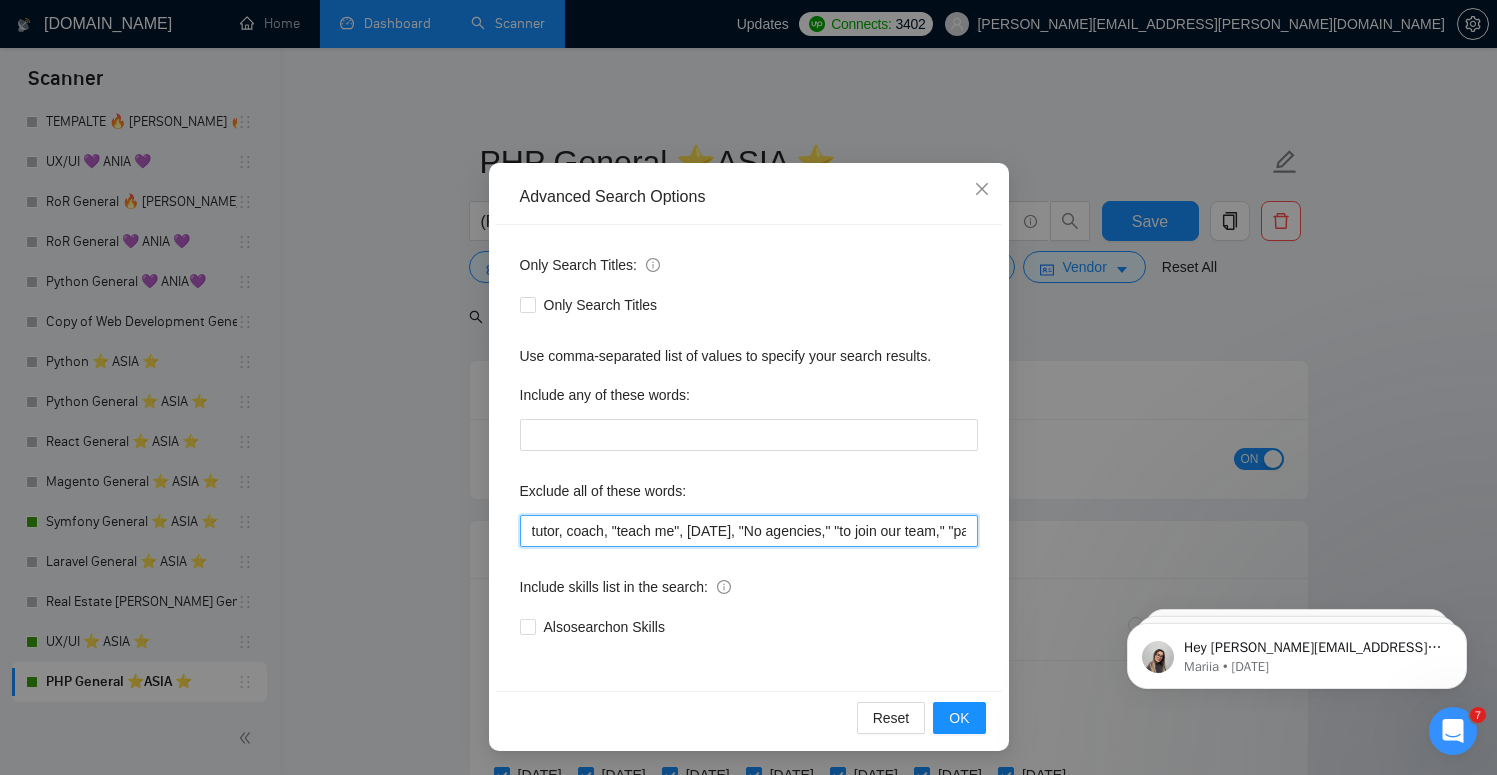 click on "tutor, coach, "teach me", [DATE], "No agencies," "to join our team," "part of a team," "join us," "agency environment," "won't be recruiting agencies," "agencies not to apply," CV, resume, "No agency," "No Agencies," "Individual only," "Ability to work independently," "The ideal candidate," "individual to," "individual who," "to join our team," "No agencies please," "(No agencies please)," "Candidate Interviewing," "Candidate Interview Consulting," "this job is not open to teams," "this job is not open to agency," "this job is not open to companies," "NO AGENCY," "Freelancers Only," "NOT AGENCY," "no agency," "no agencies," "individual only," "freelancers only," "No Agencies!," "independent contractors only," "***Freelancers Only," "/Freelancers Only," ".Freelancers Only," ",Freelancers Only.", Wordpress" at bounding box center (749, 531) 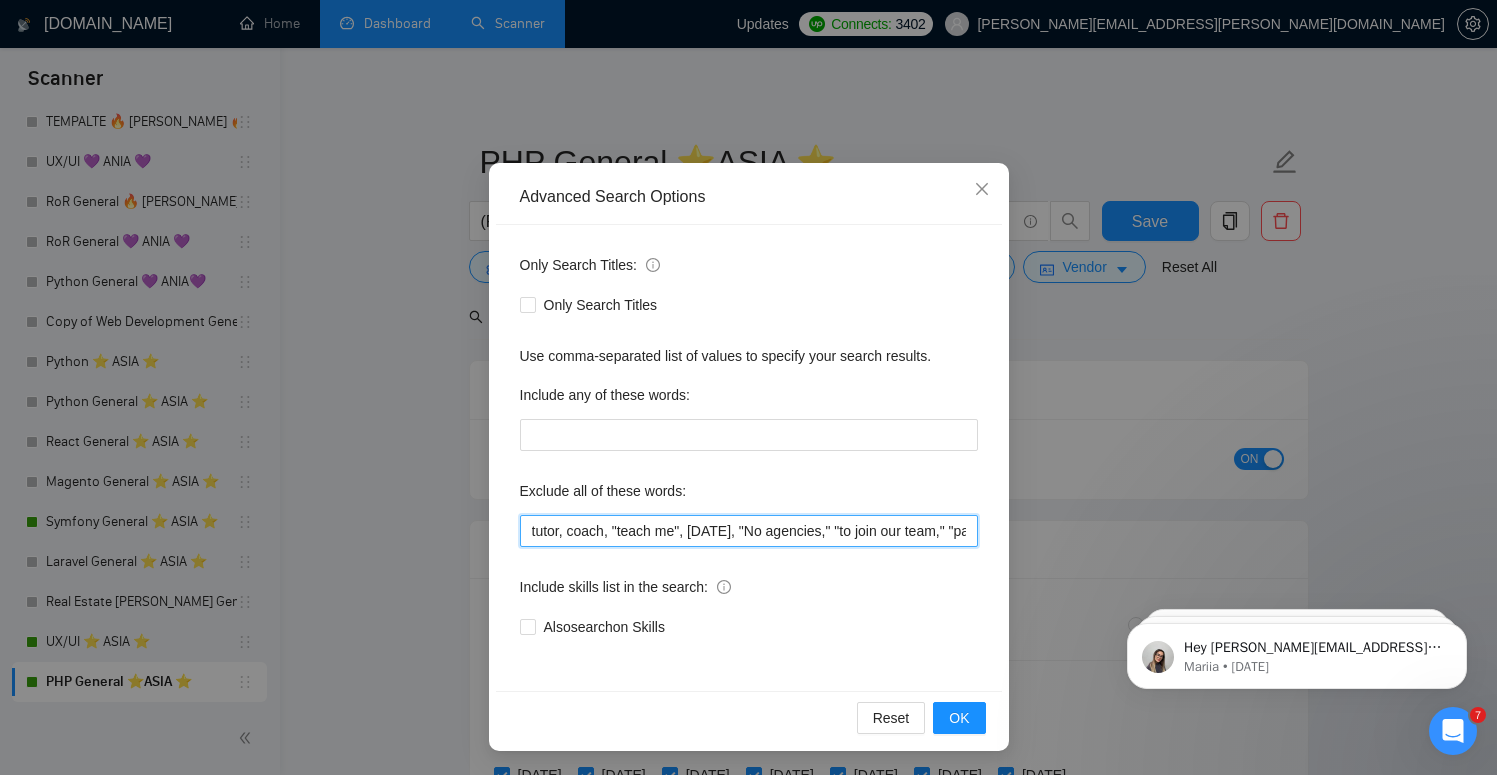 click on "tutor, coach, "teach me", [DATE], "No agencies," "to join our team," "part of a team," "join us," "agency environment," "won't be recruiting agencies," "agencies not to apply," CV, resume, "No agency," "No Agencies," "Individual only," "Ability to work independently," "The ideal candidate," "individual to," "individual who," "to join our team," "No agencies please," "(No agencies please)," "Candidate Interviewing," "Candidate Interview Consulting," "this job is not open to teams," "this job is not open to agency," "this job is not open to companies," "NO AGENCY," "Freelancers Only," "NOT AGENCY," "no agency," "no agencies," "individual only," "freelancers only," "No Agencies!," "independent contractors only," "***Freelancers Only," "/Freelancers Only," ".Freelancers Only," ",Freelancers Only.", Wordpress" at bounding box center [749, 531] 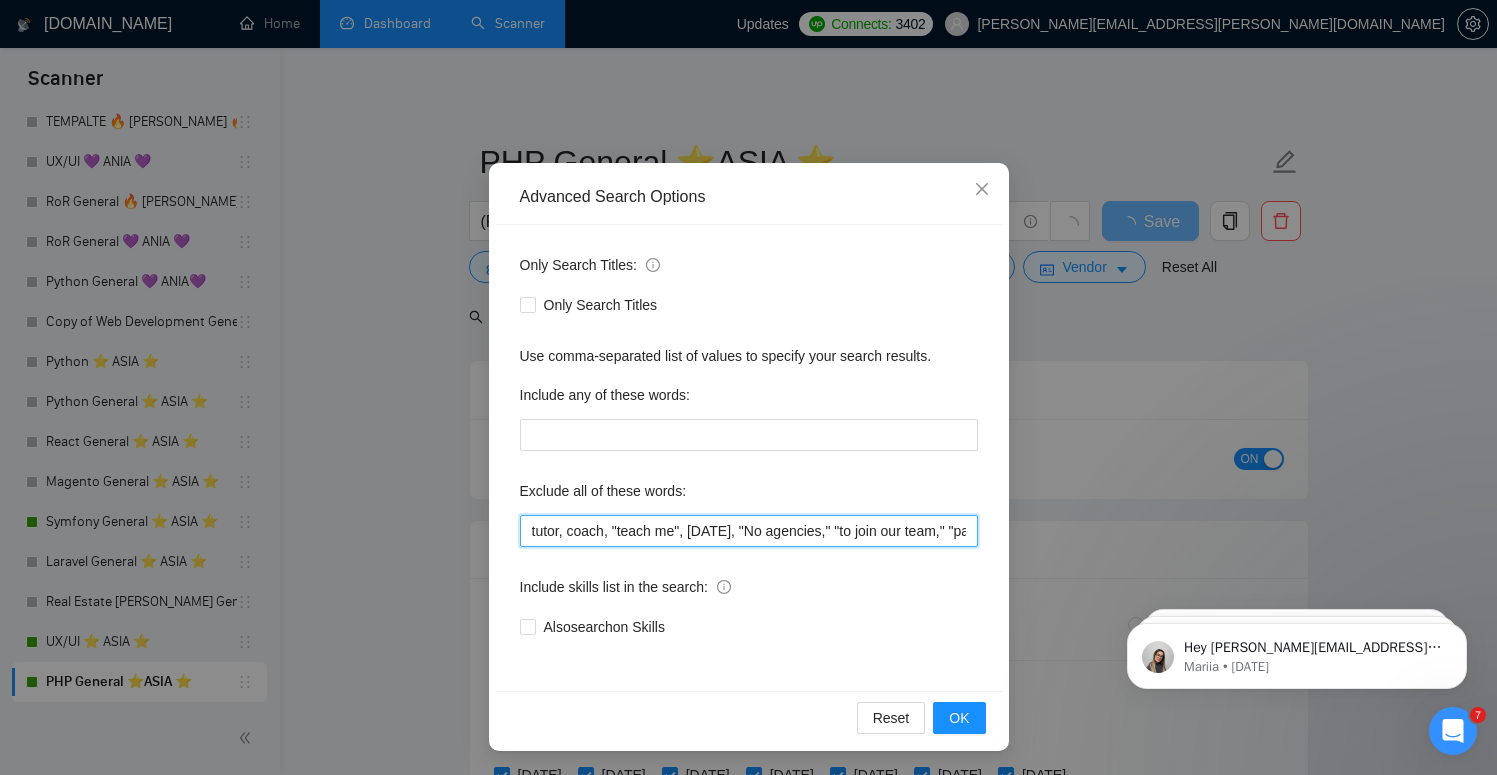 scroll, scrollTop: 0, scrollLeft: 0, axis: both 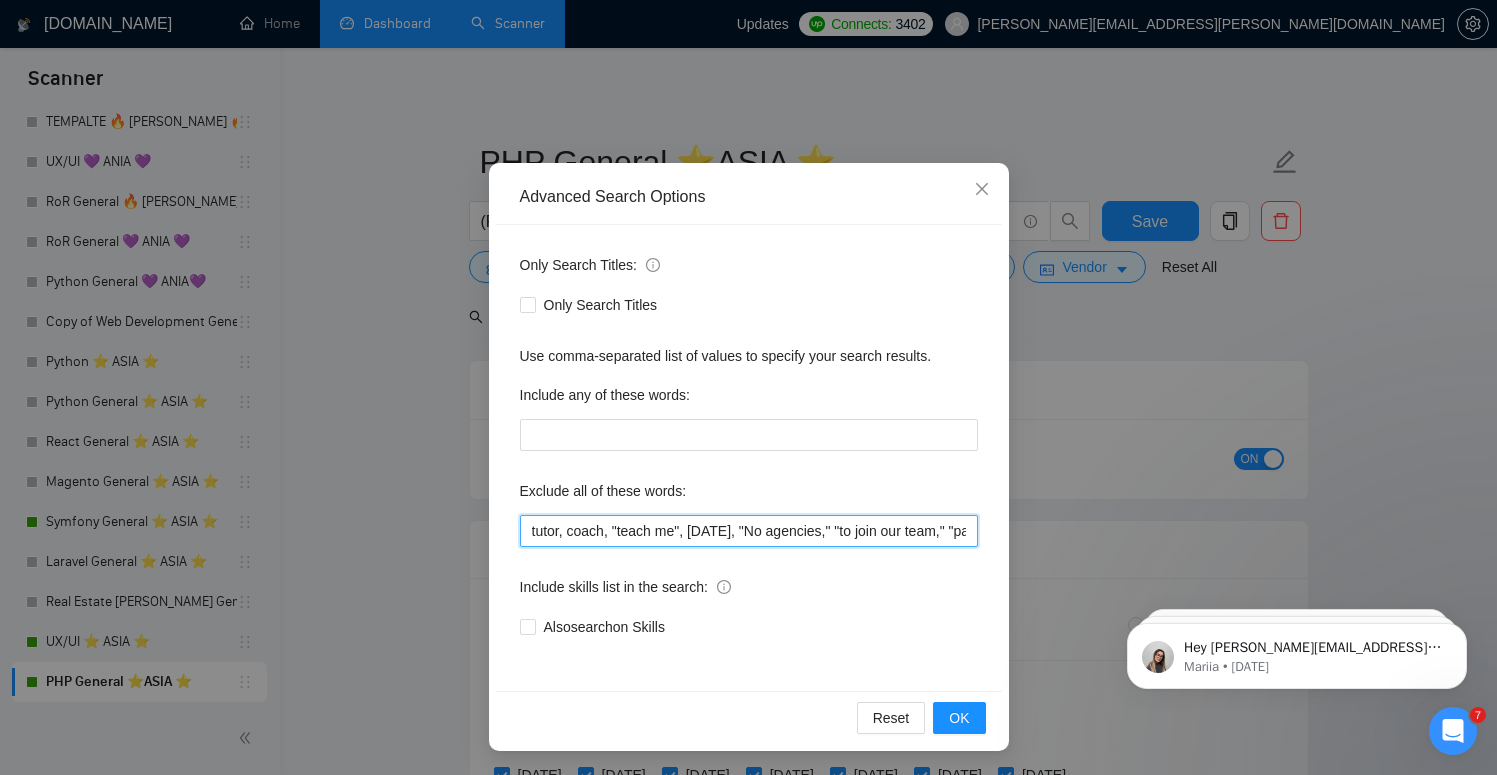drag, startPoint x: 891, startPoint y: 522, endPoint x: 1026, endPoint y: 543, distance: 136.62357 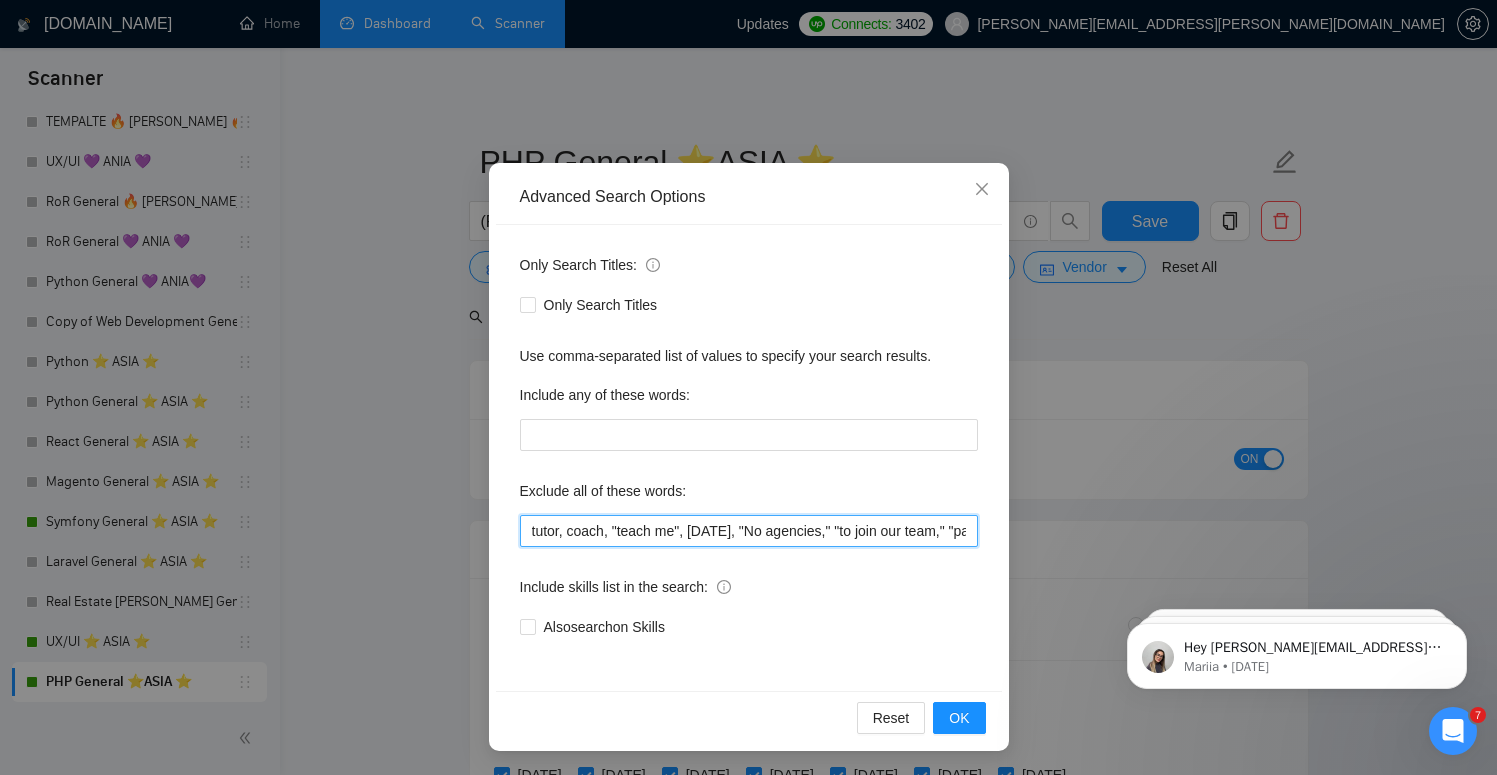 click on "Advanced Search Options Only Search Titles:   Only Search Titles Use comma-separated list of values to specify your search results. Include any of these words: Exclude all of these words: tutor, coach, "teach me", [DATE], "No agencies," "to join our team," "part of a team," "join us," "agency environment," "won't be recruiting agencies," "agencies not to apply," CV, resume, "No agency," "No Agencies," "Individual only," "Ability to work independently," "The ideal candidate," "individual to," "individual who," "to join our team," "No agencies please," "(No agencies please)," "Candidate Interviewing," "Candidate Interview Consulting," "this job is not open to teams," "this job is not open to agency," "this job is not open to companies," "NO AGENCY," "Freelancers Only," "NOT AGENCY," "no agency," "no agencies," "individual only," "freelancers only," "No Agencies!," "independent contractors only," "***Freelancers Only," "/Freelancers Only," ".Freelancers Only," ",Freelancers Only.", Wordpress   Also  search Reset" at bounding box center (748, 387) 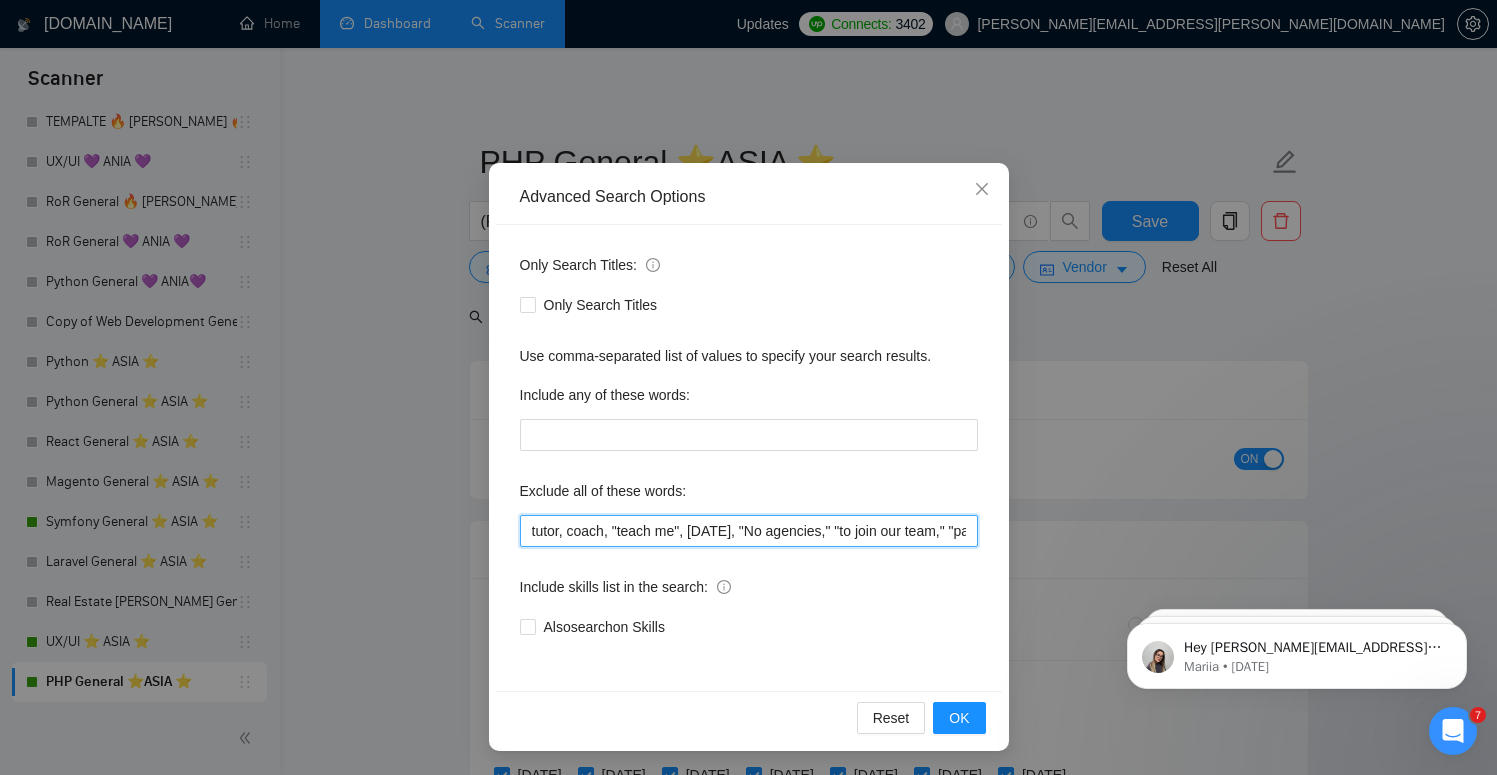 paste on """ 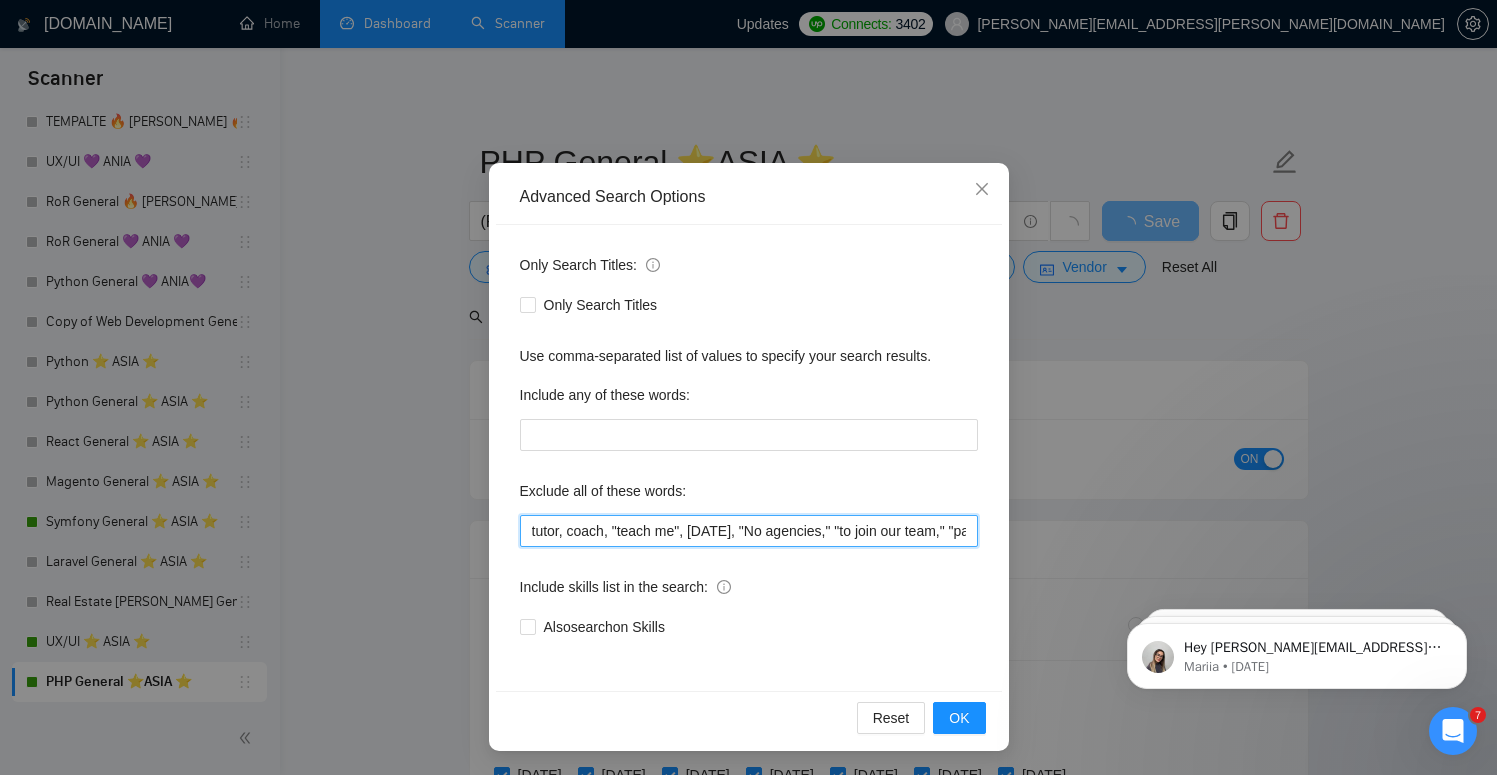 click on "tutor, coach, "teach me", [DATE], "No agencies," "to join our team," "part of a team," "join us," "agency environment," "won't be recruiting agencies," "agencies not to apply," CV, resume, "No agency," "No Agencies," "Individual only," "Ability to work independently," "The ideal candidate," "individual to," "individual who," "to join our team," "No agencies please," "(No agencies please)," "Candidate Interviewing," "Candidate Interview Consulting," "this job is not open to teams," "this job is not open to agency," "this job is not open to companies," "NO AGENCY," "Freelancers Only," "NOT AGENCY," "no agency," "no agencies," "individual only," "freelancers only," "No Agencies!," "independent contractors only," "***Freelancers Only," "/Freelancers Only," ".Freelancers Only," ",Freelancers Only.", Wordpress, "Laravel" at bounding box center [749, 531] 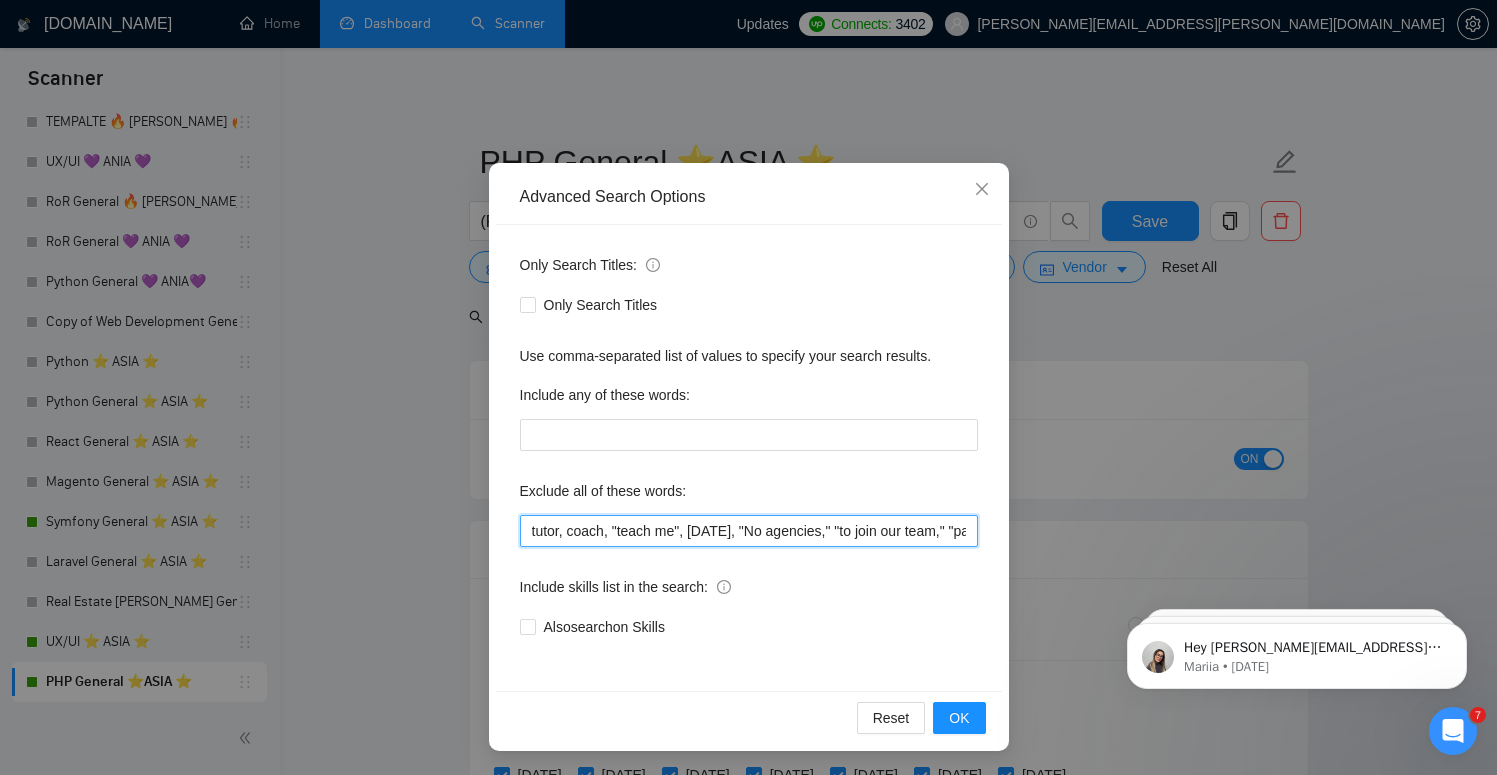 paste on """ 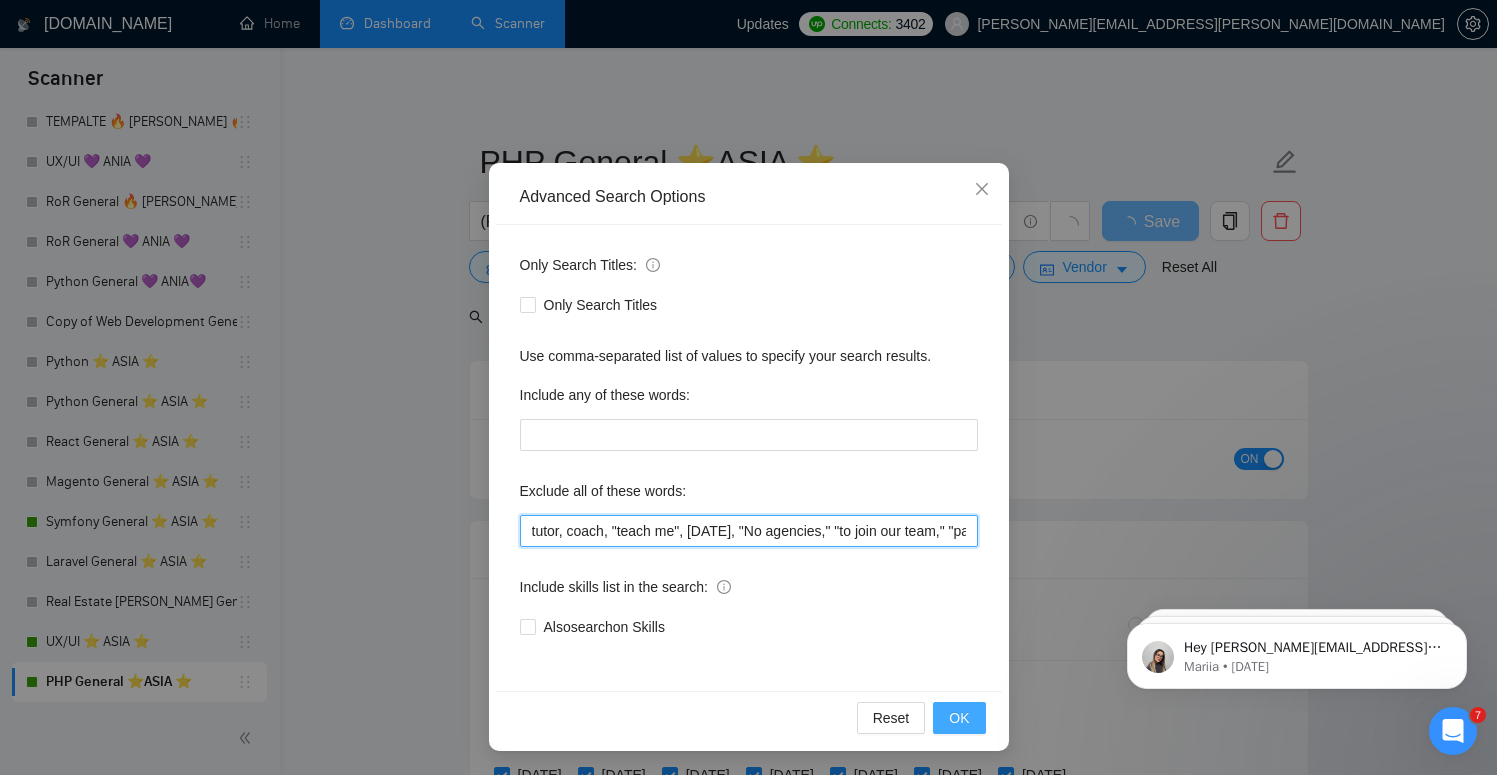 type on "tutor, coach, "teach me", [DATE], "No agencies," "to join our team," "part of a team," "join us," "agency environment," "won't be recruiting agencies," "agencies not to apply," CV, resume, "No agency," "No Agencies," "Individual only," "Ability to work independently," "The ideal candidate," "individual to," "individual who," "to join our team," "No agencies please," "(No agencies please)," "Candidate Interviewing," "Candidate Interview Consulting," "this job is not open to teams," "this job is not open to agency," "this job is not open to companies," "NO AGENCY," "Freelancers Only," "NOT AGENCY," "no agency," "no agencies," "individual only," "freelancers only," "No Agencies!," "independent contractors only," "***Freelancers Only," "/Freelancers Only," ".Freelancers Only," ",Freelancers Only.", Wordpress, "Laravel"" 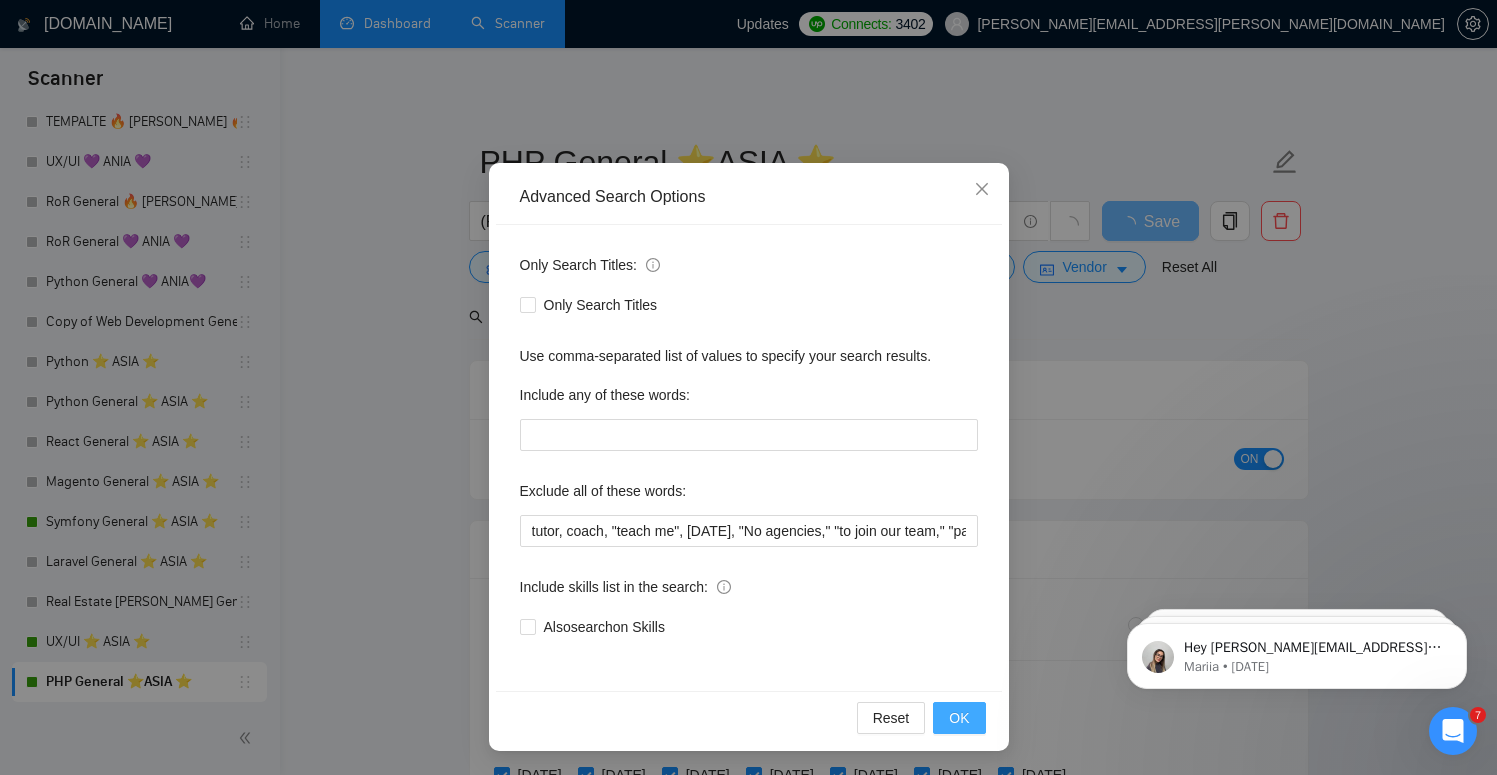 click on "OK" at bounding box center [959, 718] 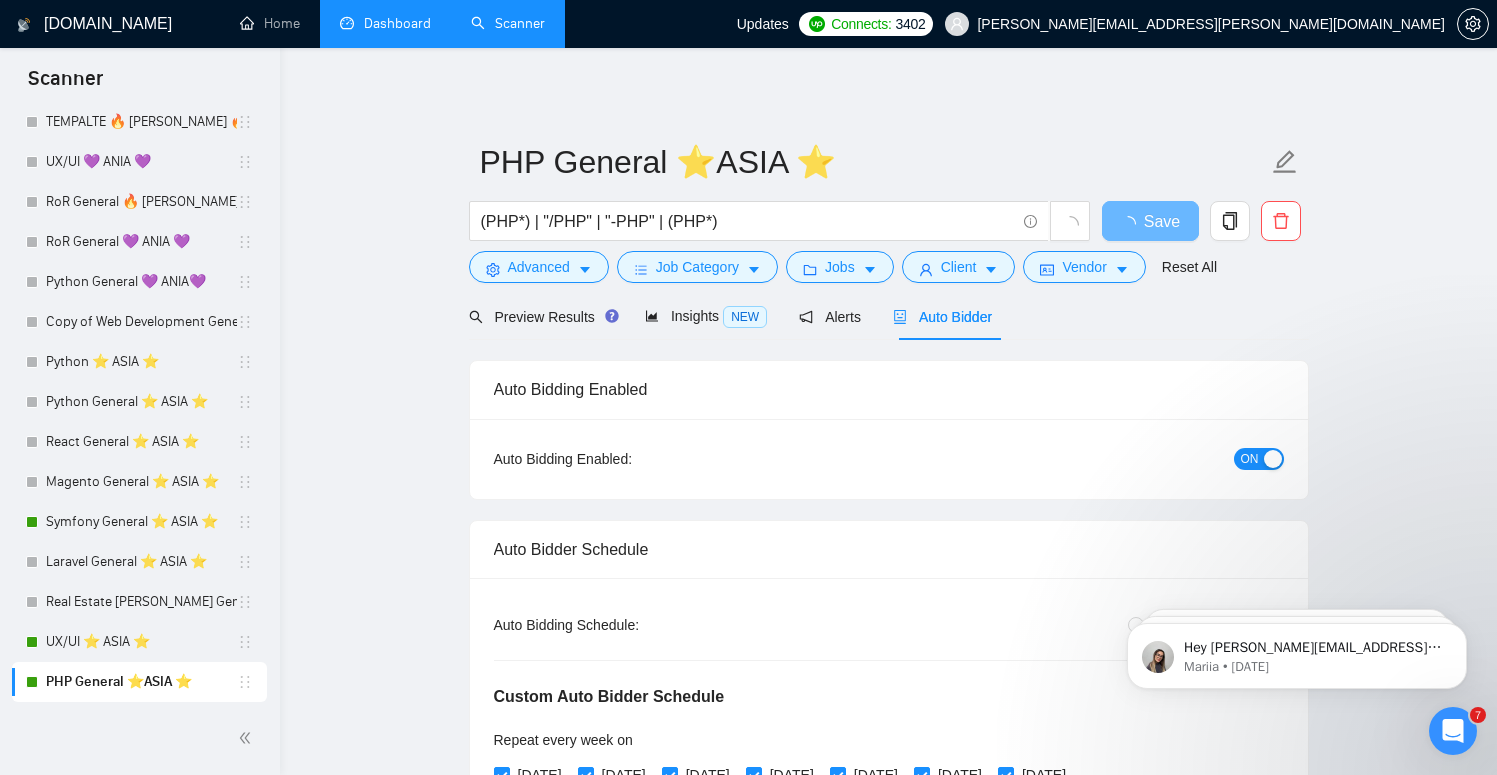 scroll, scrollTop: 0, scrollLeft: 0, axis: both 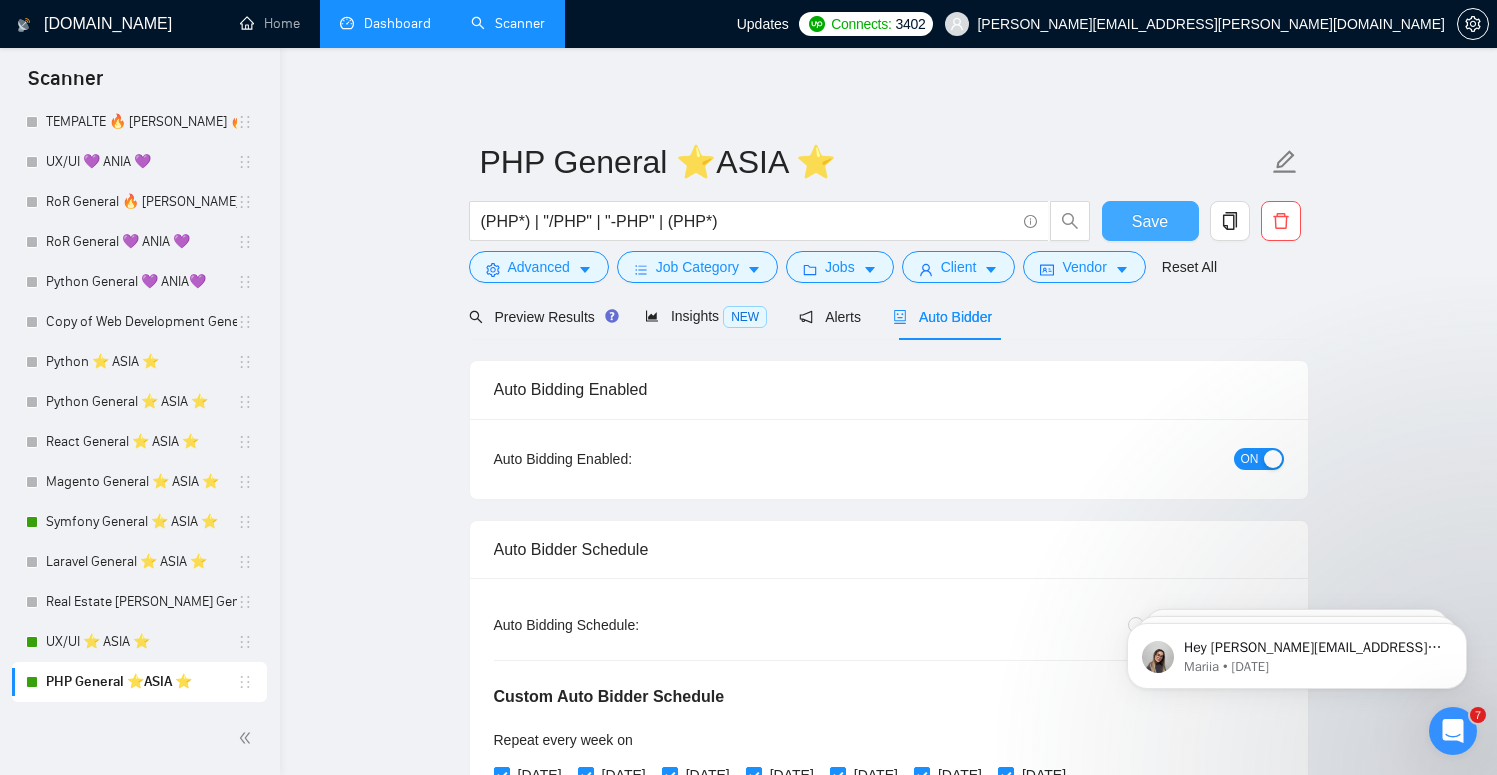 click on "Save" at bounding box center [1150, 221] 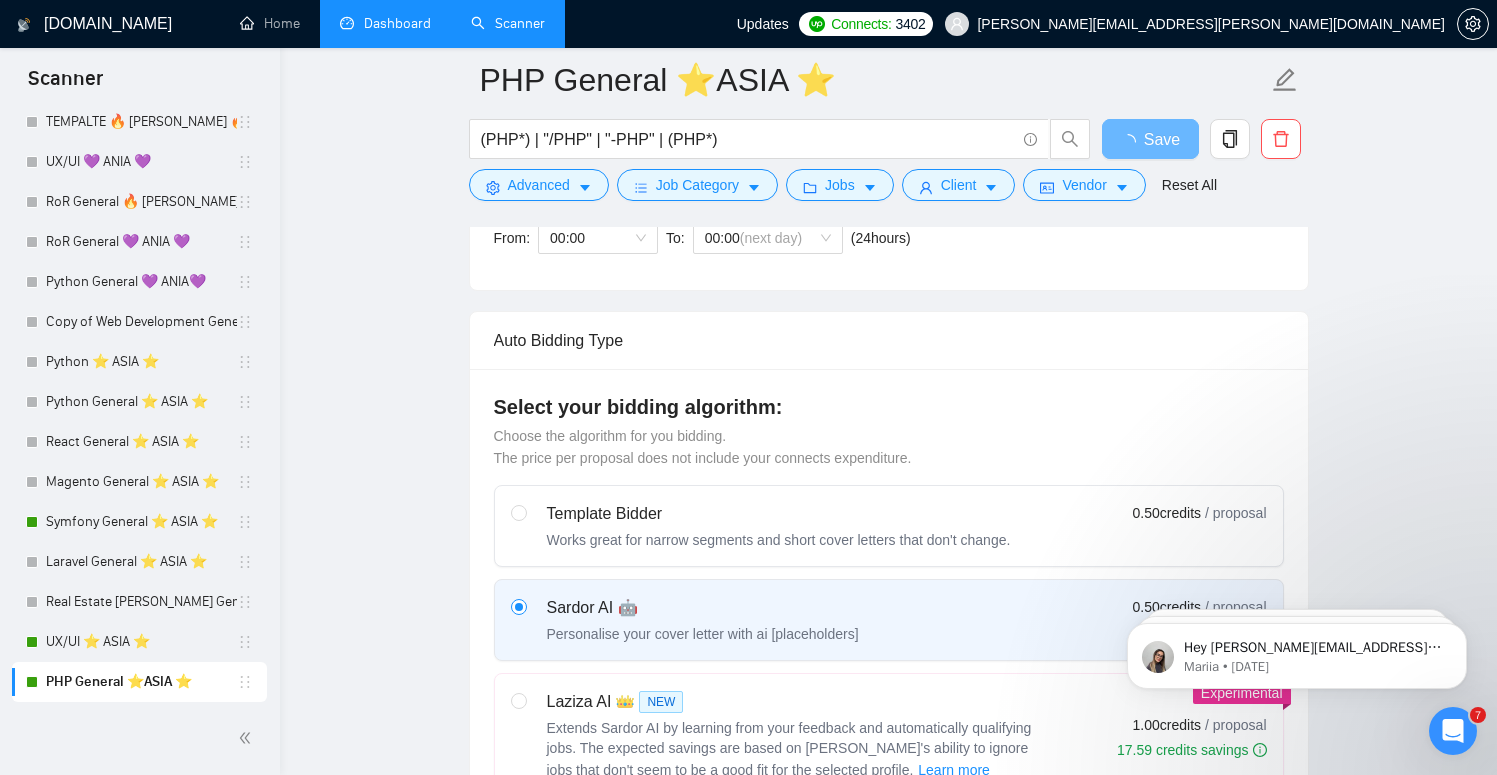 scroll, scrollTop: 610, scrollLeft: 1, axis: both 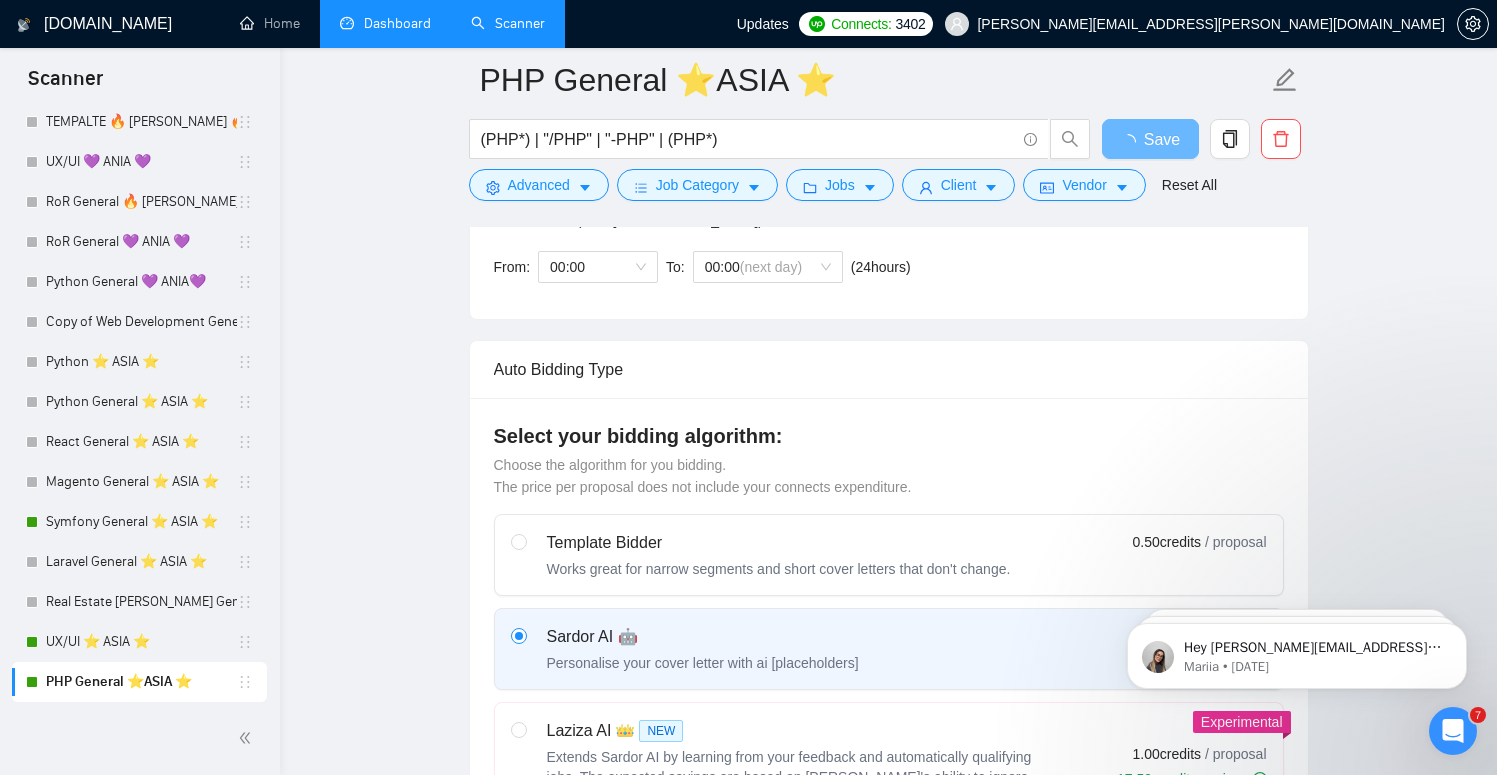 type 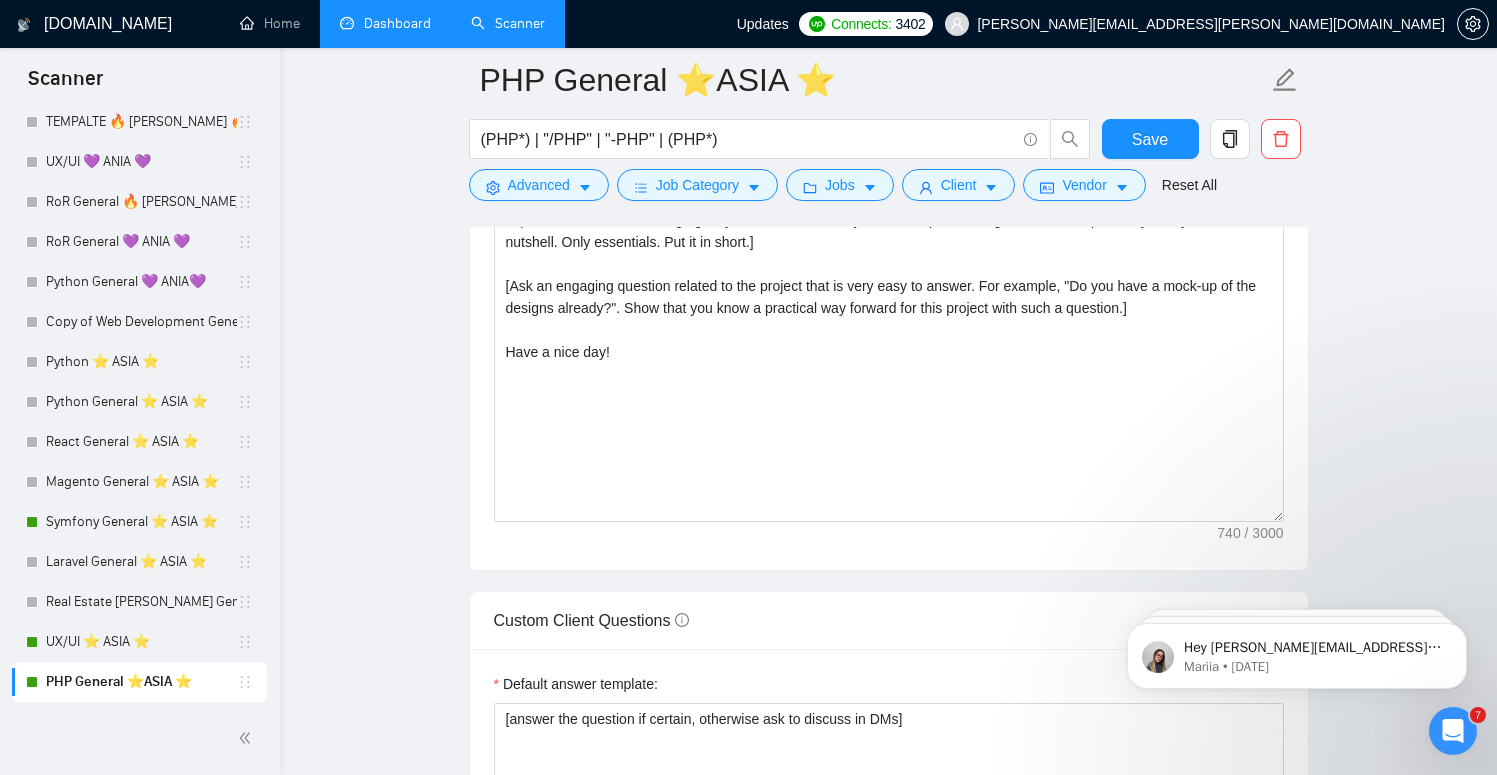 scroll, scrollTop: 2054, scrollLeft: 0, axis: vertical 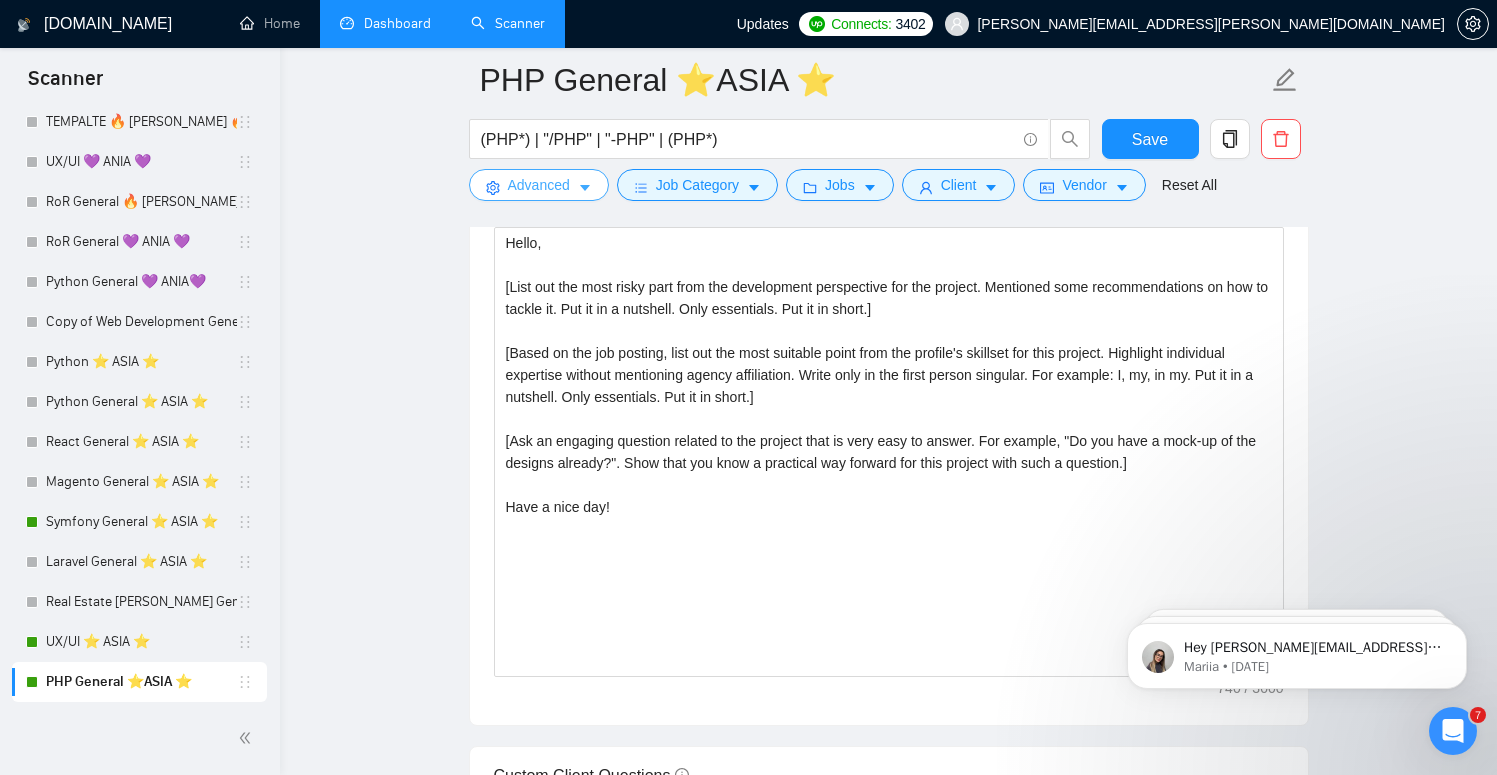click on "Advanced" at bounding box center [539, 185] 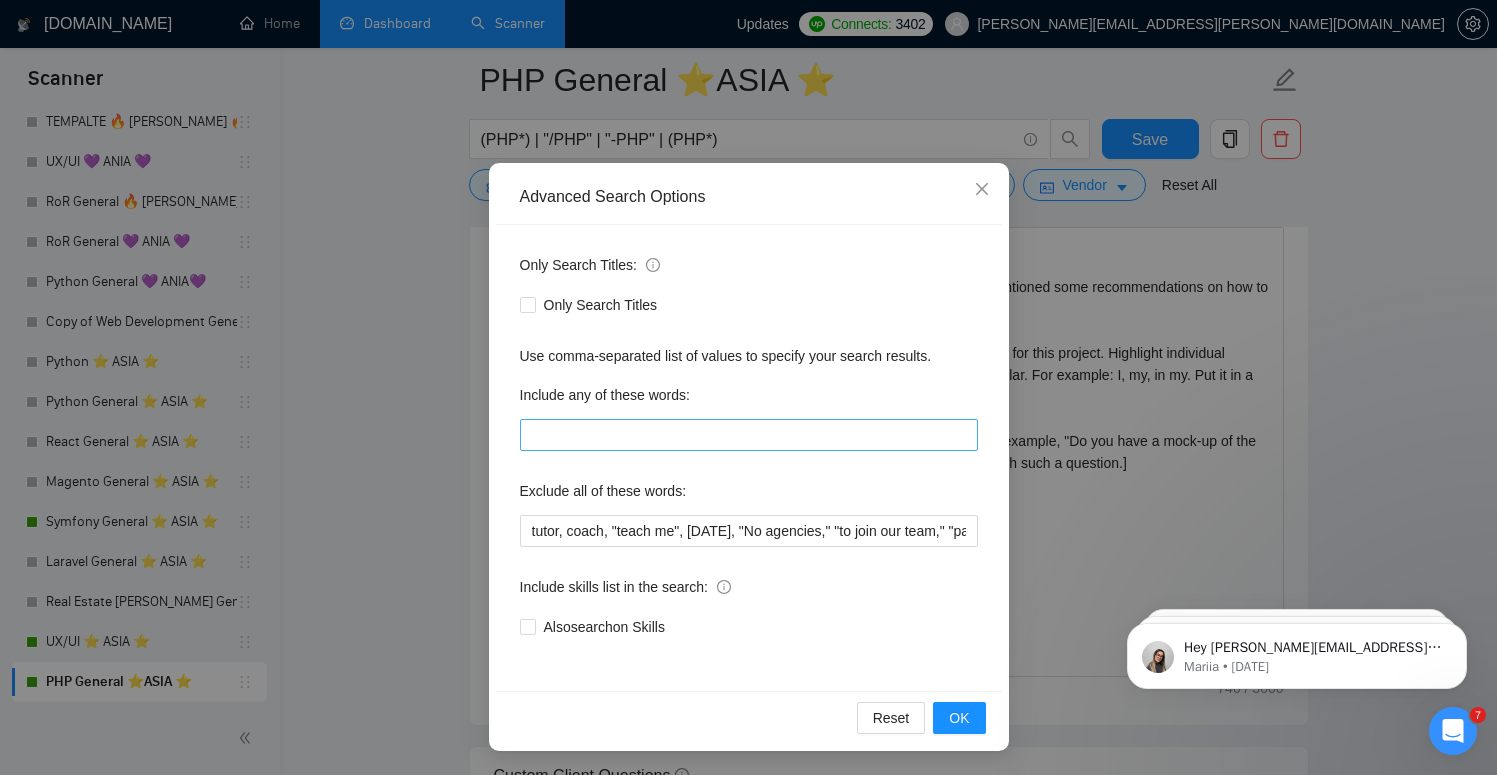 scroll, scrollTop: 57, scrollLeft: 0, axis: vertical 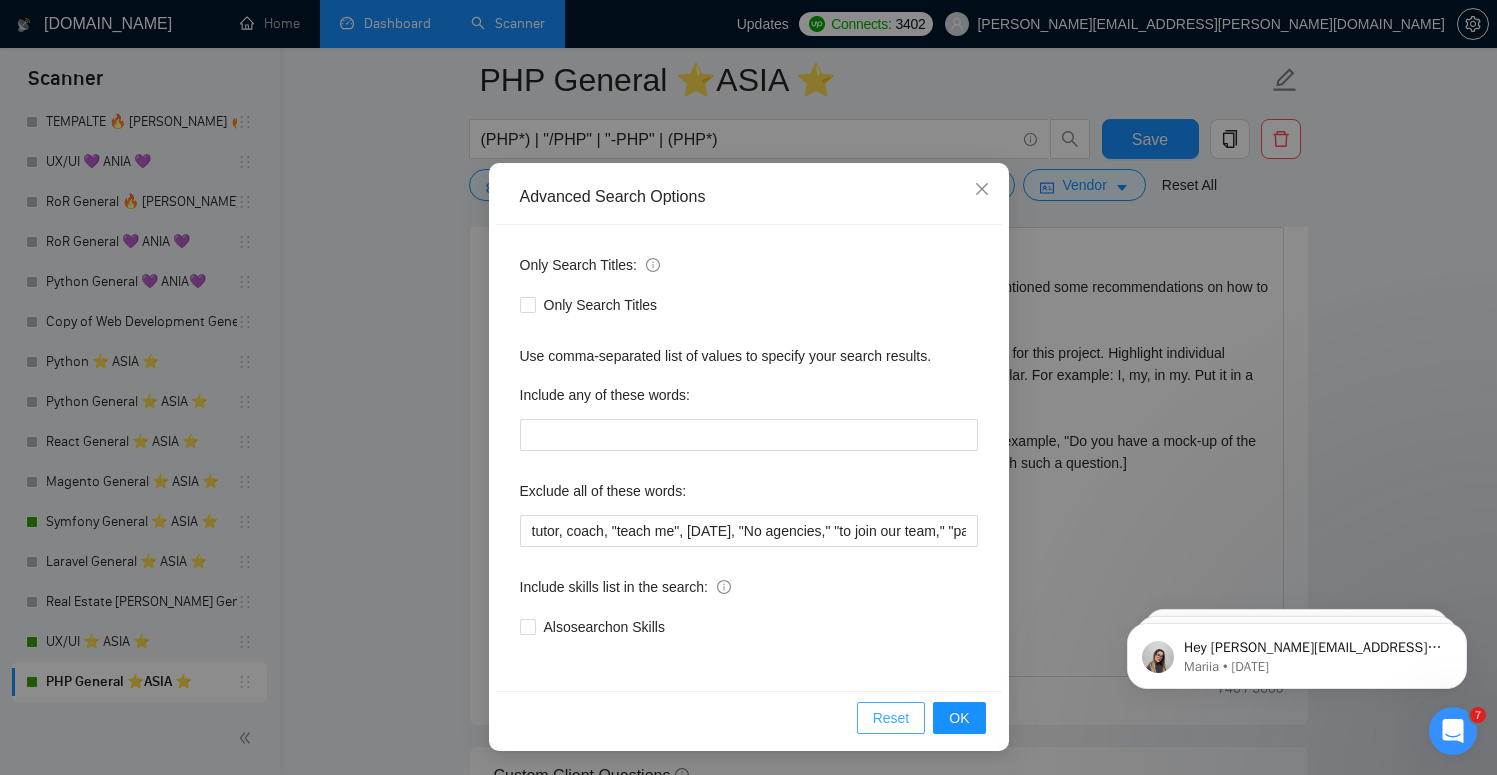 click on "Reset" at bounding box center [891, 718] 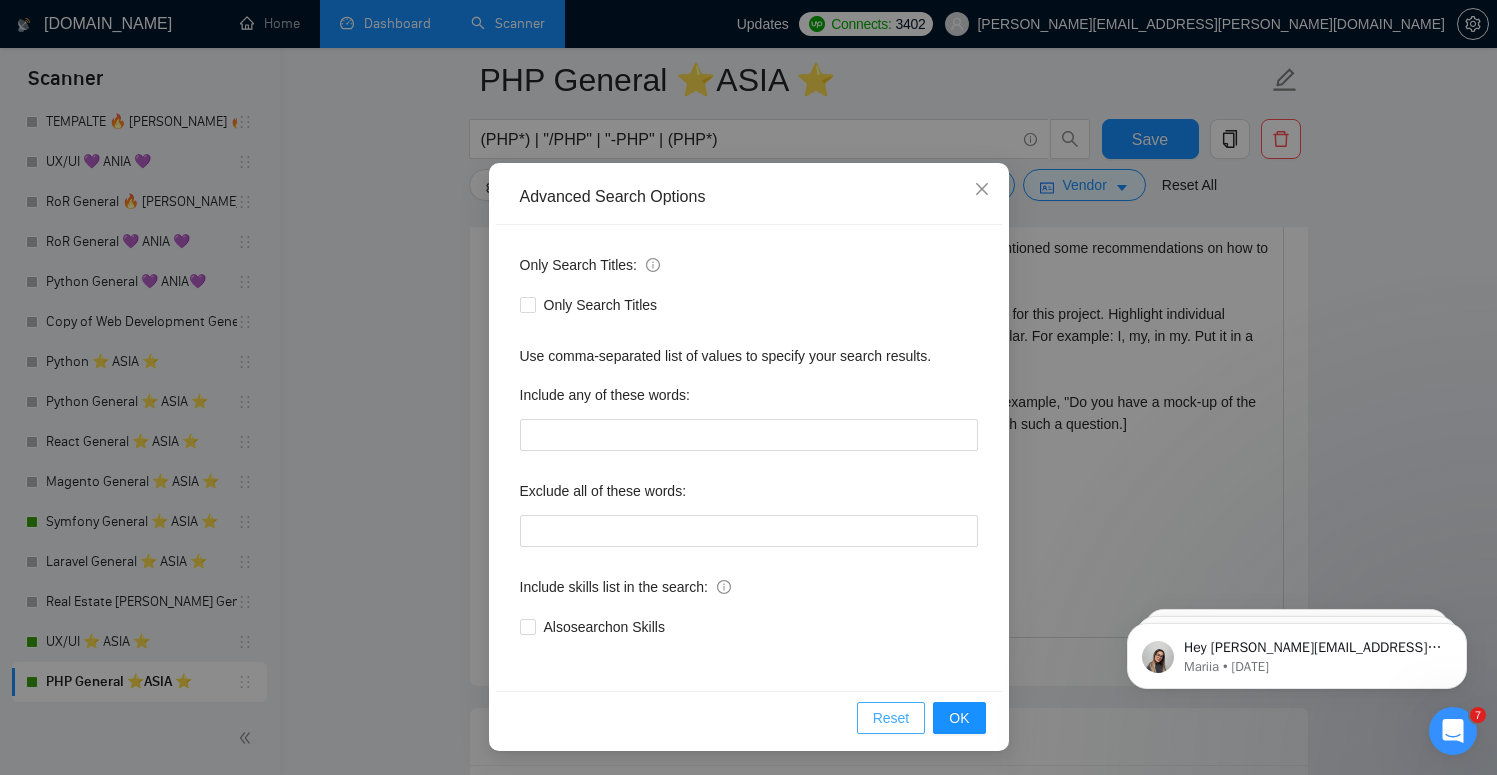 scroll, scrollTop: 0, scrollLeft: 0, axis: both 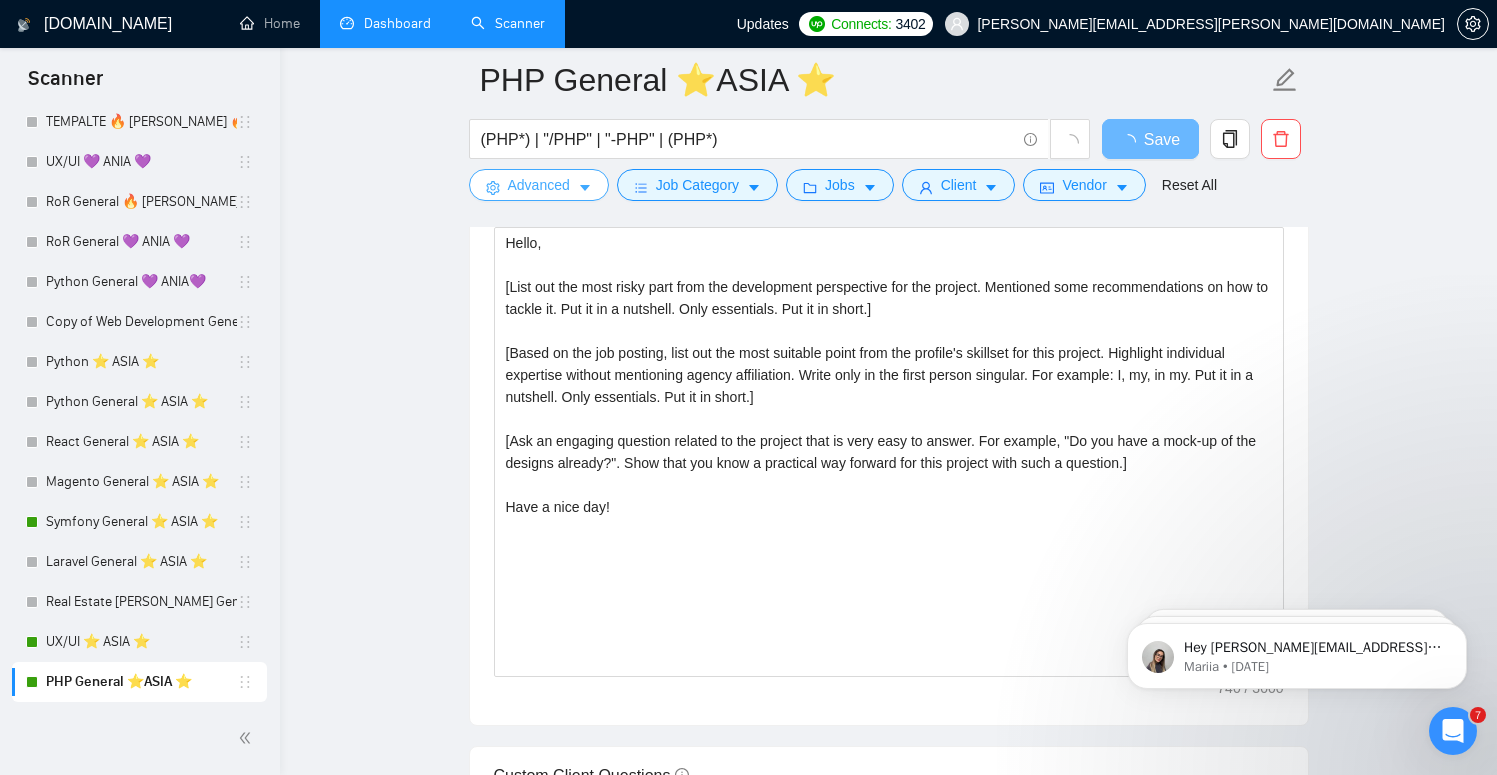 type 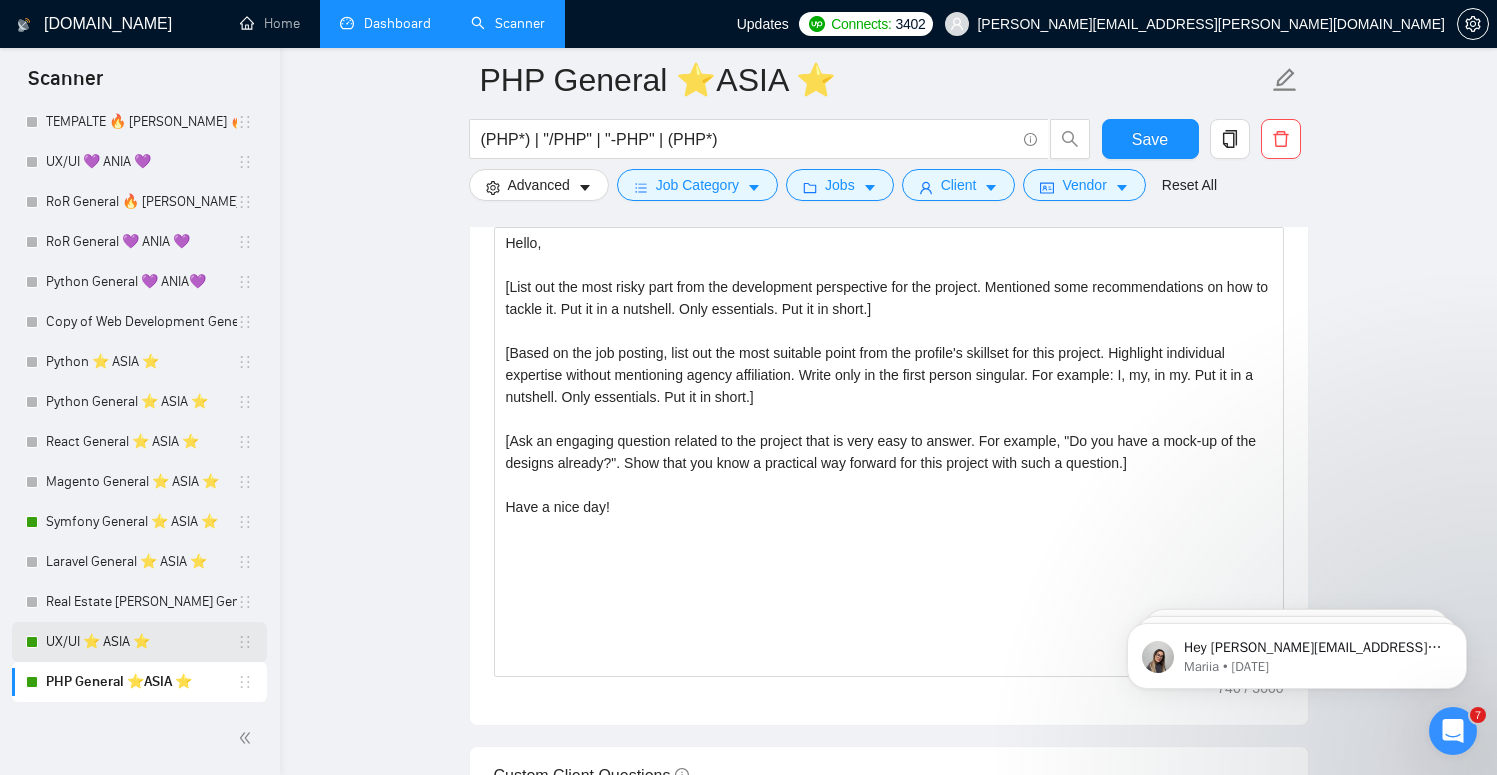 click on "UX/UI ⭐️ ASIA ⭐️" at bounding box center [141, 642] 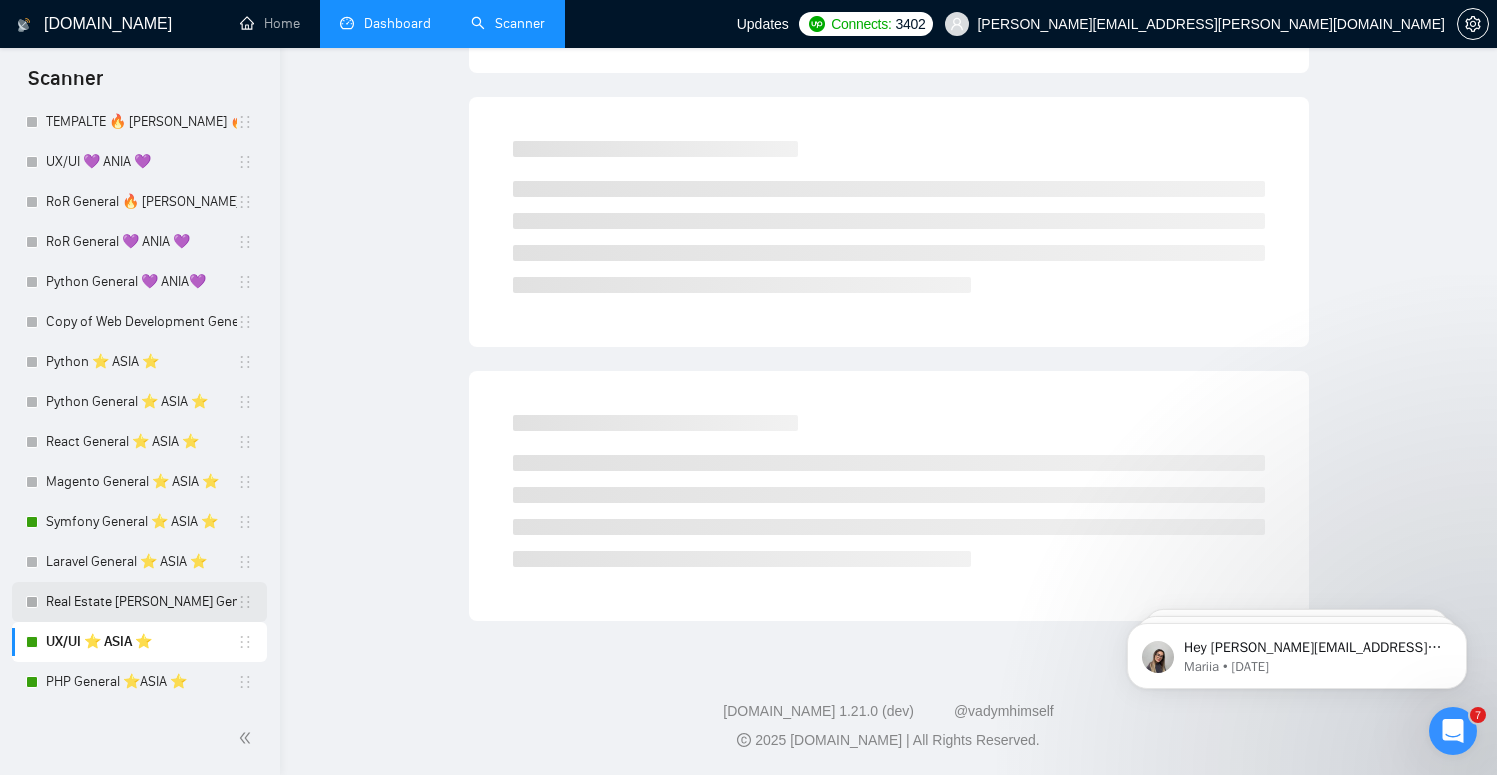 scroll, scrollTop: 0, scrollLeft: 0, axis: both 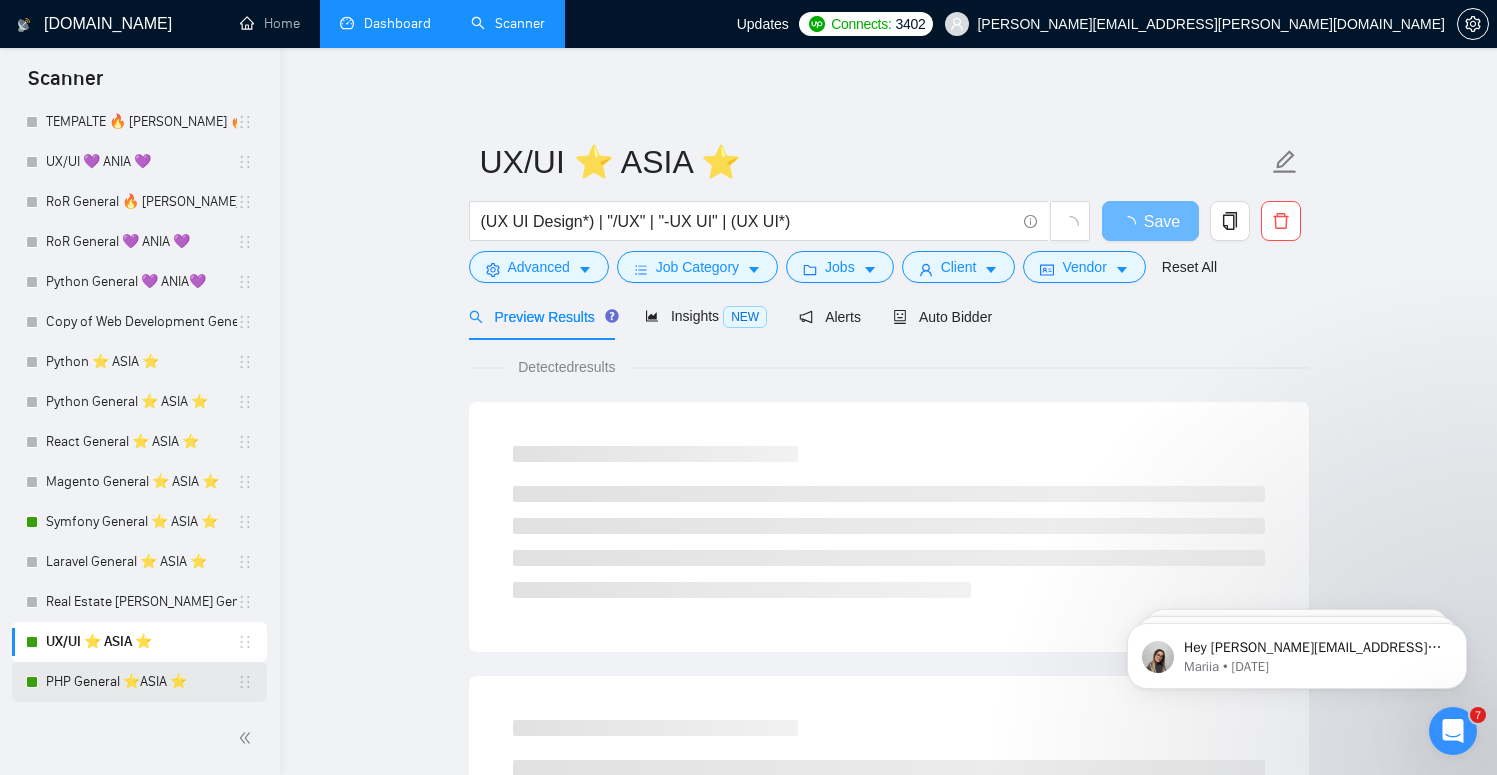 click on "PHP General ⭐️ASIA ⭐️" at bounding box center (141, 682) 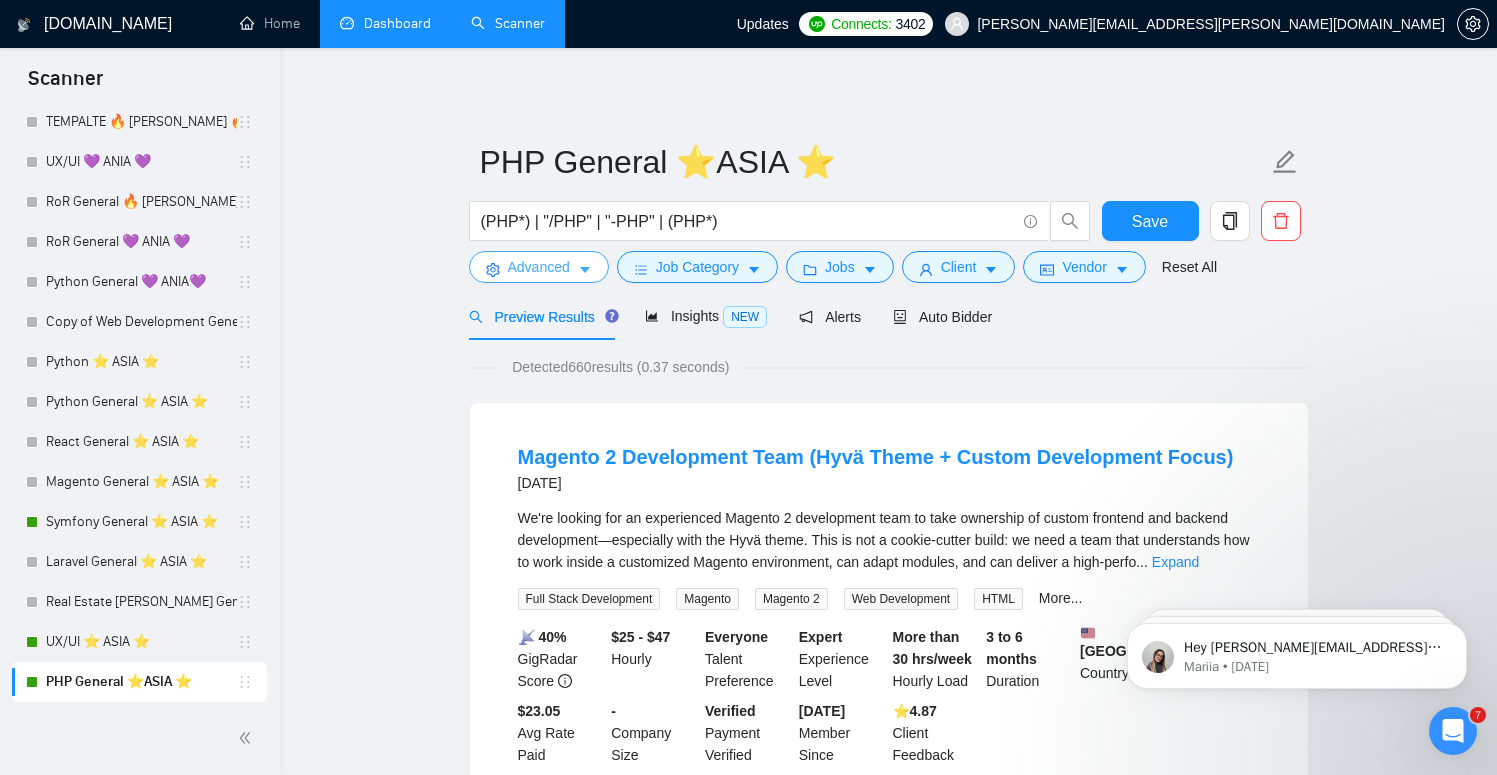 click on "Advanced" at bounding box center [539, 267] 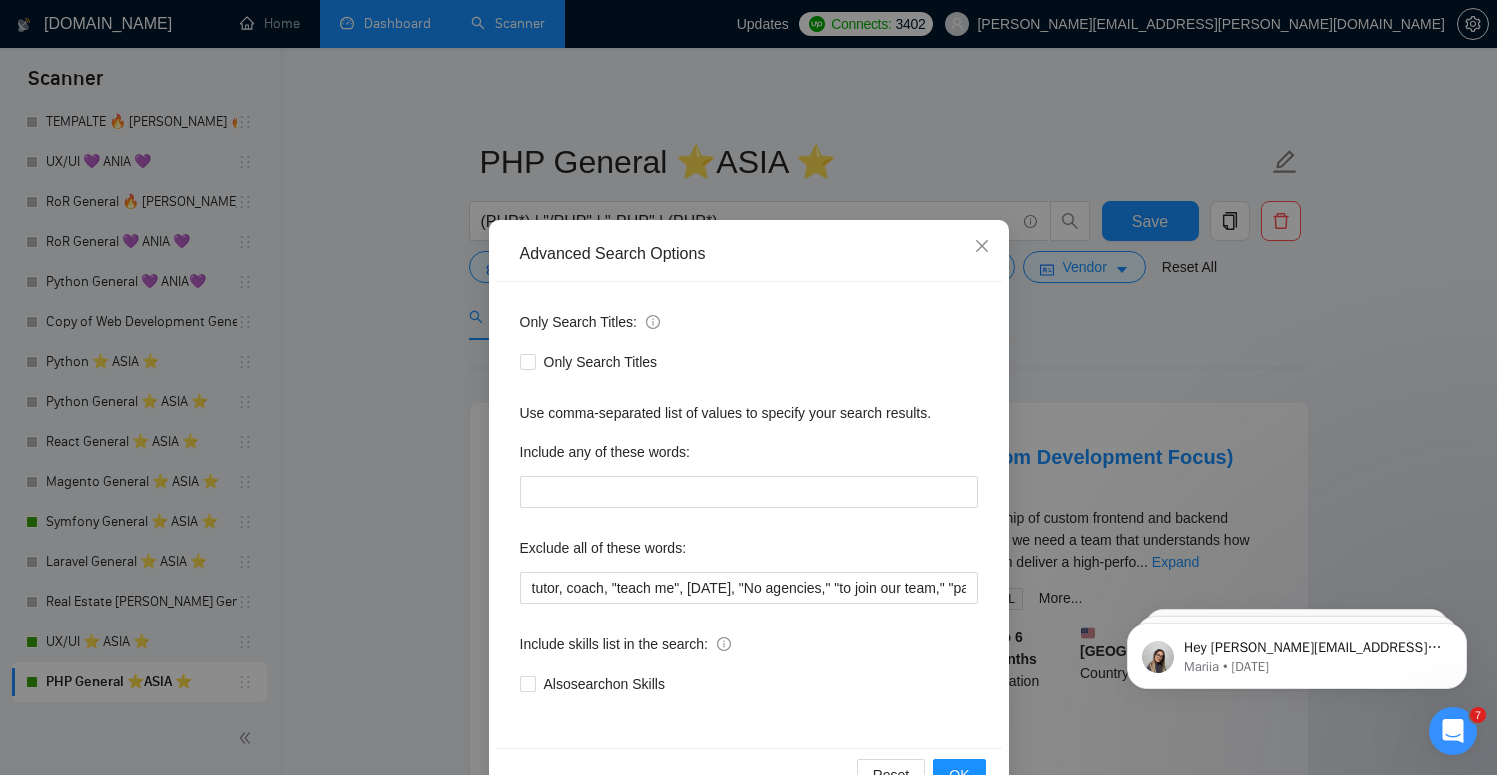 scroll, scrollTop: 0, scrollLeft: 0, axis: both 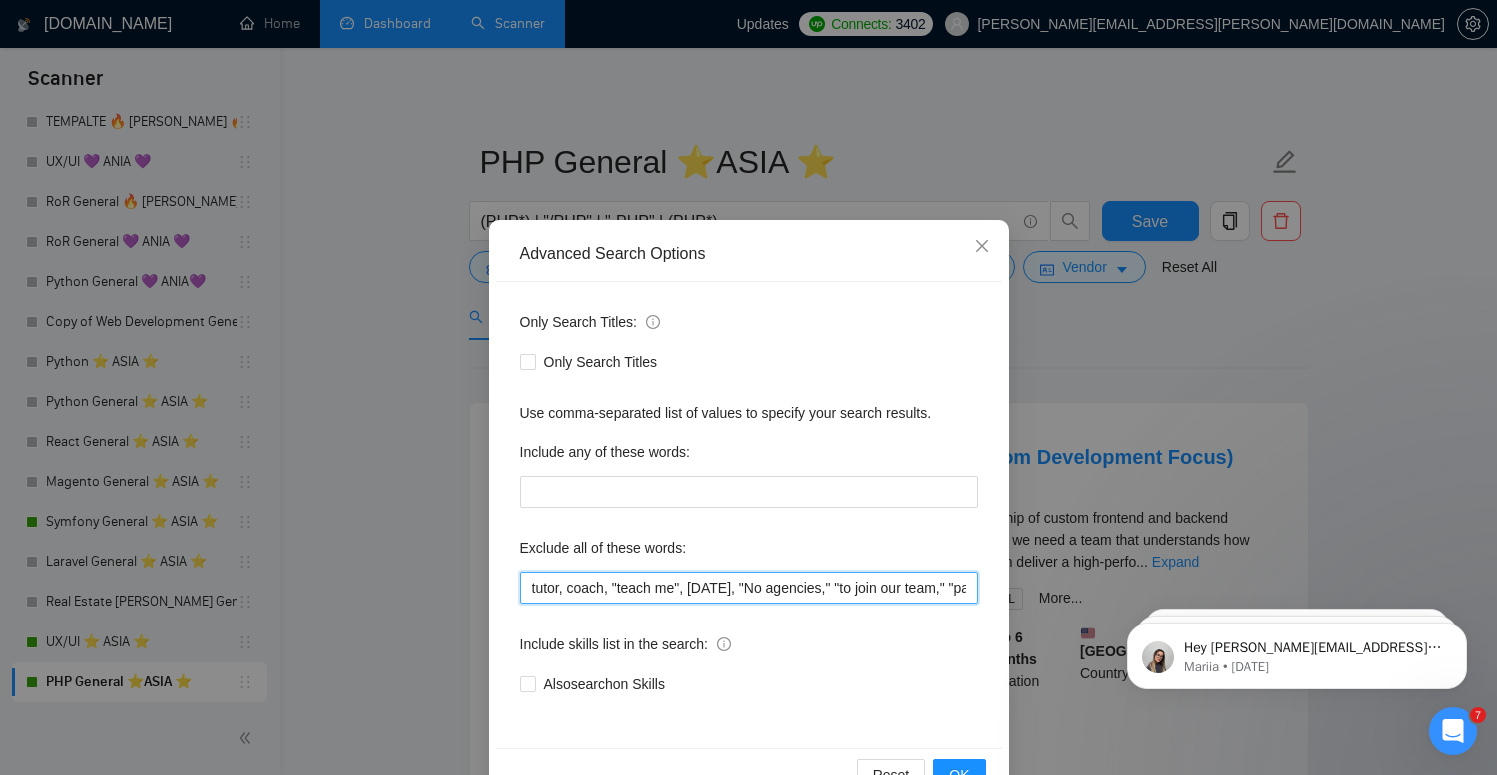drag, startPoint x: 689, startPoint y: 583, endPoint x: 477, endPoint y: 572, distance: 212.28519 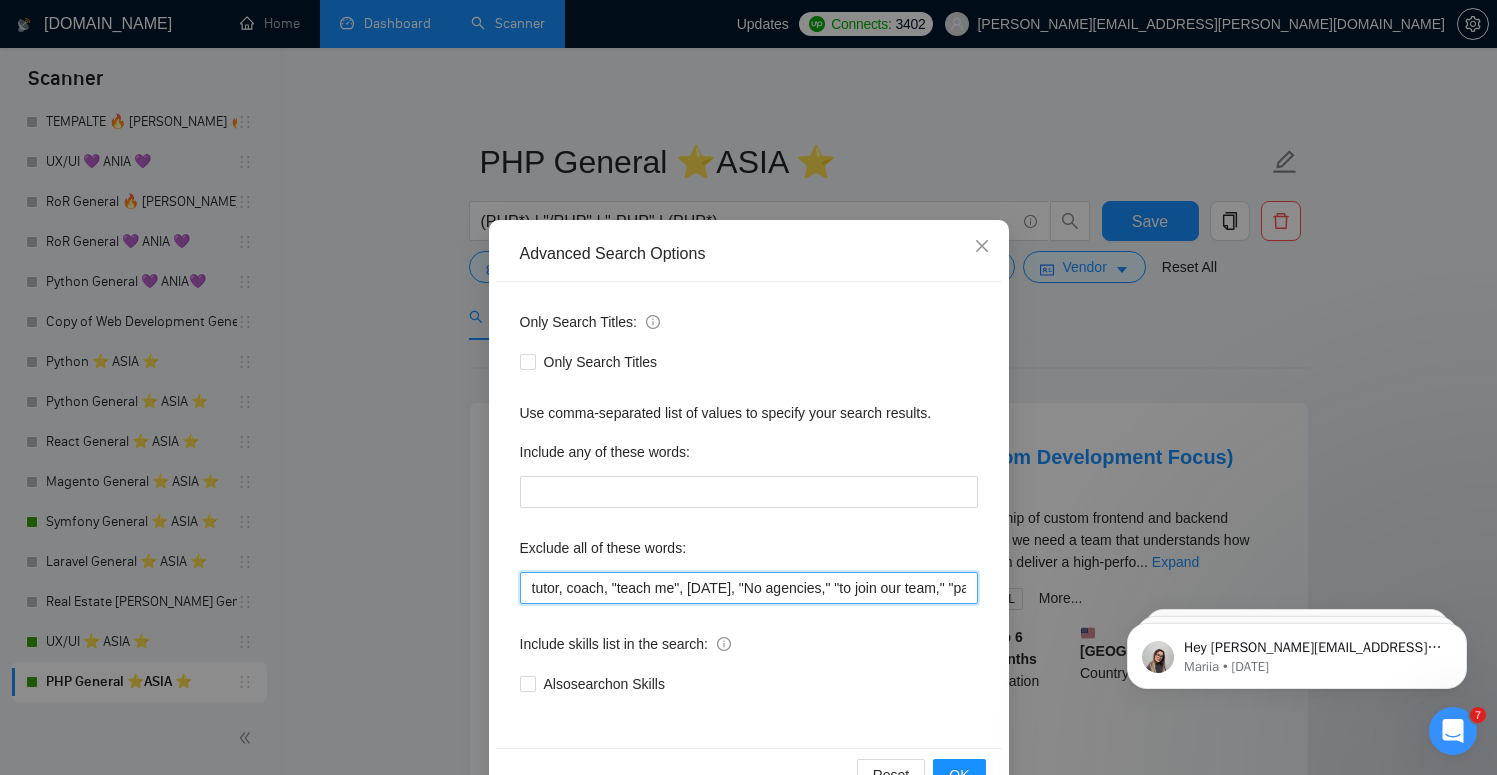 click on "tutor, coach, "teach me", [DATE], "No agencies," "to join our team," "part of a team," "join us," "agency environment," "won't be recruiting agencies," "agencies not to apply," CV, resume, "No agency," "No Agencies," "Individual only," "Ability to work independently," "The ideal candidate," "individual to," "individual who," "to join our team," "No agencies please," "(No agencies please)," "Candidate Interviewing," "Candidate Interview Consulting," "this job is not open to teams," "this job is not open to agency," "this job is not open to companies," "NO AGENCY," "Freelancers Only," "NOT AGENCY," "no agency," "no agencies," "individual only," "freelancers only," "No Agencies!," "independent contractors only," "***Freelancers Only," "/Freelancers Only," ".Freelancers Only," ",Freelancers Only.", Wordpress, "Laravel"" at bounding box center (749, 588) 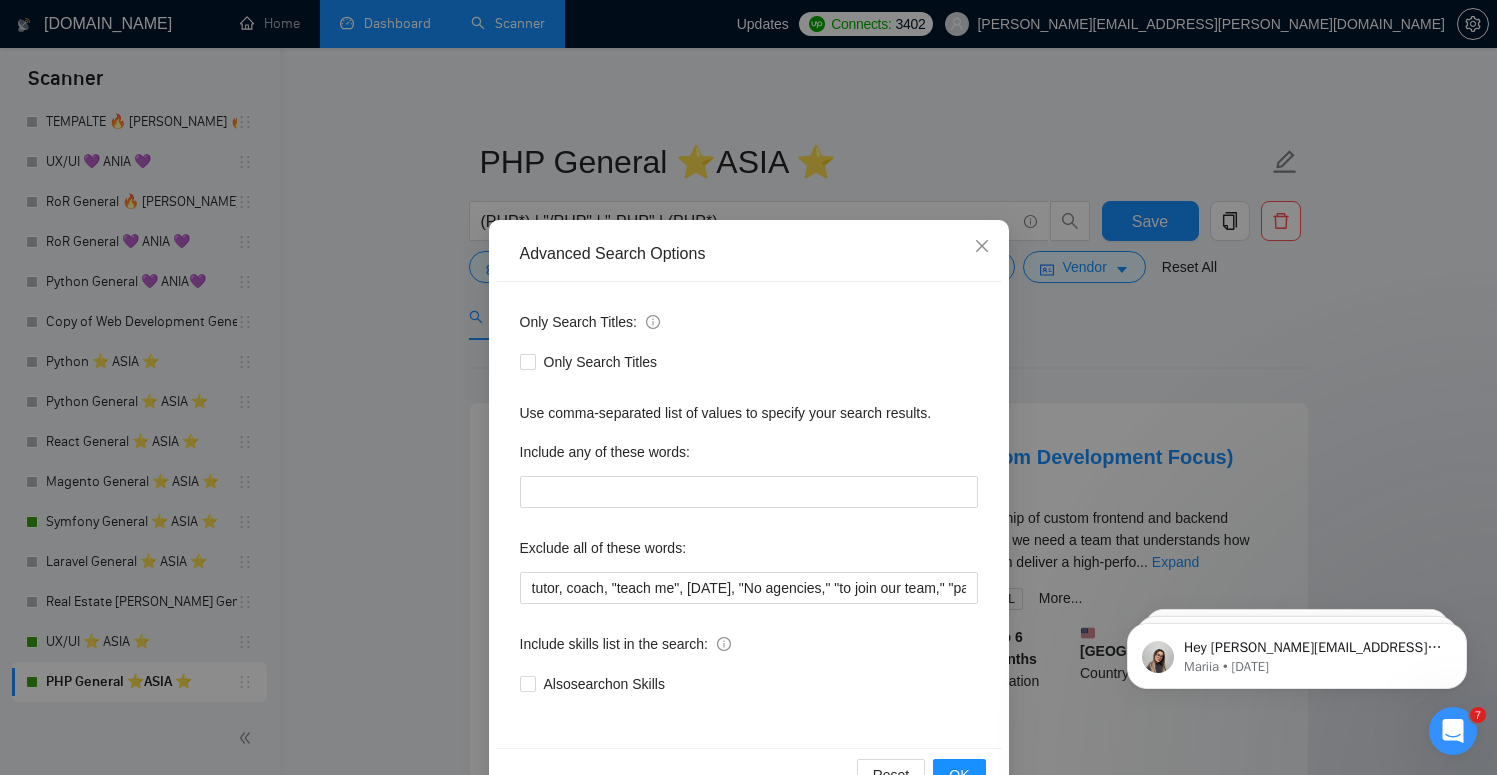 click on "Advanced Search Options Only Search Titles:   Only Search Titles Use comma-separated list of values to specify your search results. Include any of these words: Exclude all of these words: tutor, coach, "teach me", [DATE], "No agencies," "to join our team," "part of a team," "join us," "agency environment," "won't be recruiting agencies," "agencies not to apply," CV, resume, "No agency," "No Agencies," "Individual only," "Ability to work independently," "The ideal candidate," "individual to," "individual who," "to join our team," "No agencies please," "(No agencies please)," "Candidate Interviewing," "Candidate Interview Consulting," "this job is not open to teams," "this job is not open to agency," "this job is not open to companies," "NO AGENCY," "Freelancers Only," "NOT AGENCY," "no agency," "no agencies," "individual only," "freelancers only," "No Agencies!," "independent contractors only," "***Freelancers Only," "/Freelancers Only," ".Freelancers Only," ",Freelancers Only.", Wordpress, "Laravel"   Also  OK" at bounding box center (749, 514) 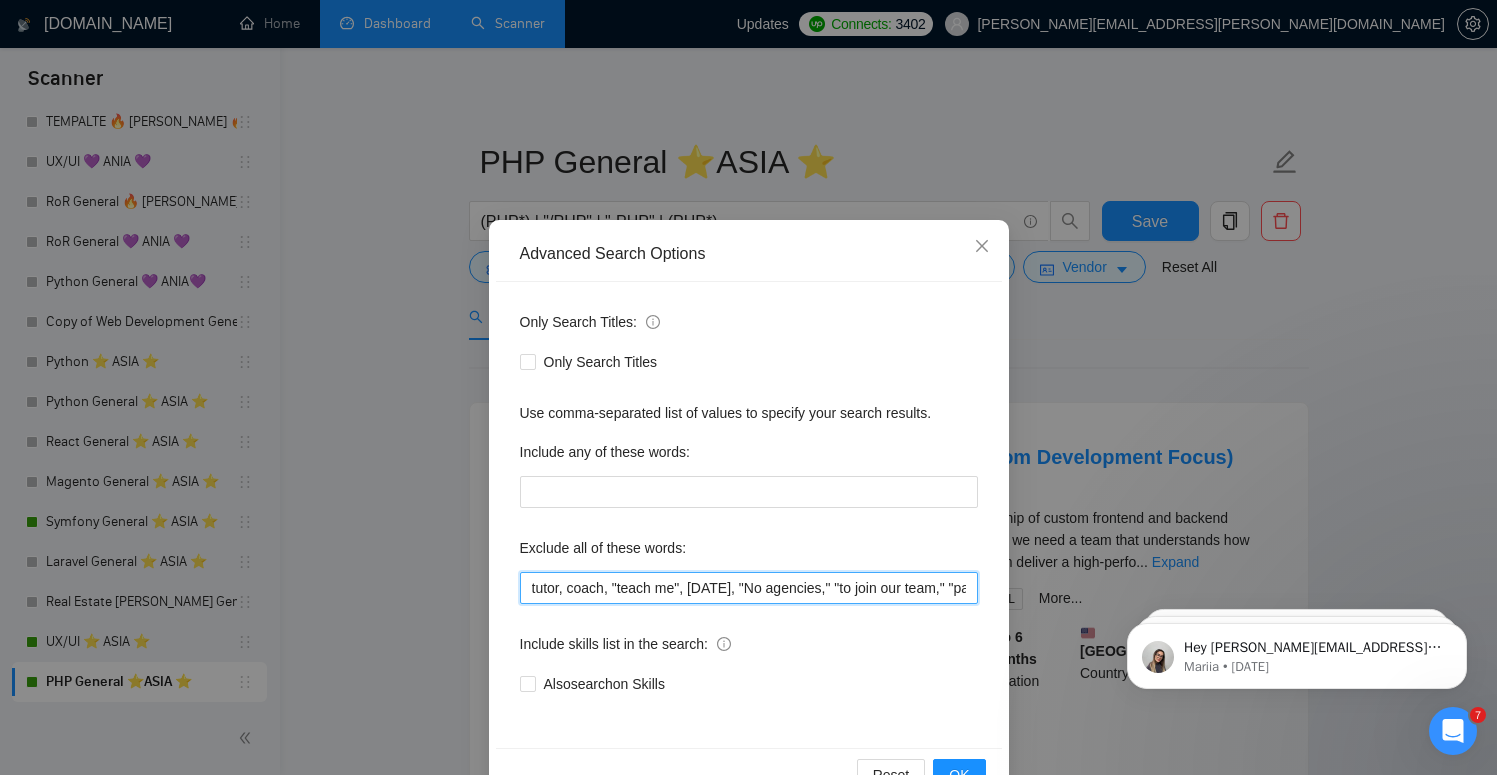 drag, startPoint x: 880, startPoint y: 576, endPoint x: 1028, endPoint y: 577, distance: 148.00337 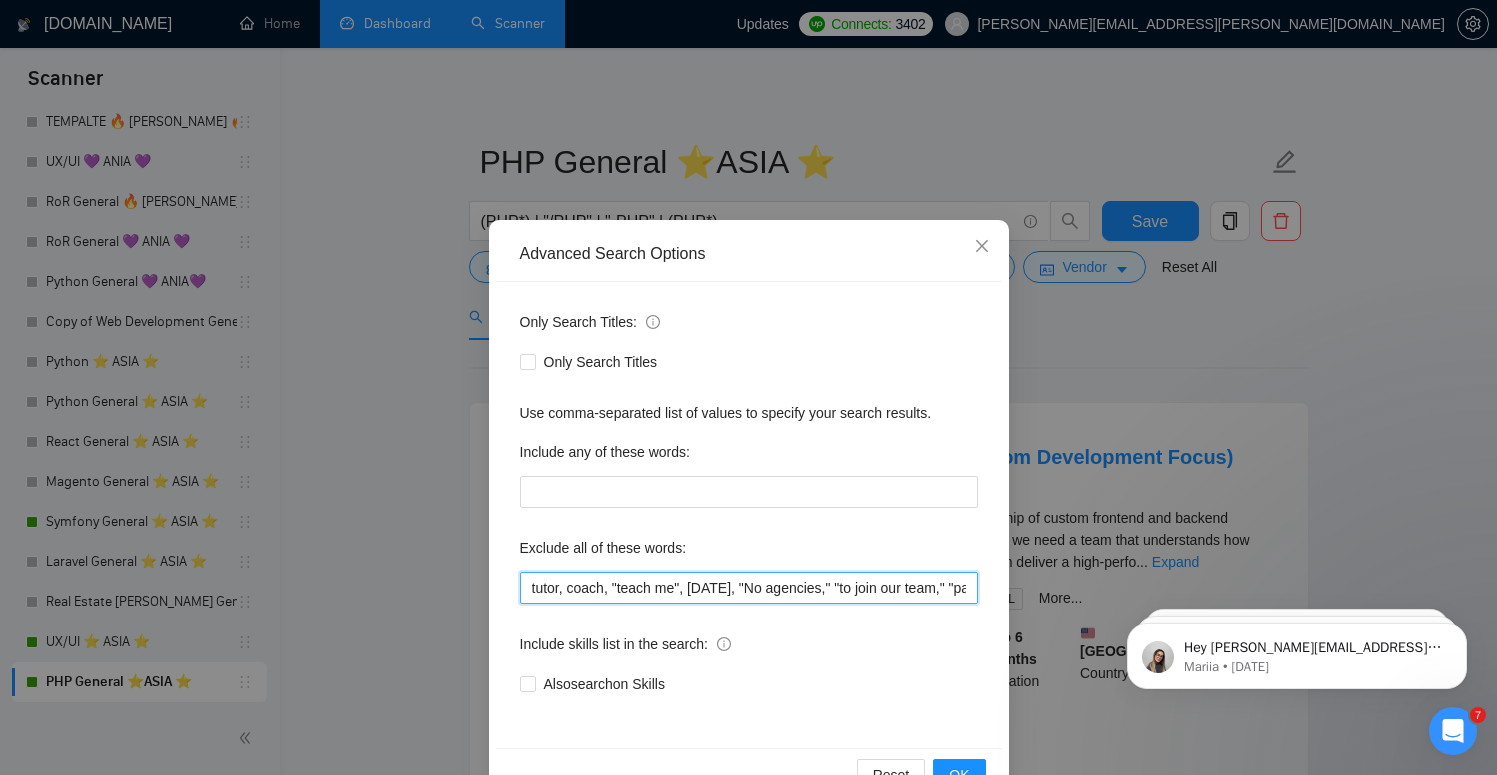 drag, startPoint x: 793, startPoint y: 586, endPoint x: 970, endPoint y: 570, distance: 177.7217 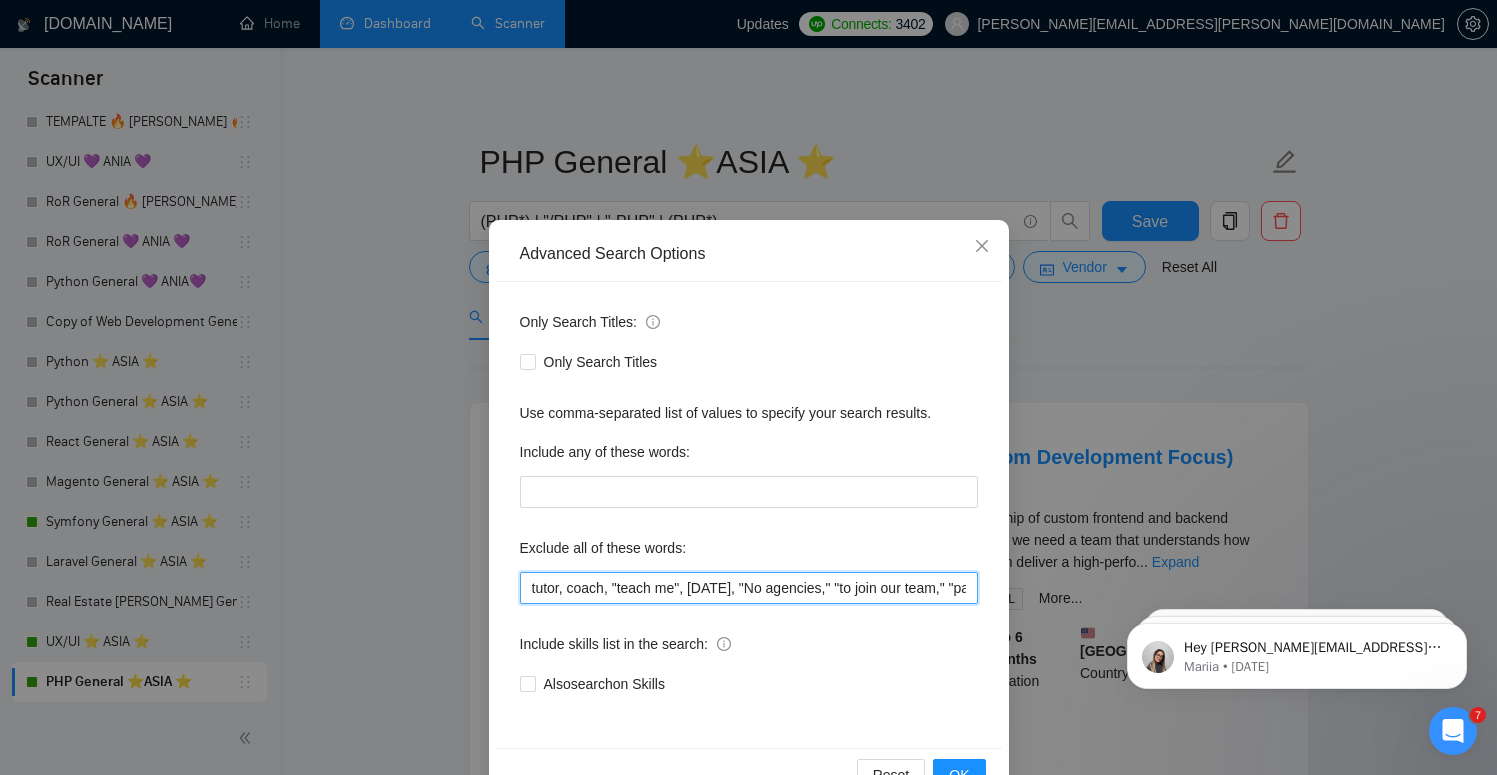 click on "Exclude all of these words: tutor, coach, "teach me", [DATE], "No agencies," "to join our team," "part of a team," "join us," "agency environment," "won't be recruiting agencies," "agencies not to apply," CV, resume, "No agency," "No Agencies," "Individual only," "Ability to work independently," "The ideal candidate," "individual to," "individual who," "to join our team," "No agencies please," "(No agencies please)," "Candidate Interviewing," "Candidate Interview Consulting," "this job is not open to teams," "this job is not open to agency," "this job is not open to companies," "NO AGENCY," "Freelancers Only," "NOT AGENCY," "no agency," "no agencies," "individual only," "freelancers only," "No Agencies!," "independent contractors only," "***Freelancers Only," "/Freelancers Only," ".Freelancers Only," ",Freelancers Only.", Wordpress, "Laravel"" at bounding box center (749, 568) 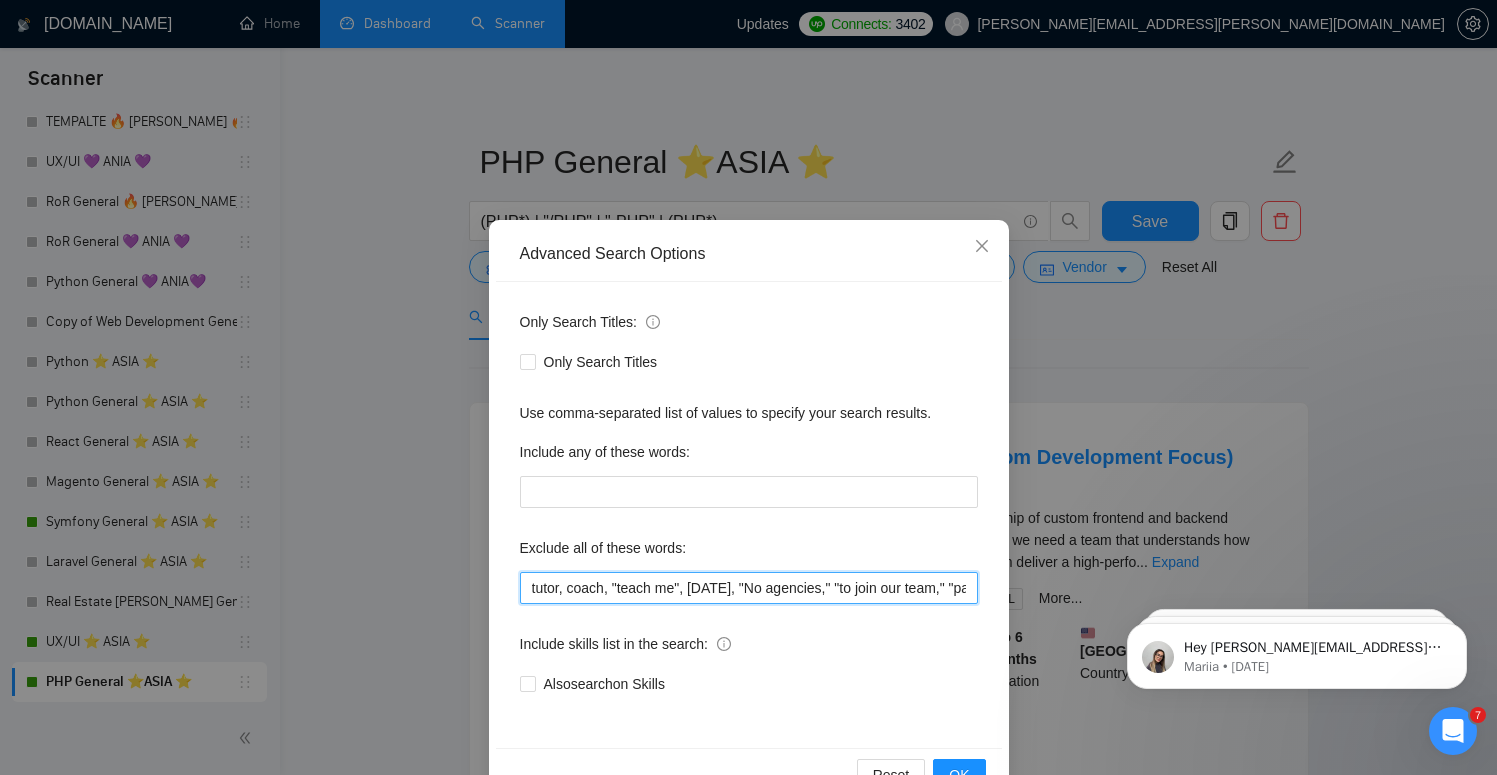 drag, startPoint x: 709, startPoint y: 589, endPoint x: 780, endPoint y: 594, distance: 71.17584 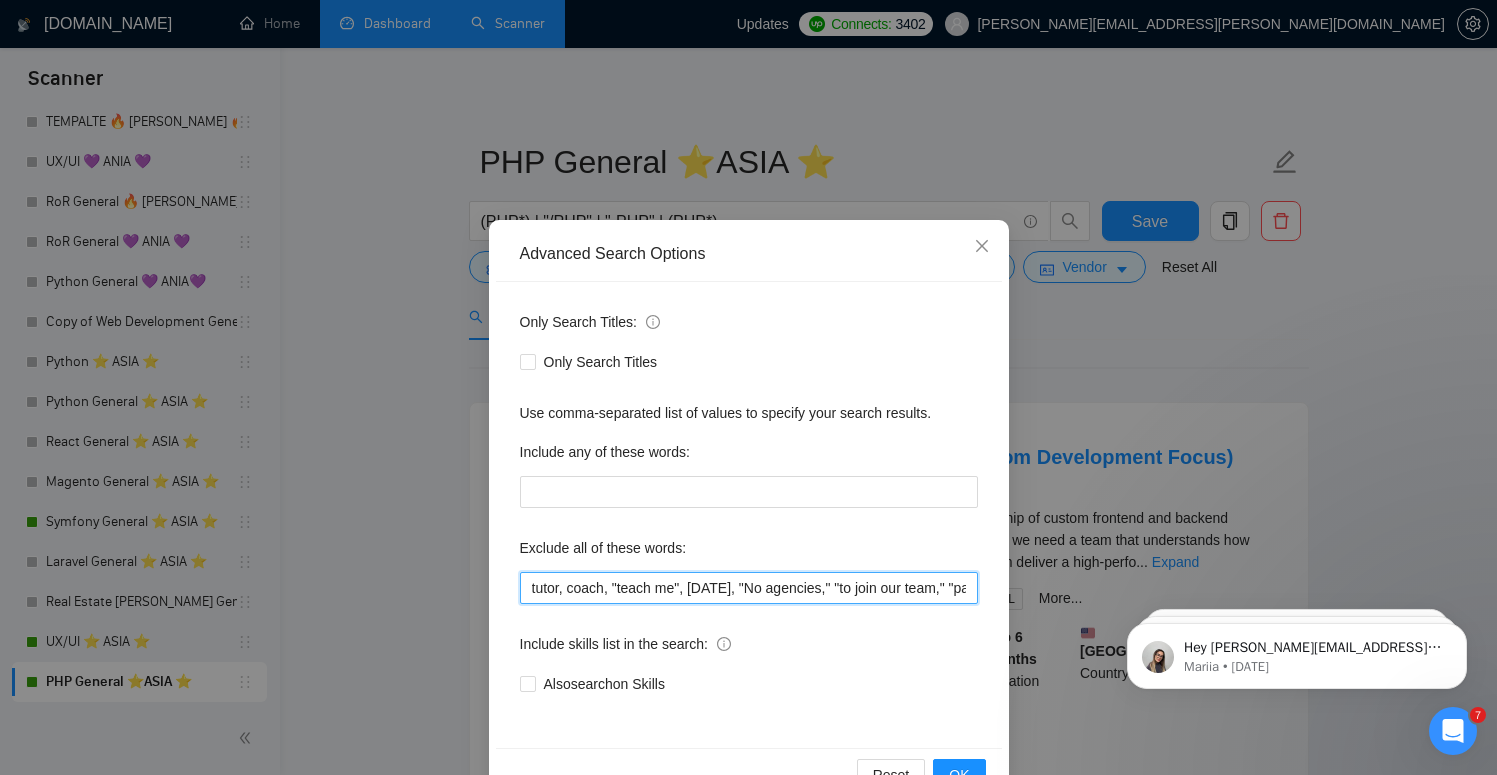 click on "tutor, coach, "teach me", [DATE], "No agencies," "to join our team," "part of a team," "join us," "agency environment," "won't be recruiting agencies," "agencies not to apply," CV, resume, "No agency," "No Agencies," "Individual only," "Ability to work independently," "The ideal candidate," "individual to," "individual who," "to join our team," "No agencies please," "(No agencies please)," "Candidate Interviewing," "Candidate Interview Consulting," "this job is not open to teams," "this job is not open to agency," "this job is not open to companies," "NO AGENCY," "Freelancers Only," "NOT AGENCY," "no agency," "no agencies," "individual only," "freelancers only," "No Agencies!," "independent contractors only," "***Freelancers Only," "/Freelancers Only," ".Freelancers Only," ",Freelancers Only.", Wordpress, "Laravel"" at bounding box center (749, 588) 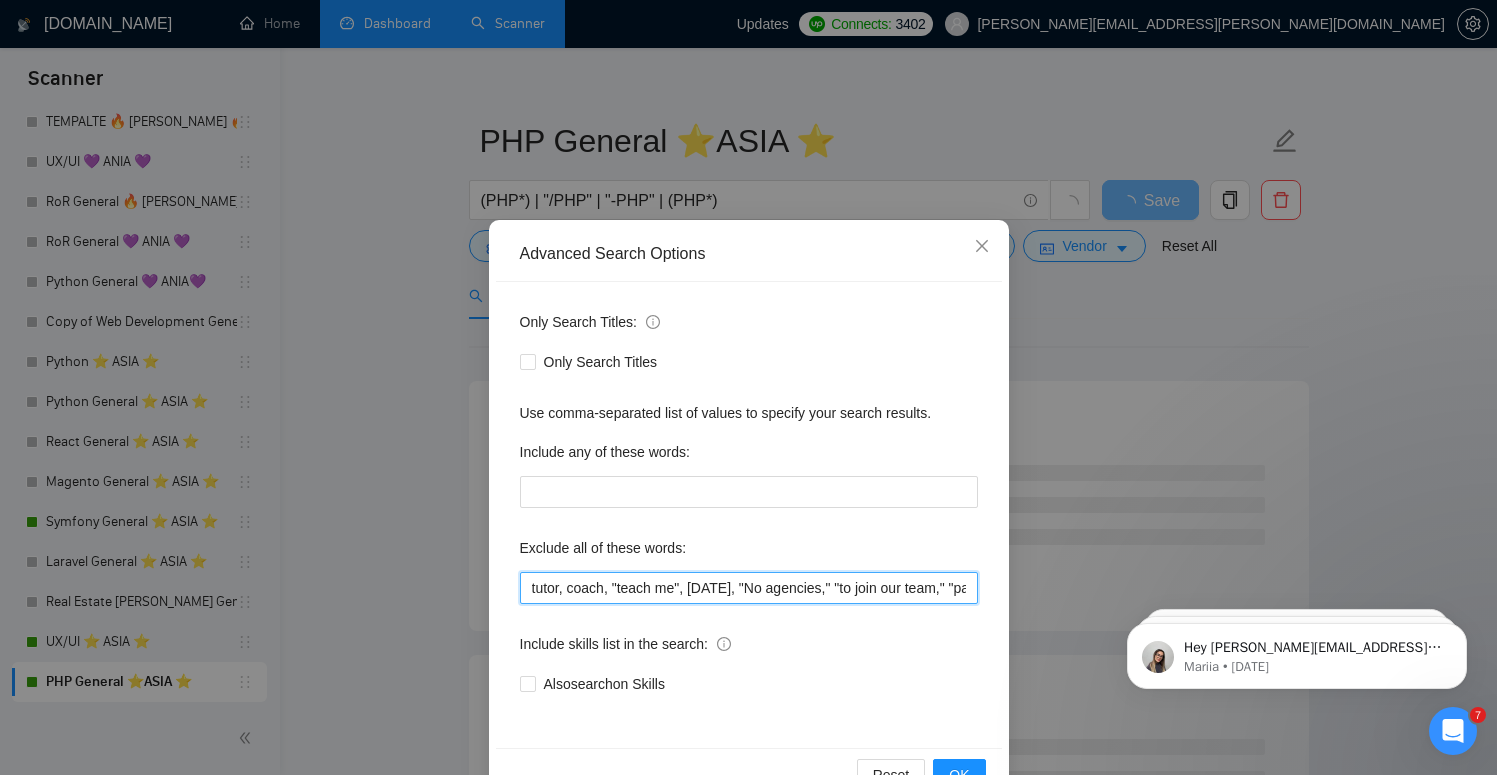 scroll, scrollTop: 45, scrollLeft: 0, axis: vertical 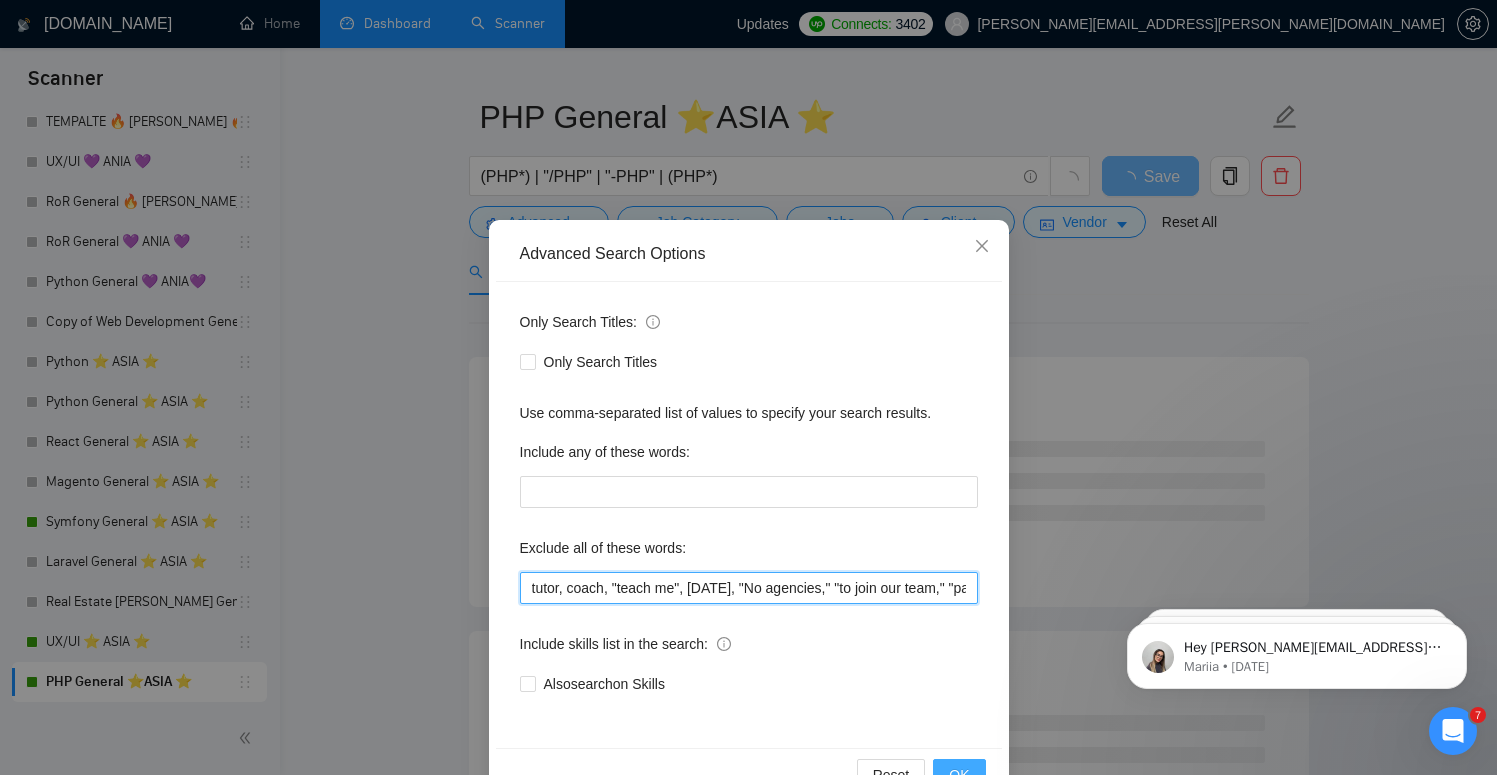 type on "tutor, coach, "teach me", [DATE], "No agencies," "to join our team," "part of a team," "join us," "agency environment," "won't be recruiting agencies," "agencies not to apply," "No agency," "No Agencies," "Individual only," "Ability to work independently," "The ideal candidate," "individual to," "individual who," "to join our team," "No agencies please," "(No agencies please)," "Candidate Interviewing," "Candidate Interview Consulting," "this job is not open to teams," "this job is not open to agency," "this job is not open to companies," "NO AGENCY," "Freelancers Only," "NOT AGENCY," "no agency," "no agencies," "individual only," "freelancers only," "No Agencies!," "independent contractors only," "***Freelancers Only," "/Freelancers Only," ".Freelancers Only," ",Freelancers Only.", Wordpress, "Laravel"" 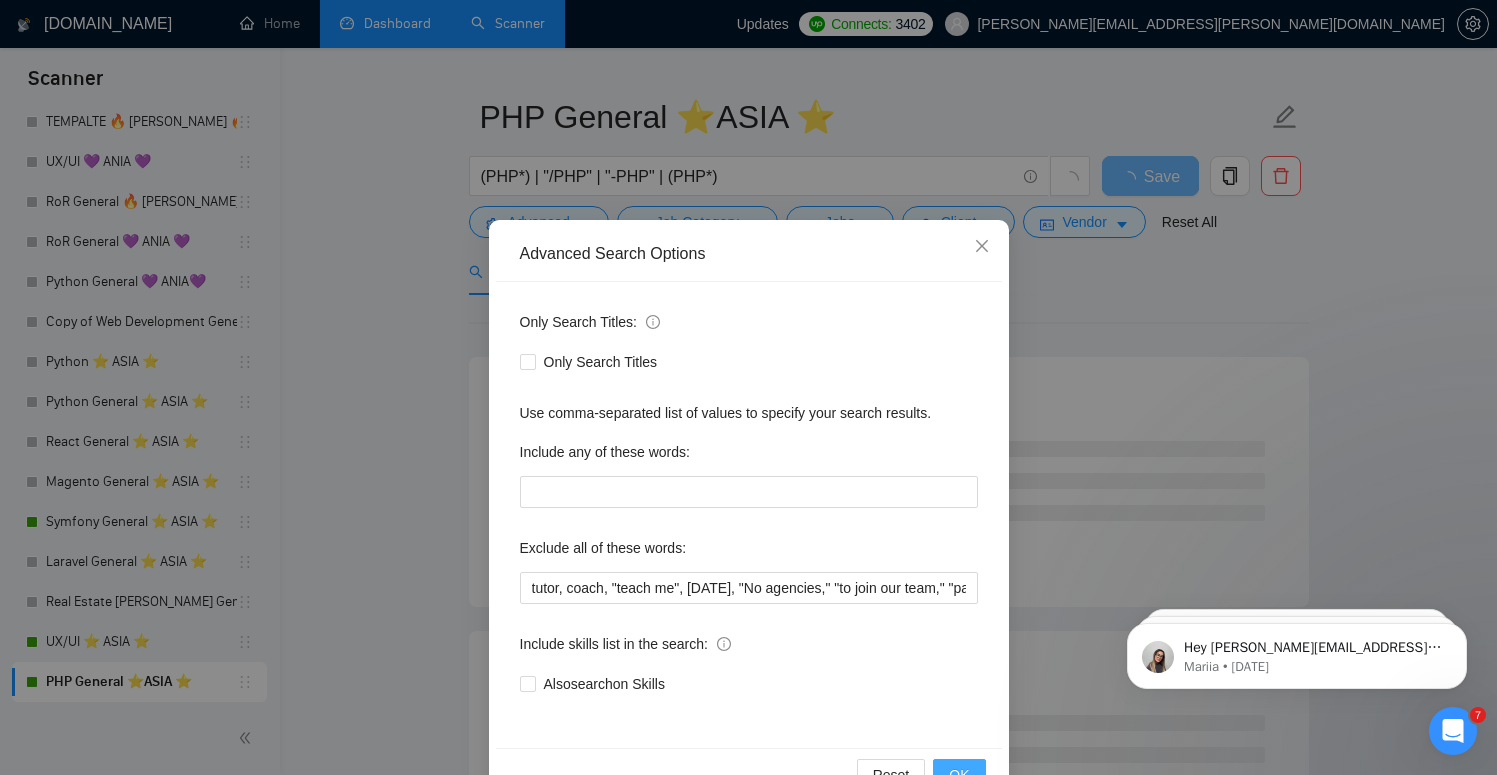 click on "OK" at bounding box center [959, 775] 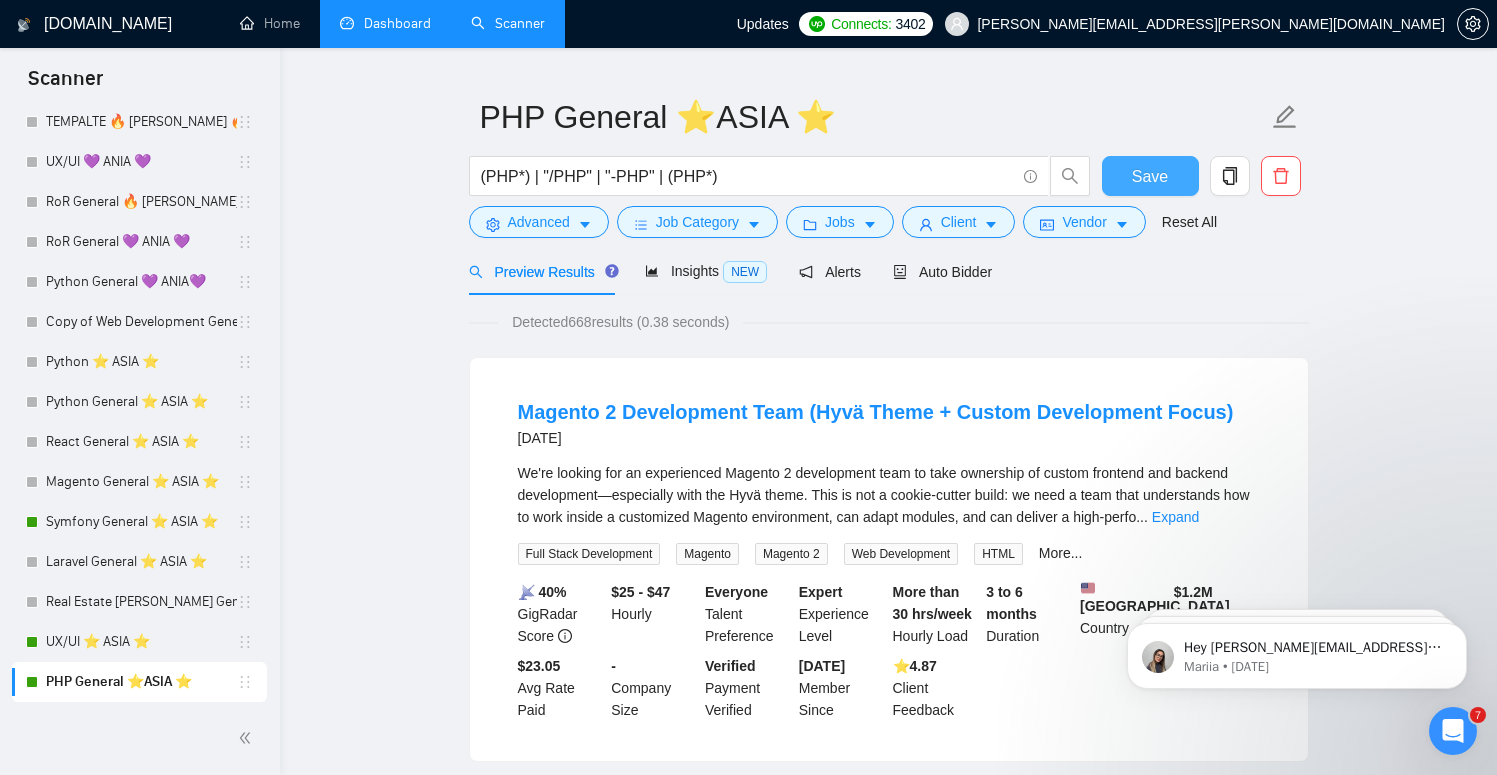 click on "Save" at bounding box center [1150, 176] 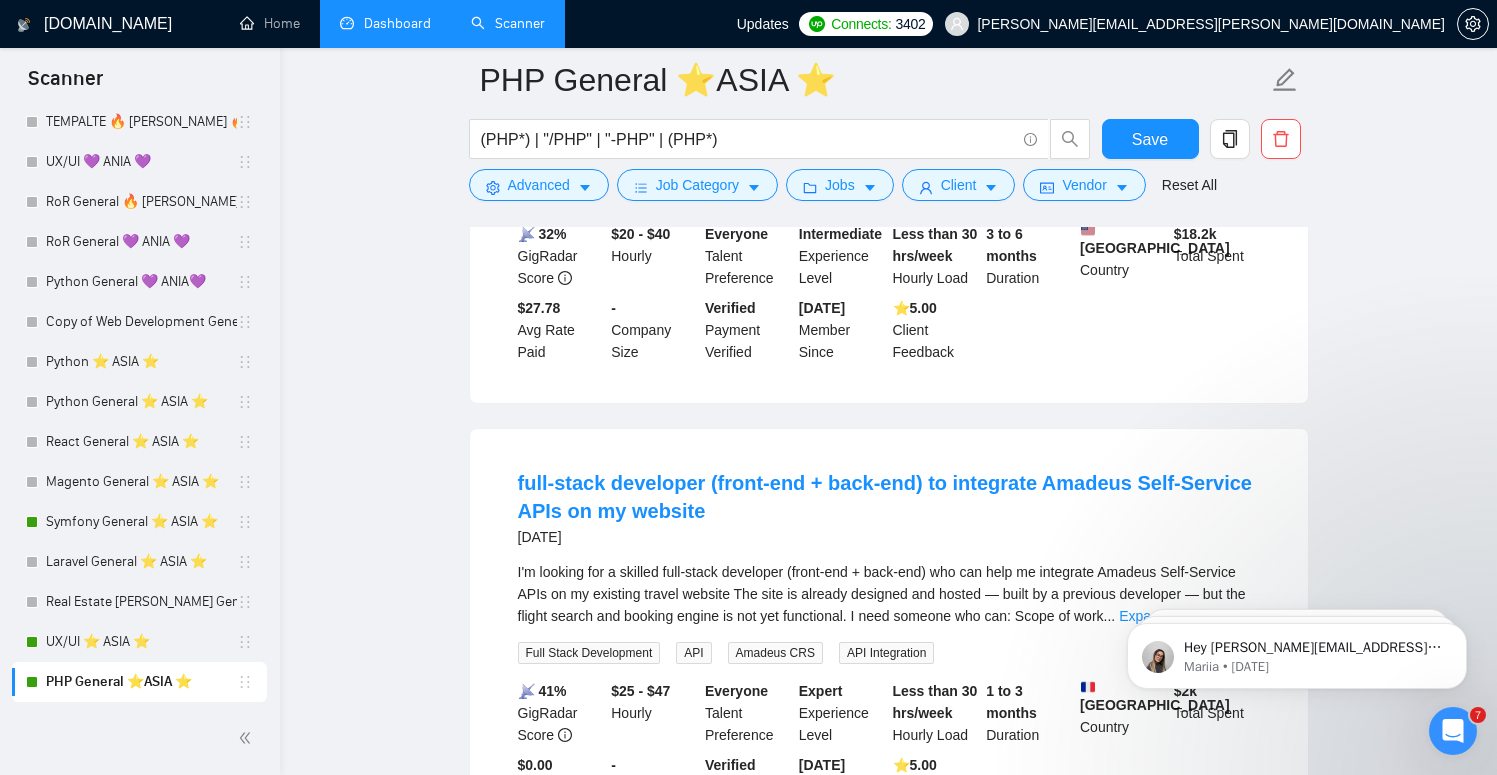 scroll, scrollTop: 1904, scrollLeft: 0, axis: vertical 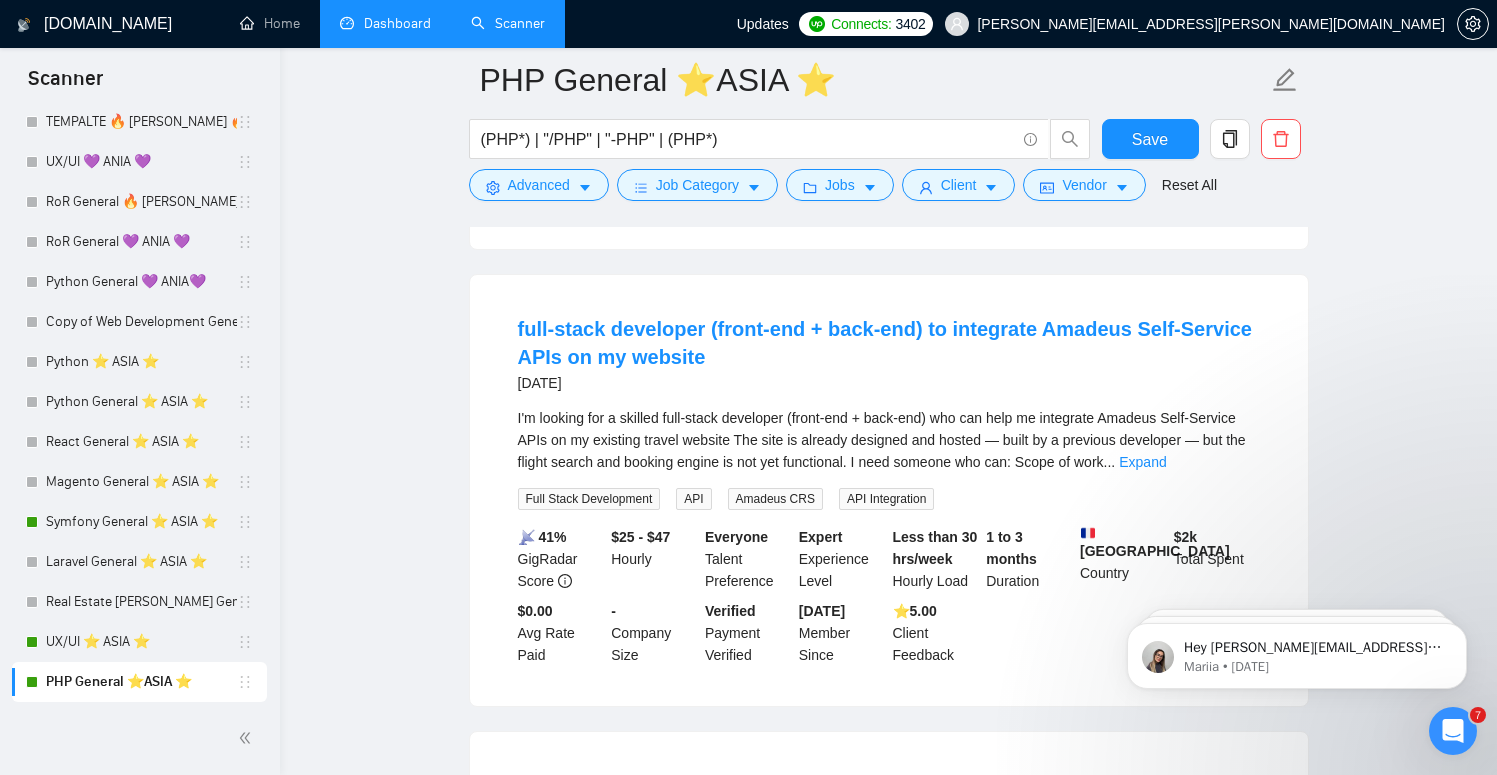 click on "[DOMAIN_NAME]" at bounding box center [98, 24] 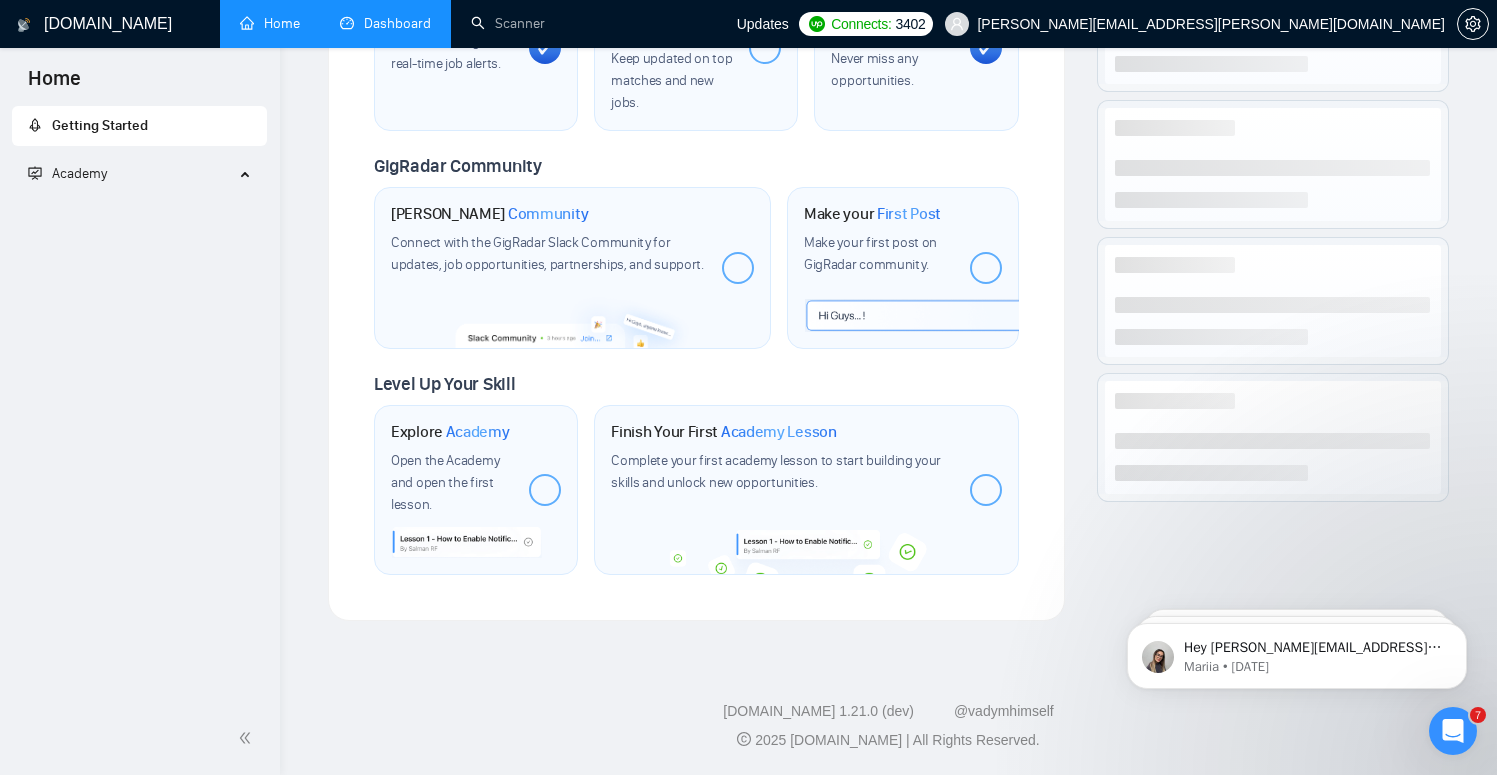 scroll, scrollTop: 0, scrollLeft: 0, axis: both 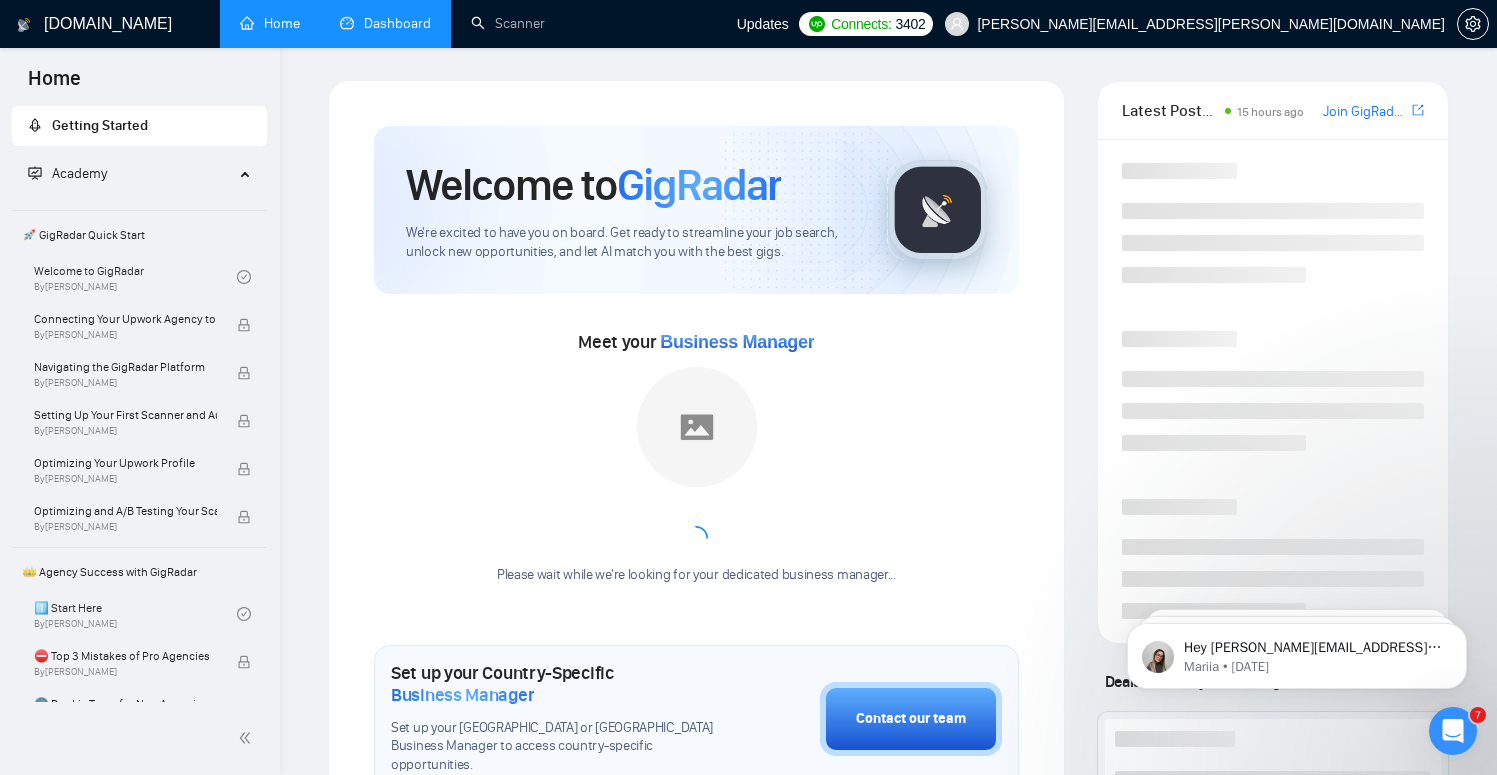 click on "Dashboard" at bounding box center (385, 23) 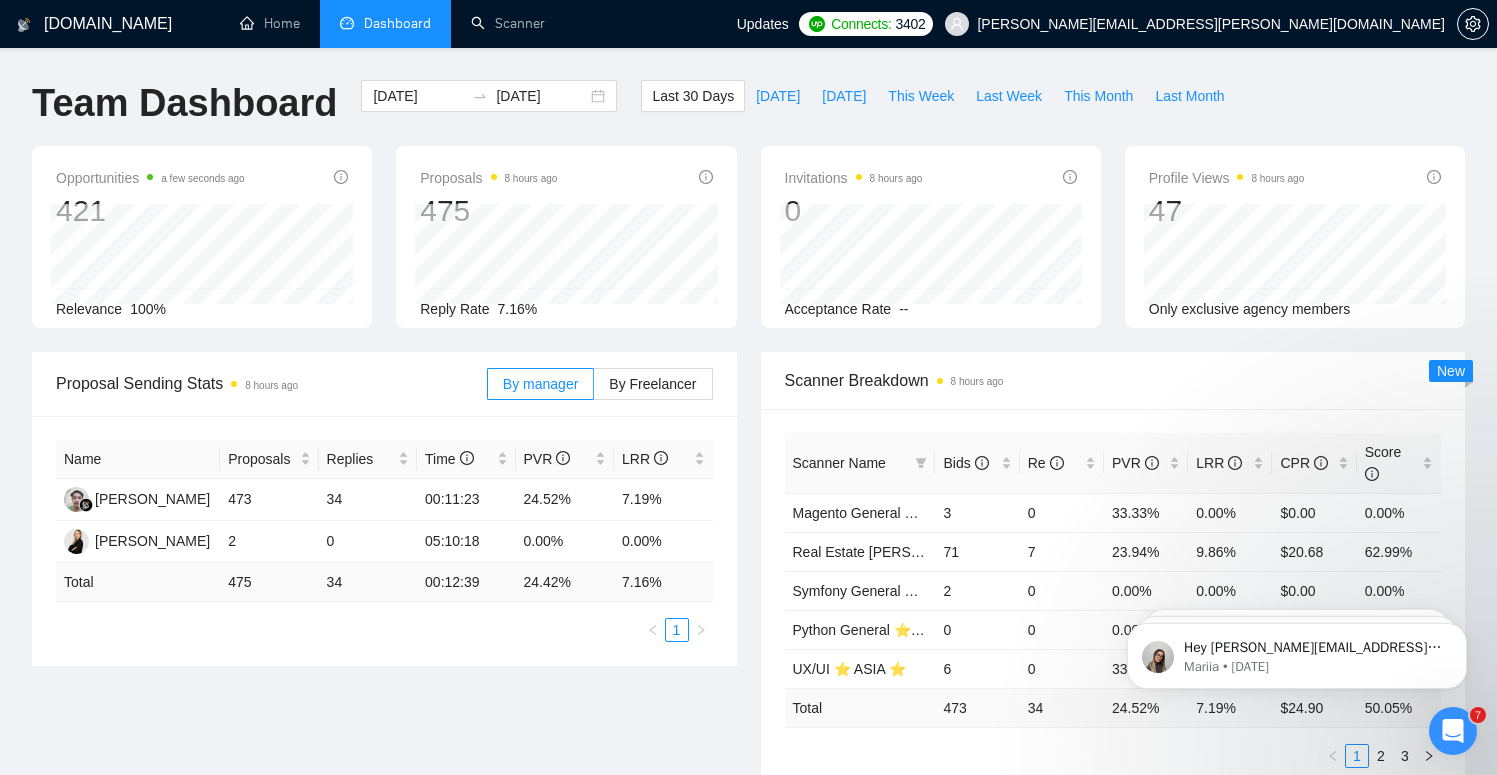 scroll, scrollTop: 0, scrollLeft: 0, axis: both 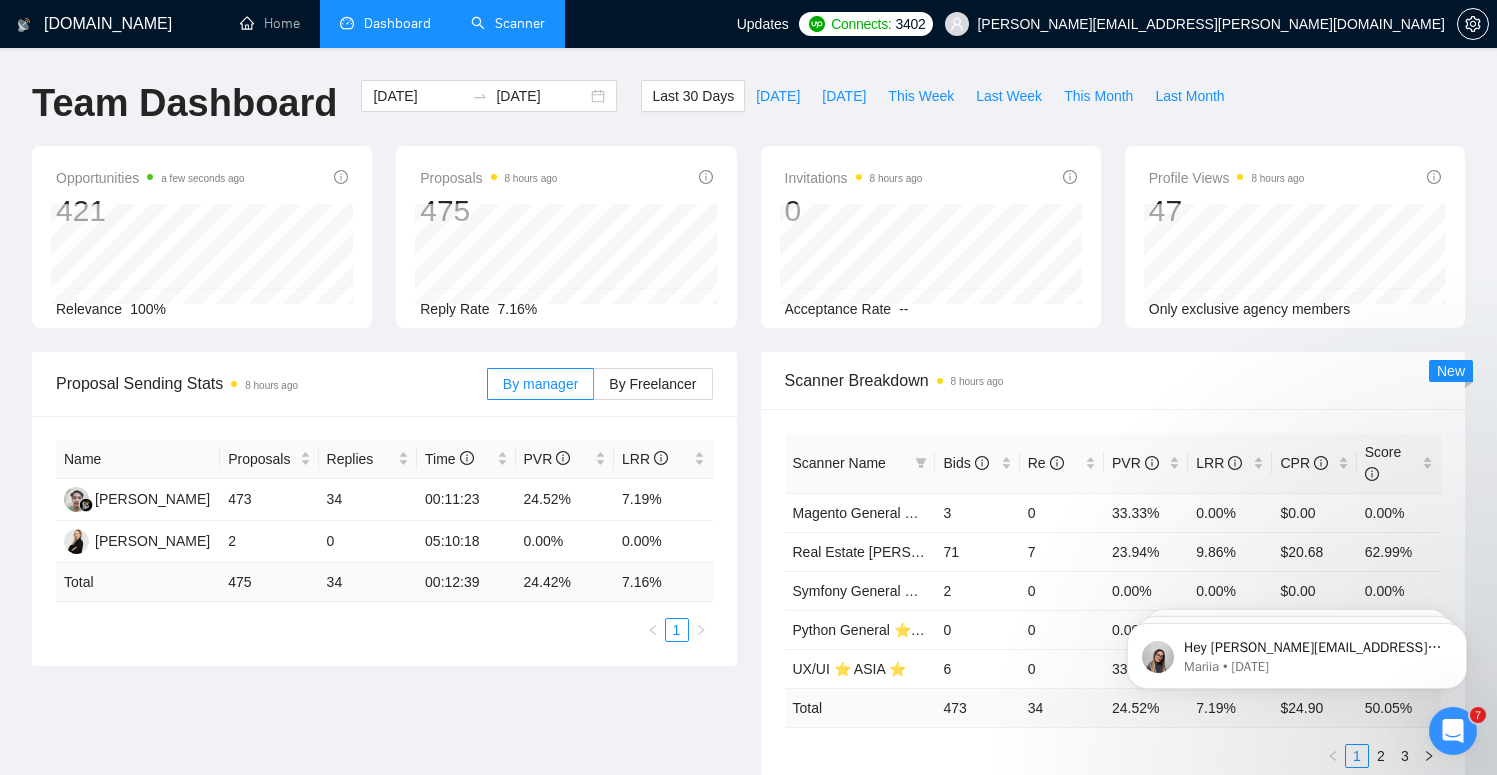 click on "Scanner" at bounding box center [508, 23] 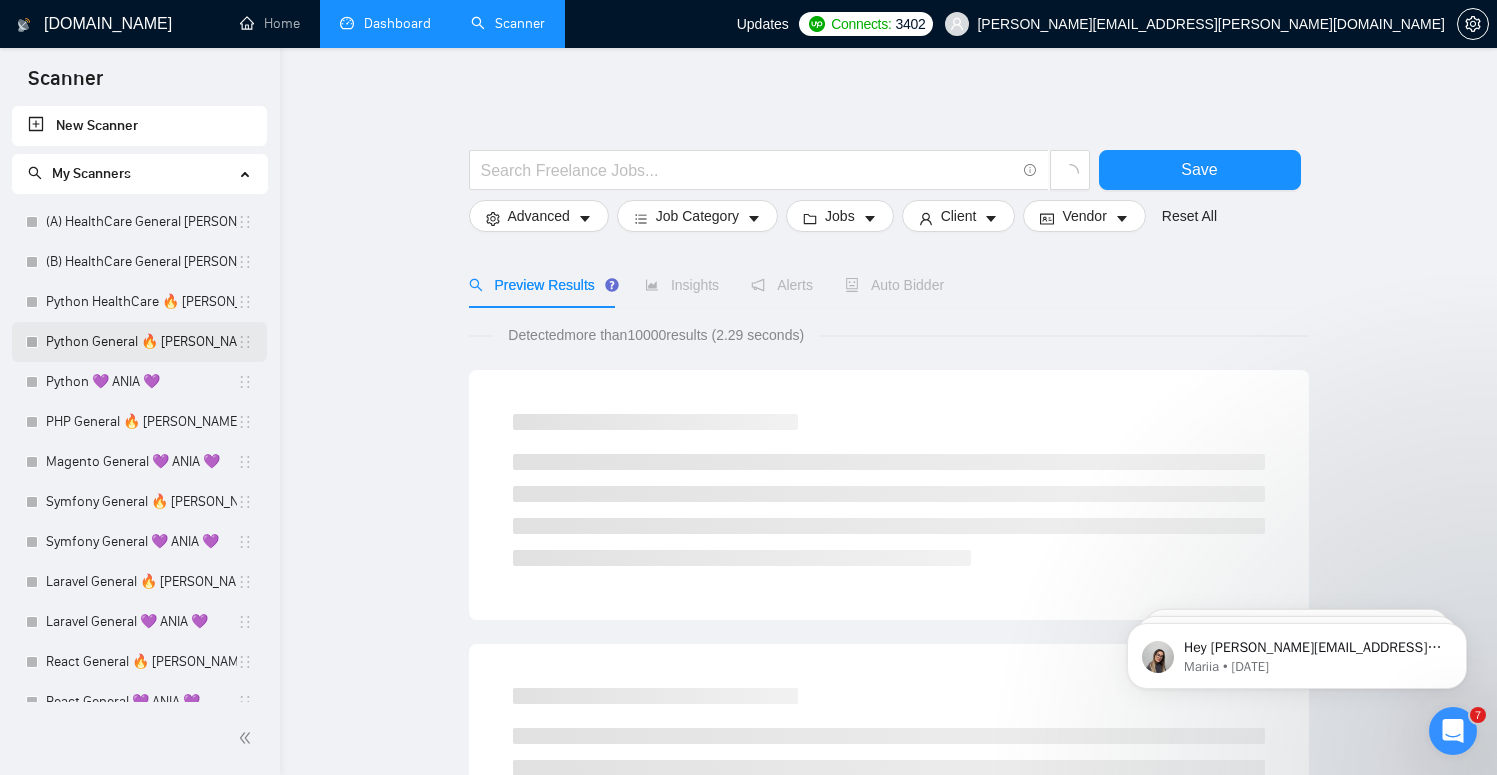 click on "Python General 🔥 [PERSON_NAME] 🔥" at bounding box center [141, 342] 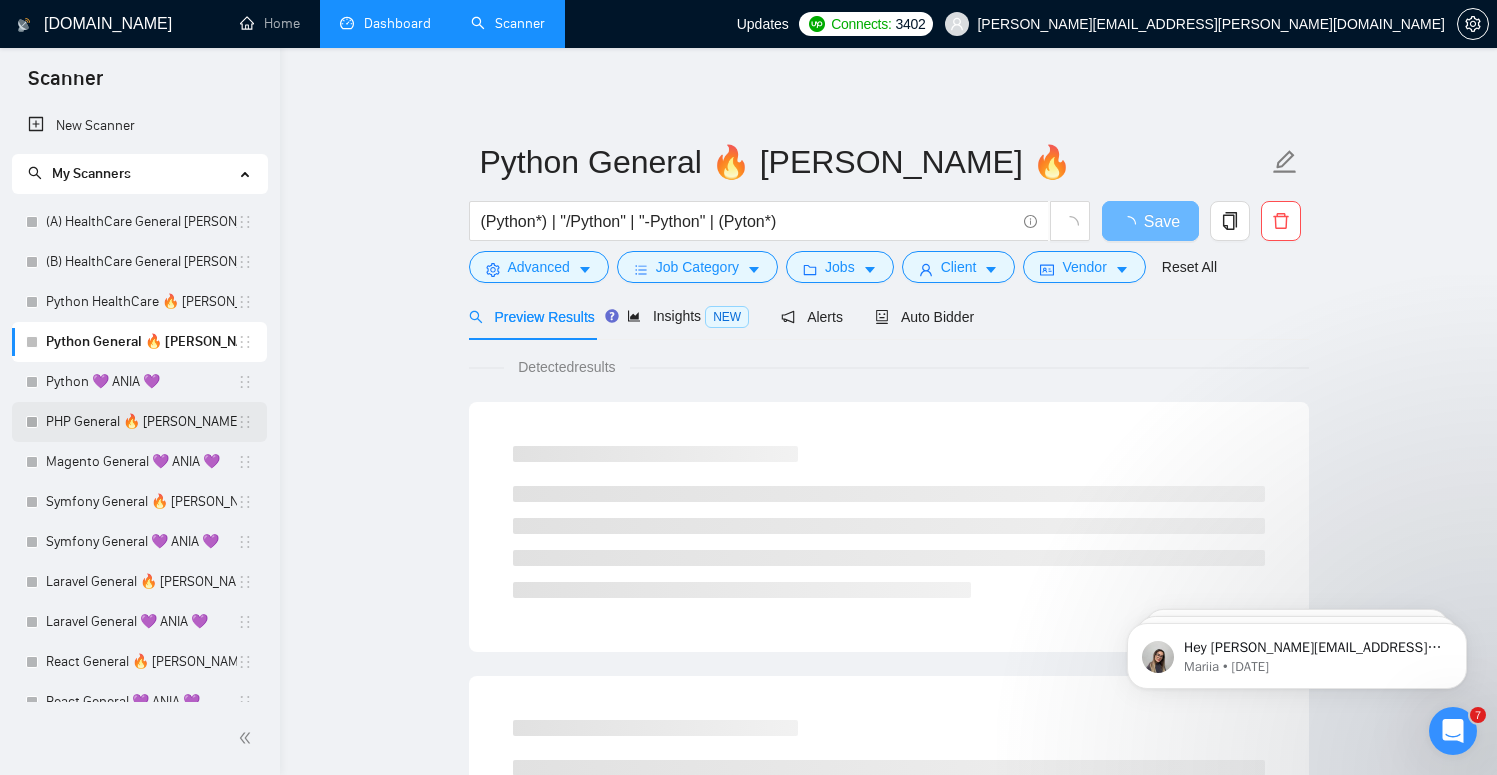 click on "PHP General 🔥 [PERSON_NAME] 🔥" at bounding box center (141, 422) 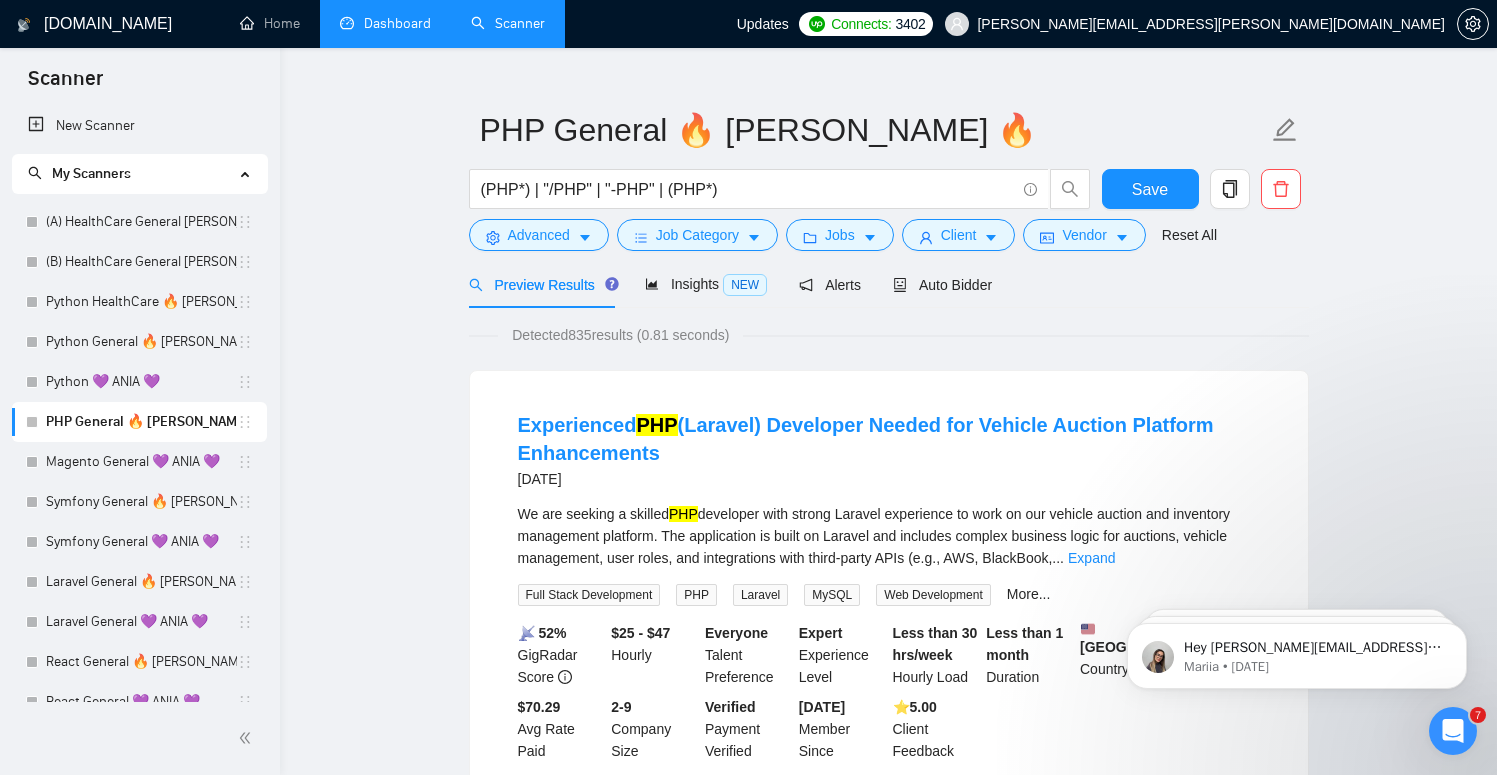 scroll, scrollTop: 36, scrollLeft: 0, axis: vertical 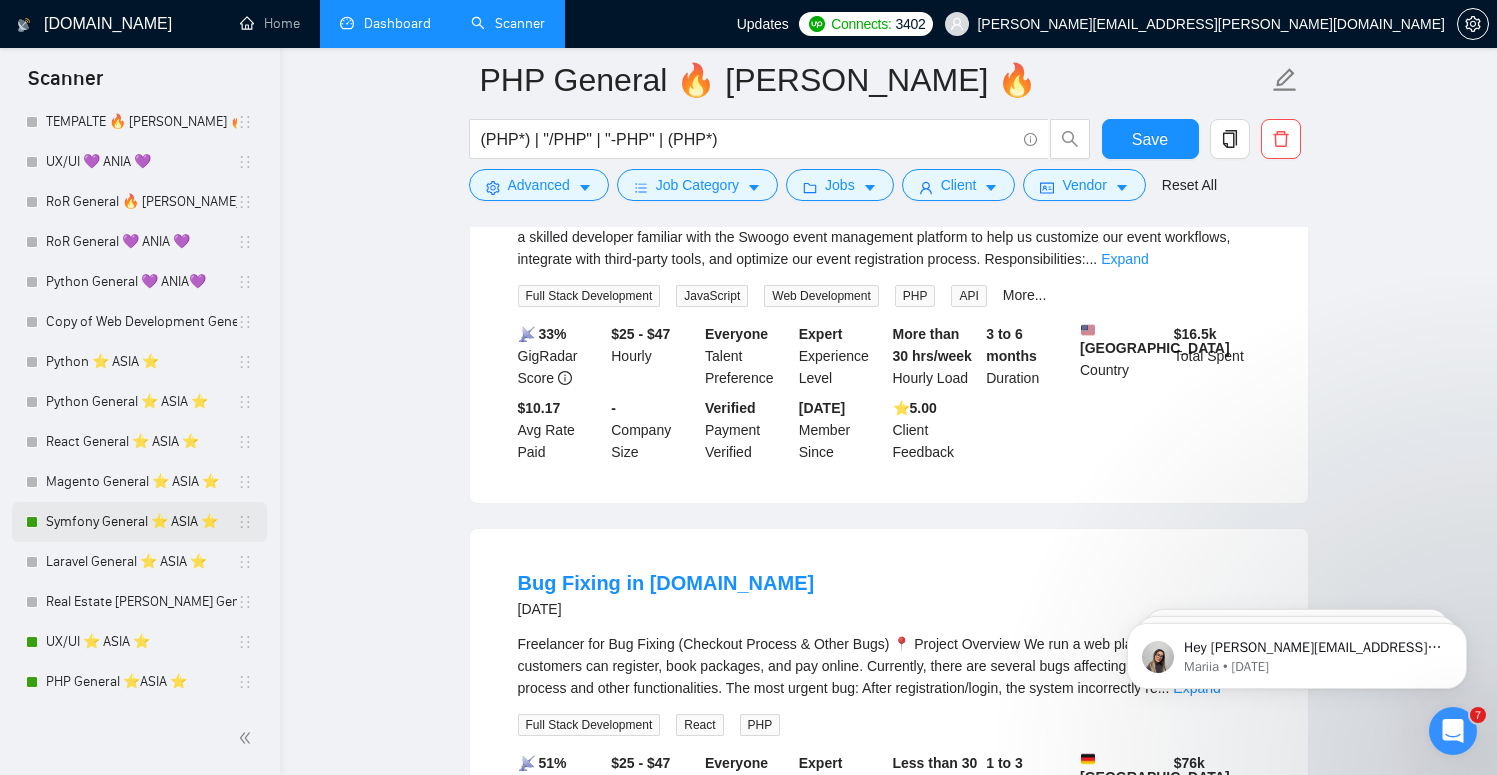 click on "Symfony General ⭐️ ASIA ⭐️" at bounding box center [141, 522] 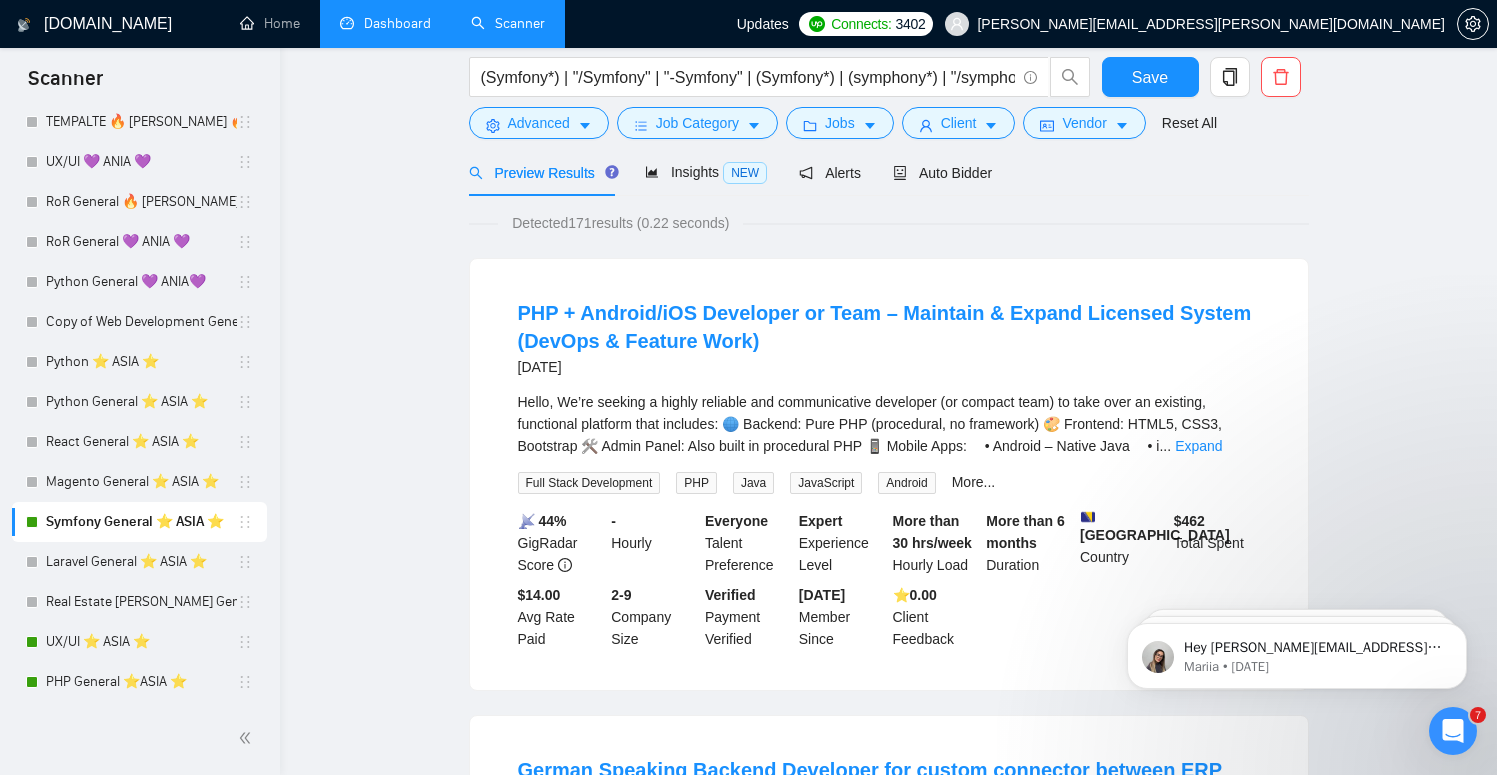 scroll, scrollTop: 161, scrollLeft: 0, axis: vertical 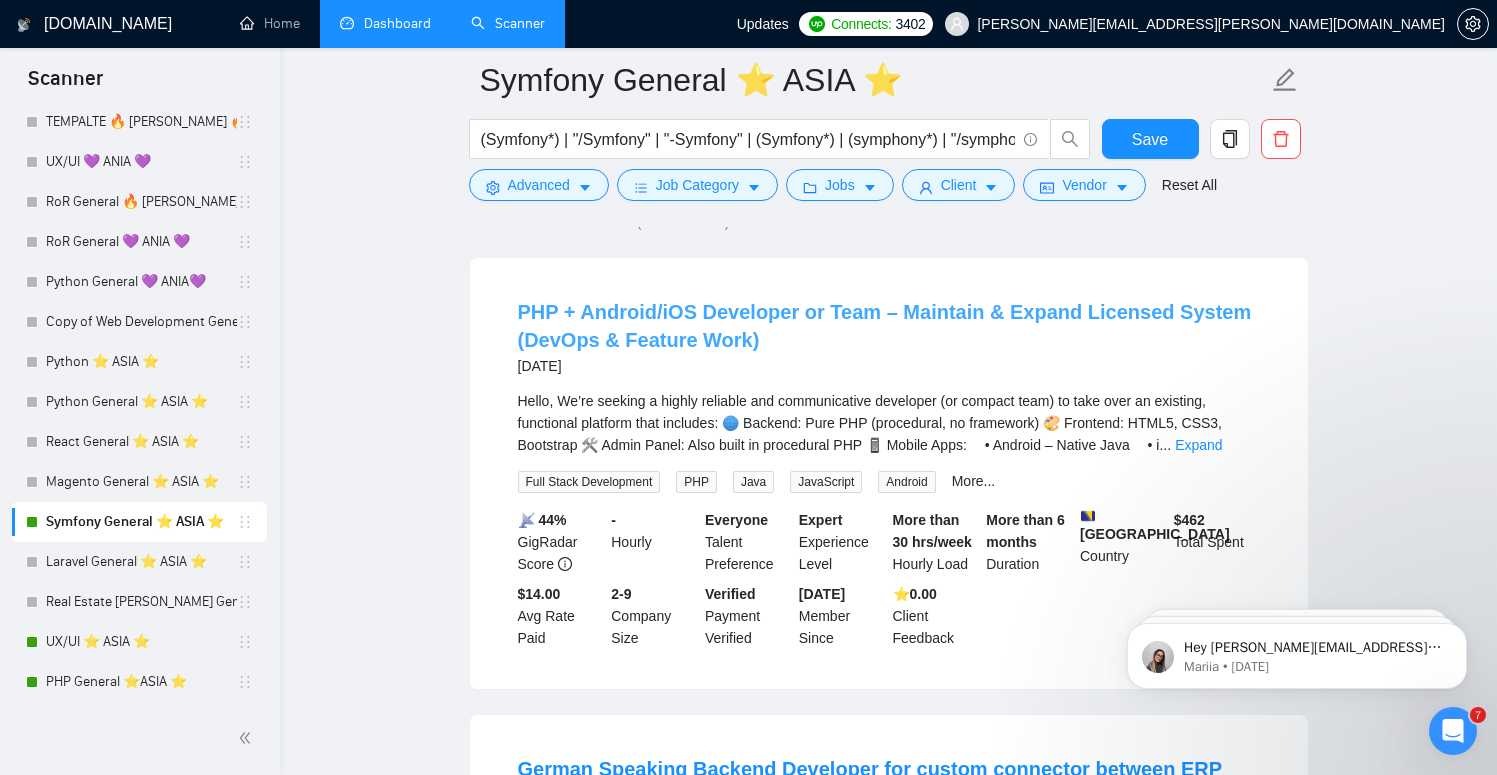 click on "PHP + Android/iOS Developer or Team – Maintain & Expand Licensed System (DevOps & Feature Work)" at bounding box center [885, 326] 